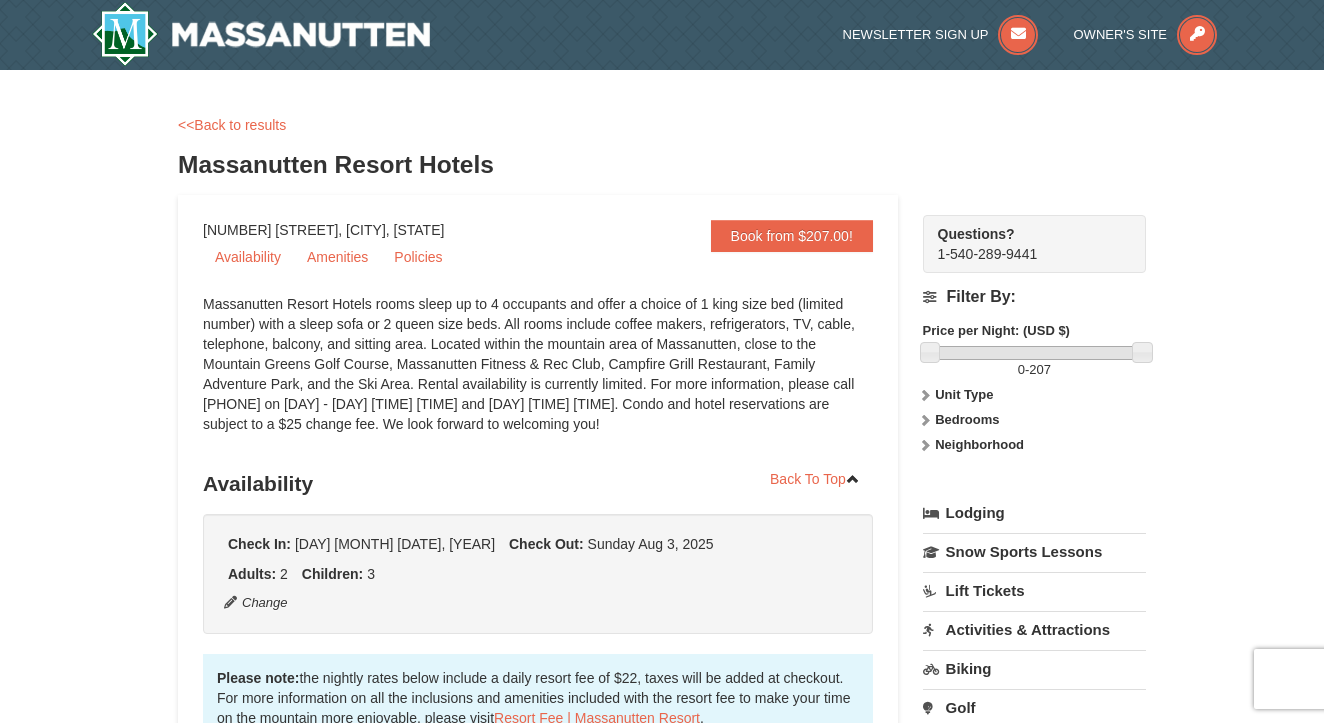 scroll, scrollTop: 0, scrollLeft: 0, axis: both 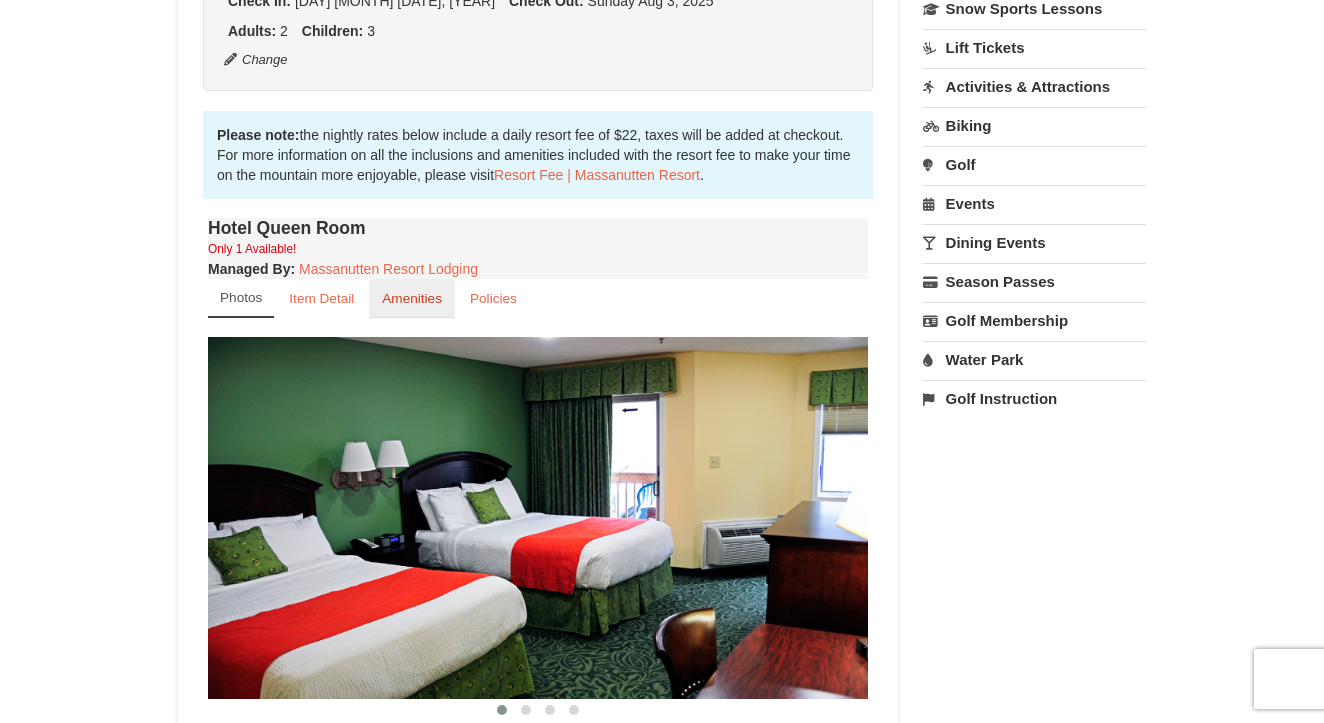click on "Amenities" at bounding box center (412, 298) 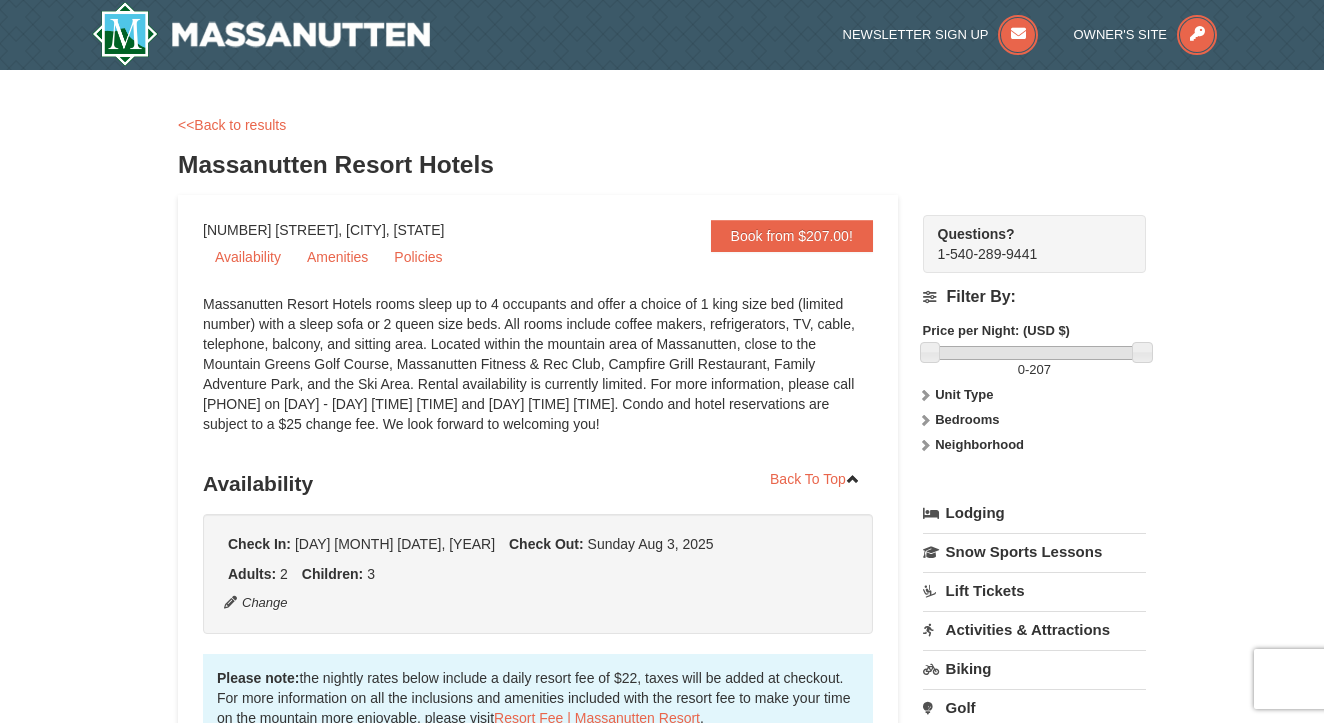 scroll, scrollTop: 0, scrollLeft: 0, axis: both 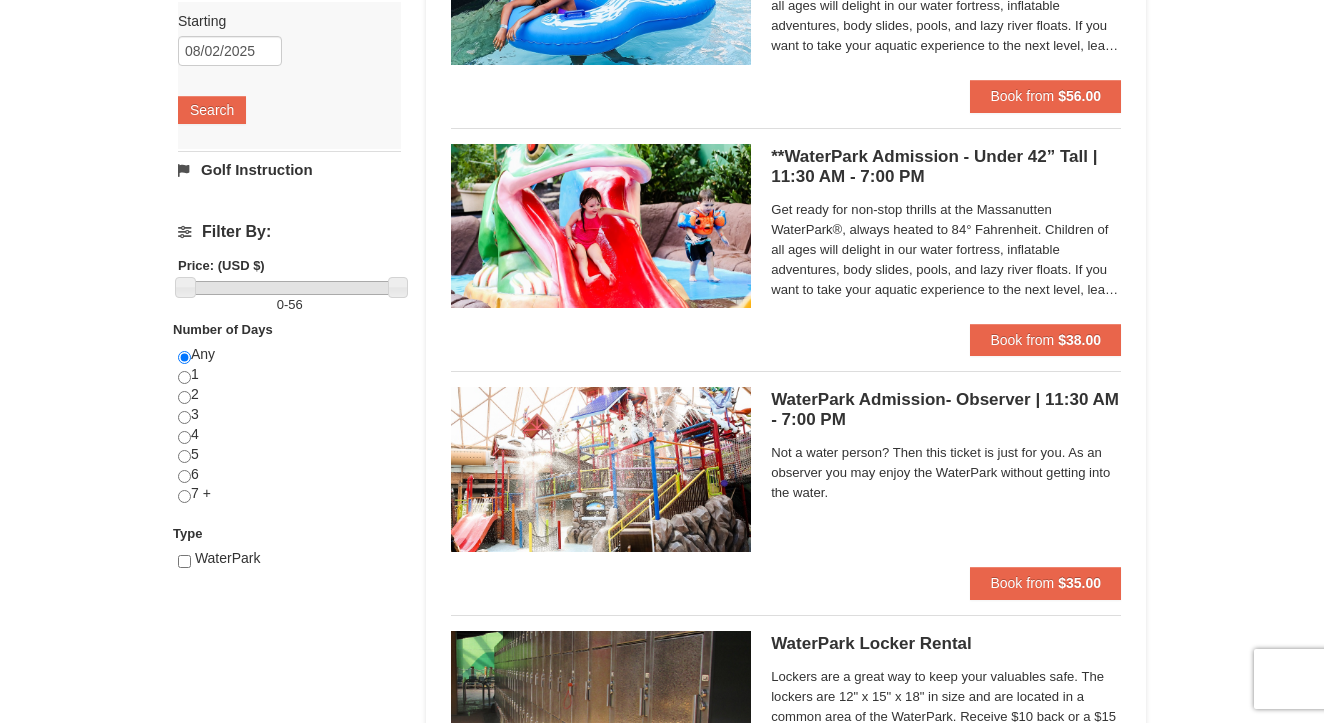 click at bounding box center [601, 469] 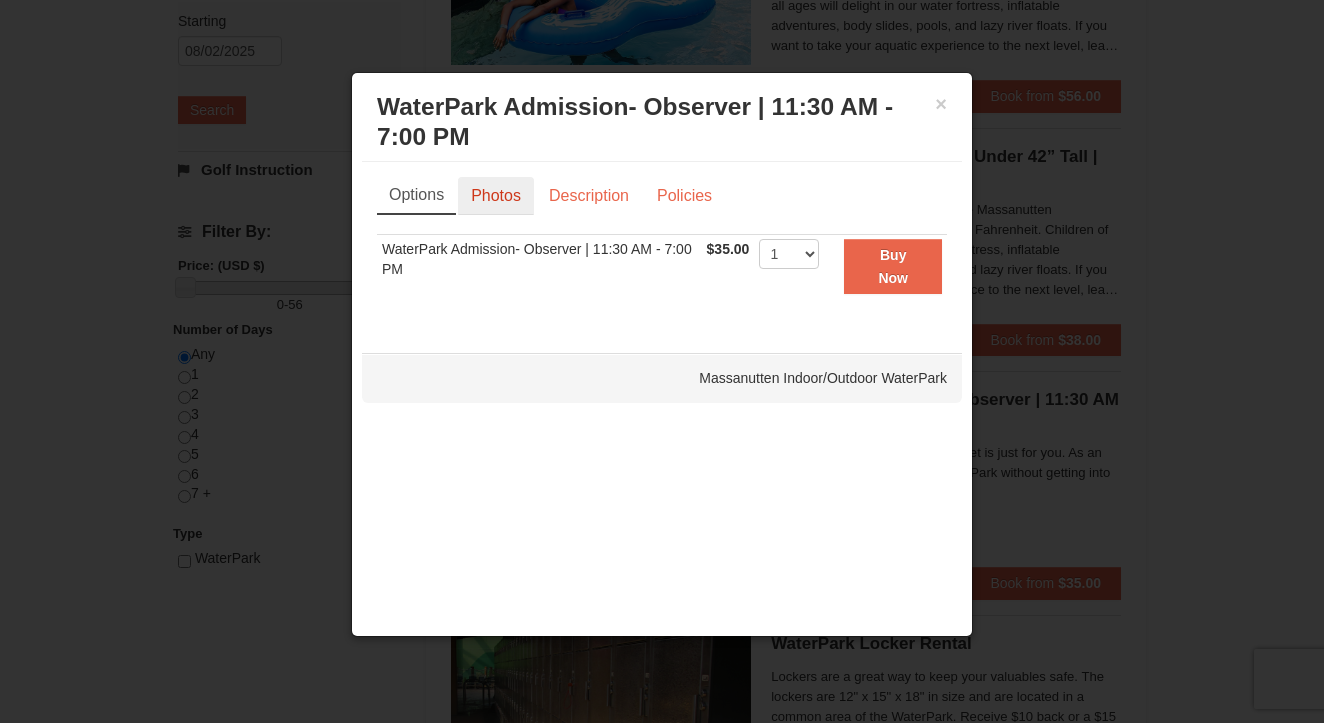 click on "Photos" at bounding box center [496, 196] 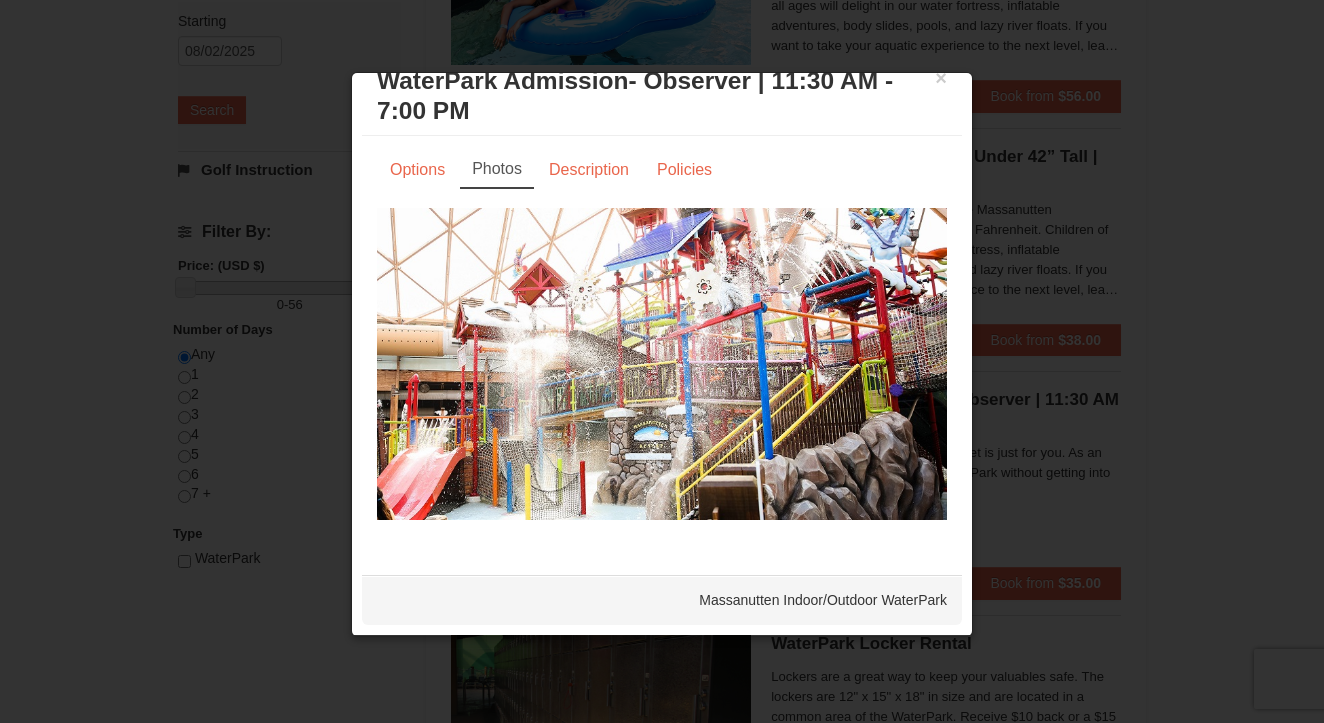 scroll, scrollTop: 26, scrollLeft: 0, axis: vertical 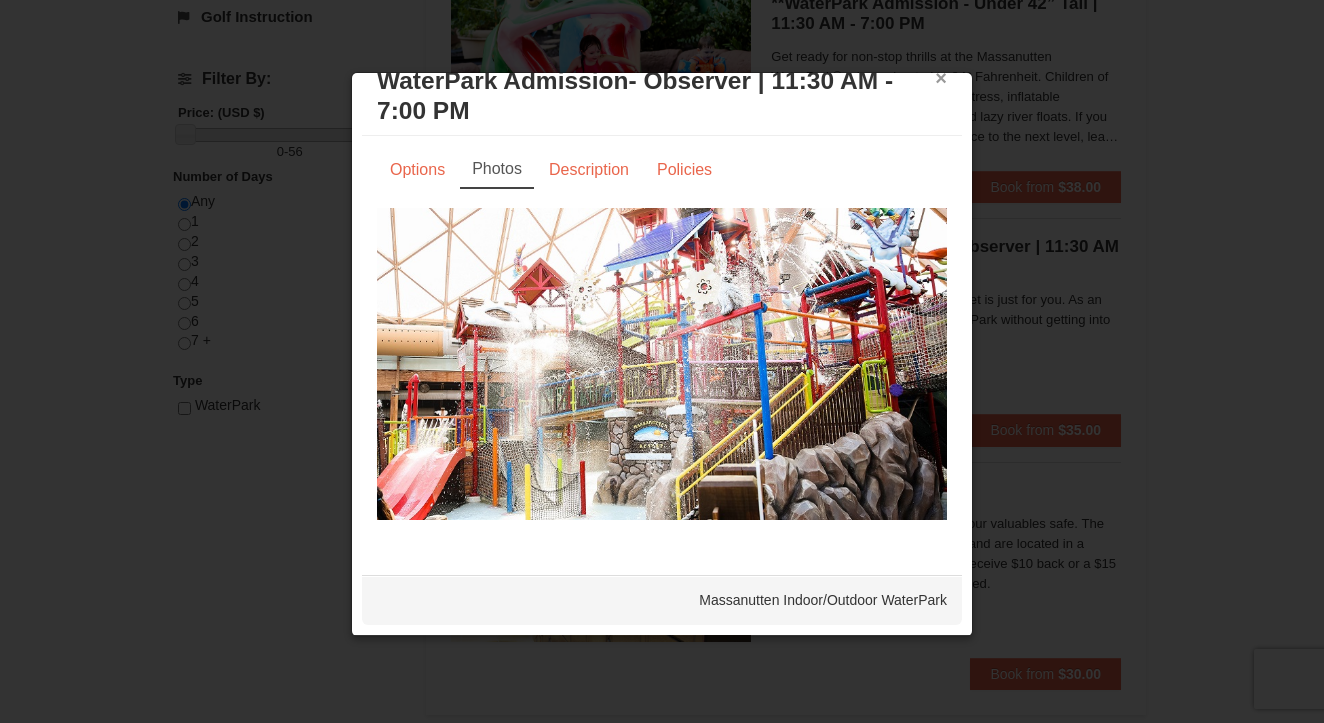 click on "×" at bounding box center [941, 78] 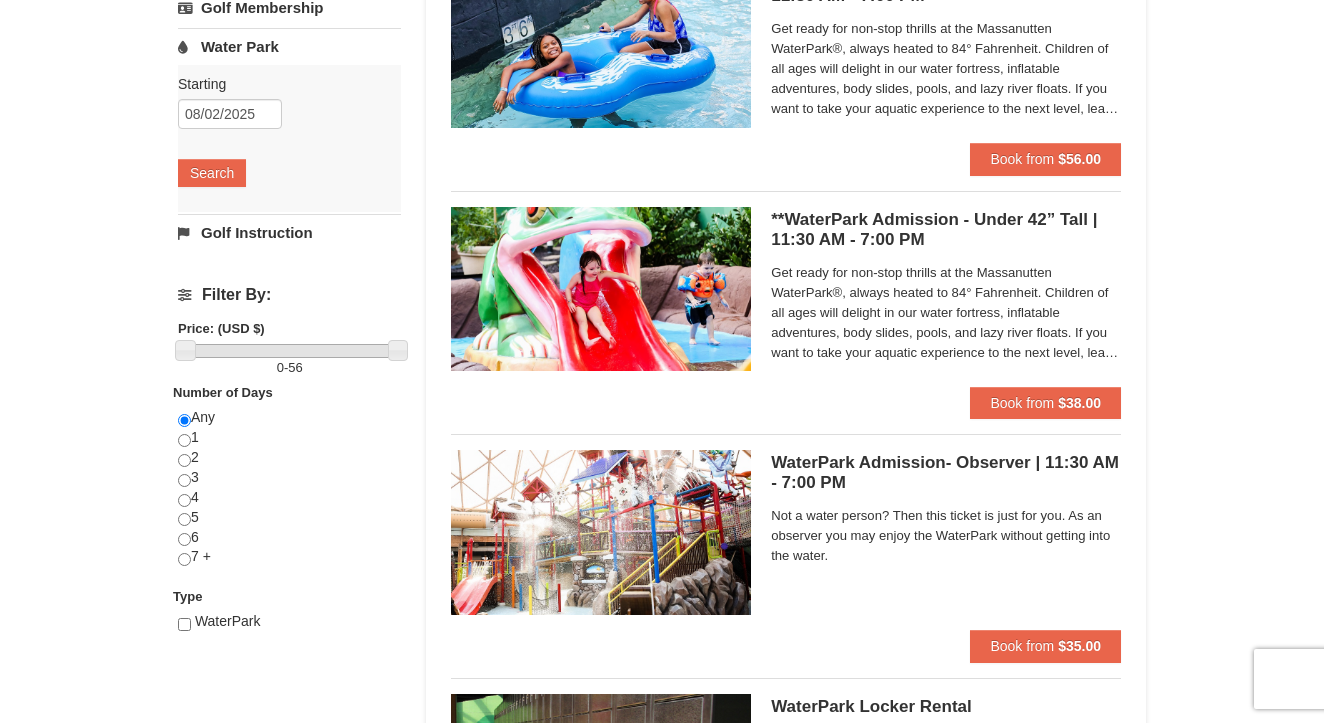 scroll, scrollTop: 495, scrollLeft: 0, axis: vertical 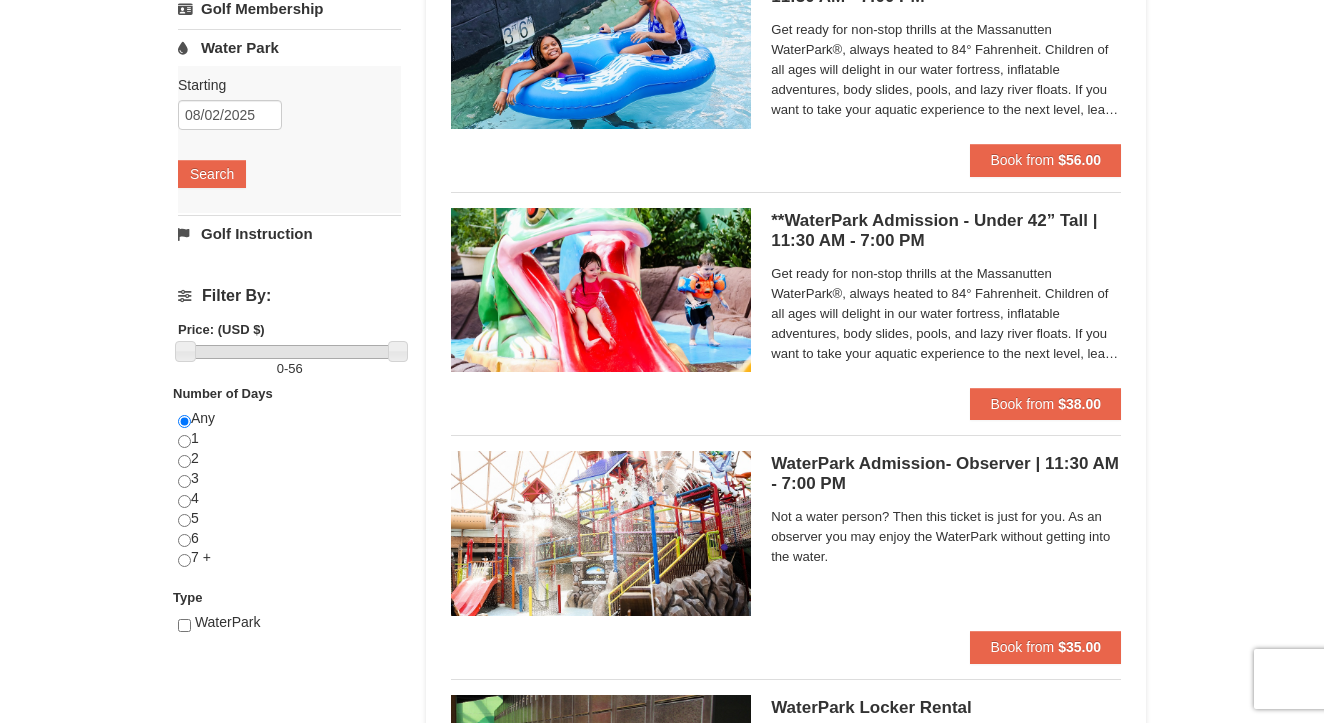 click at bounding box center (601, 290) 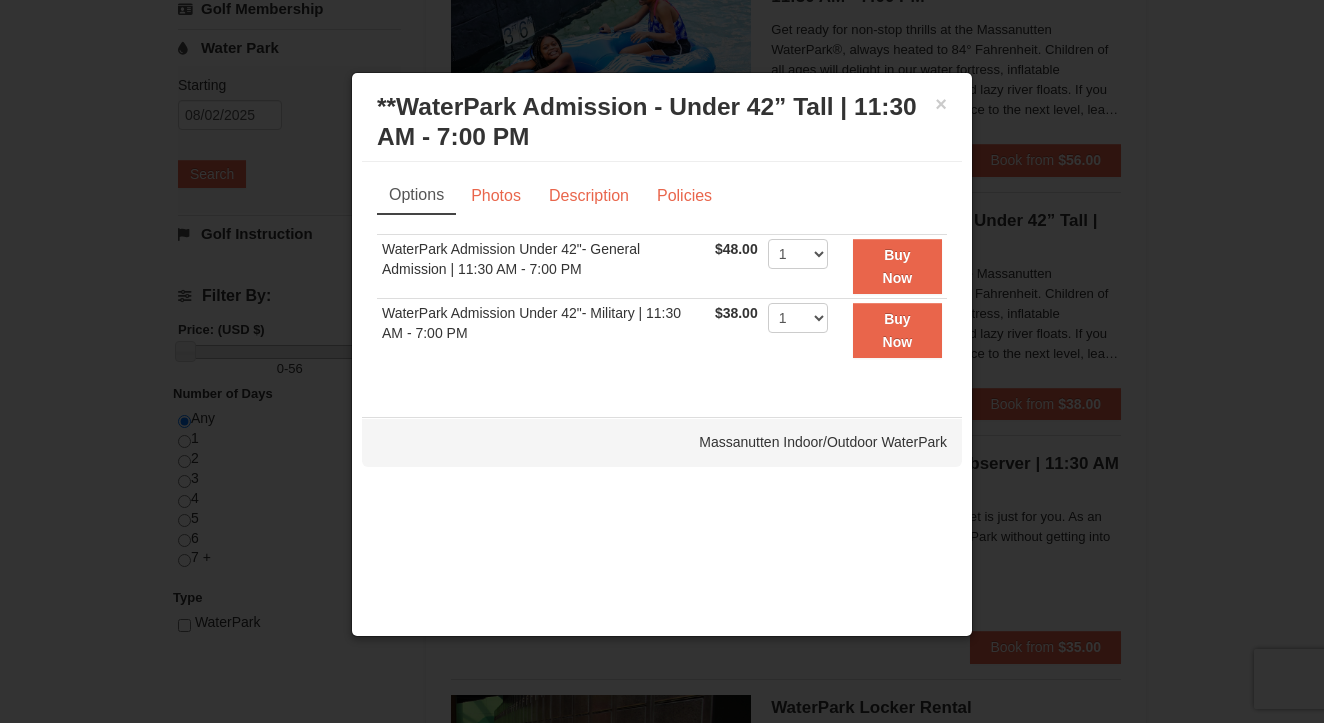 scroll, scrollTop: 0, scrollLeft: 0, axis: both 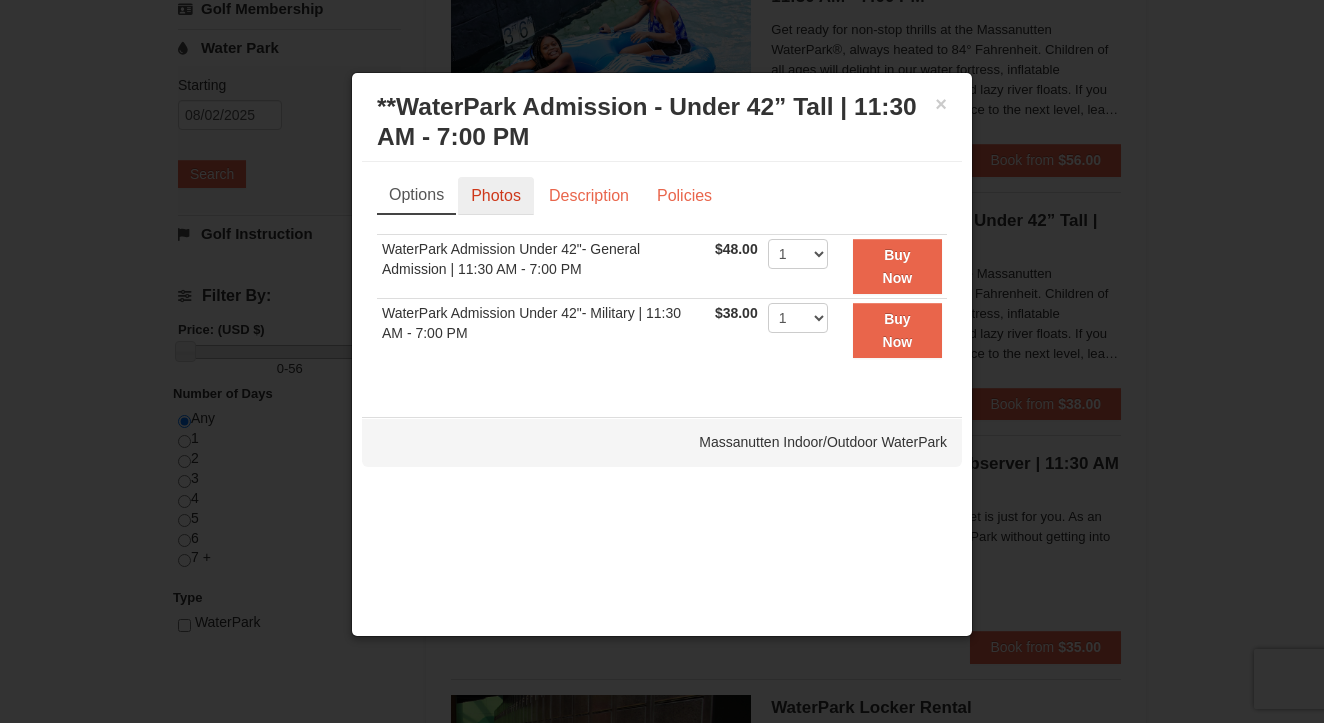 click on "Photos" at bounding box center (496, 196) 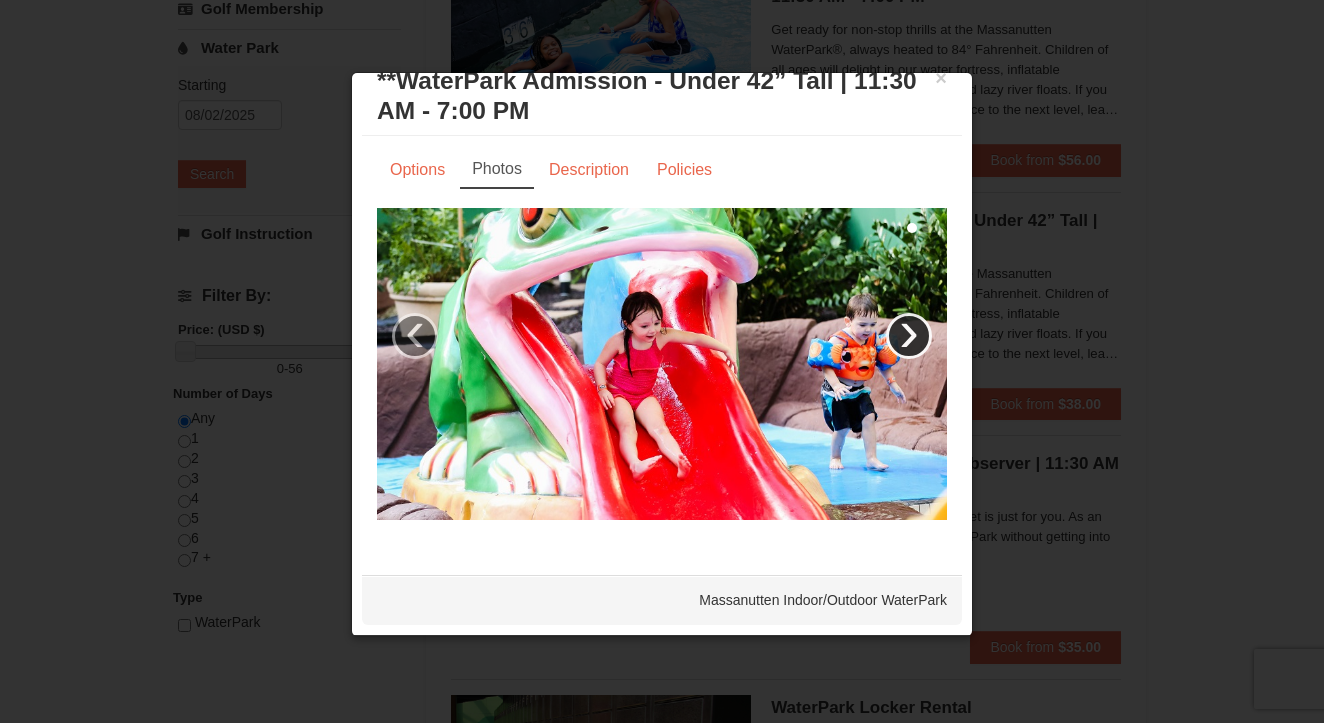 scroll, scrollTop: 26, scrollLeft: 0, axis: vertical 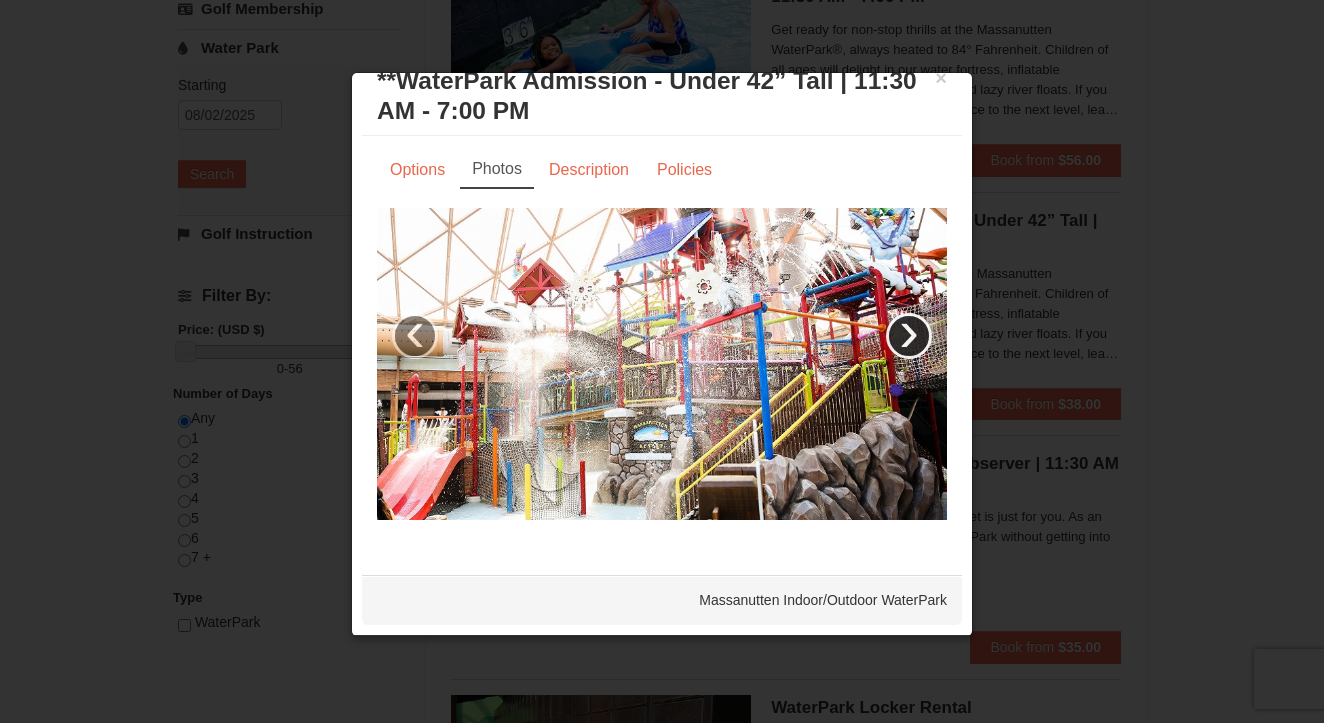 click on "›" at bounding box center (909, 336) 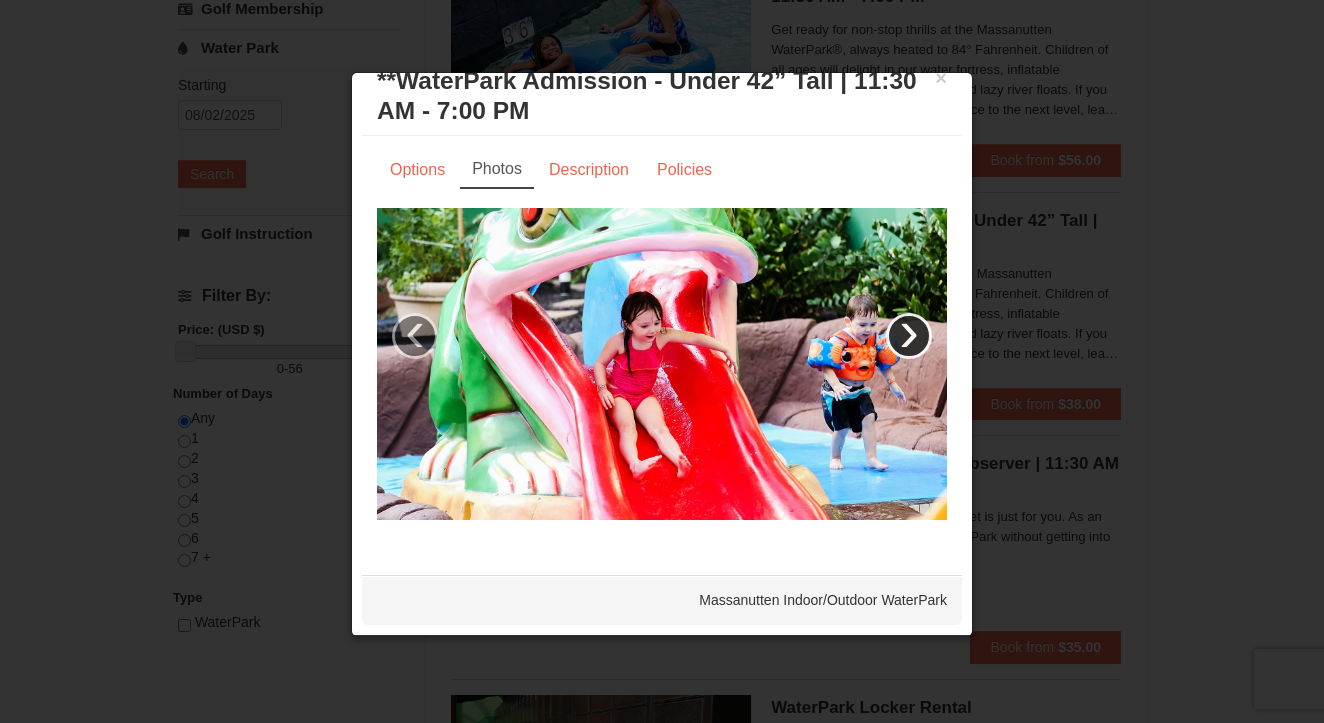 click on "›" at bounding box center [909, 336] 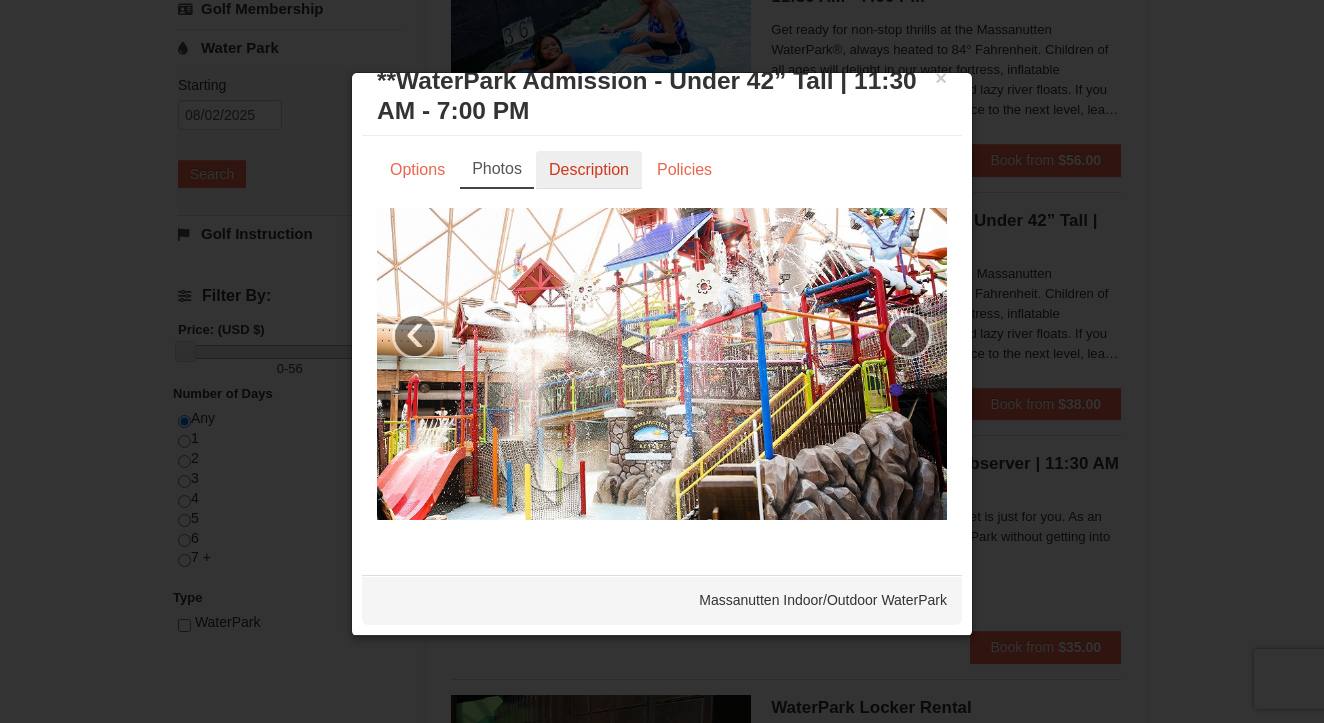click on "Description" at bounding box center (589, 170) 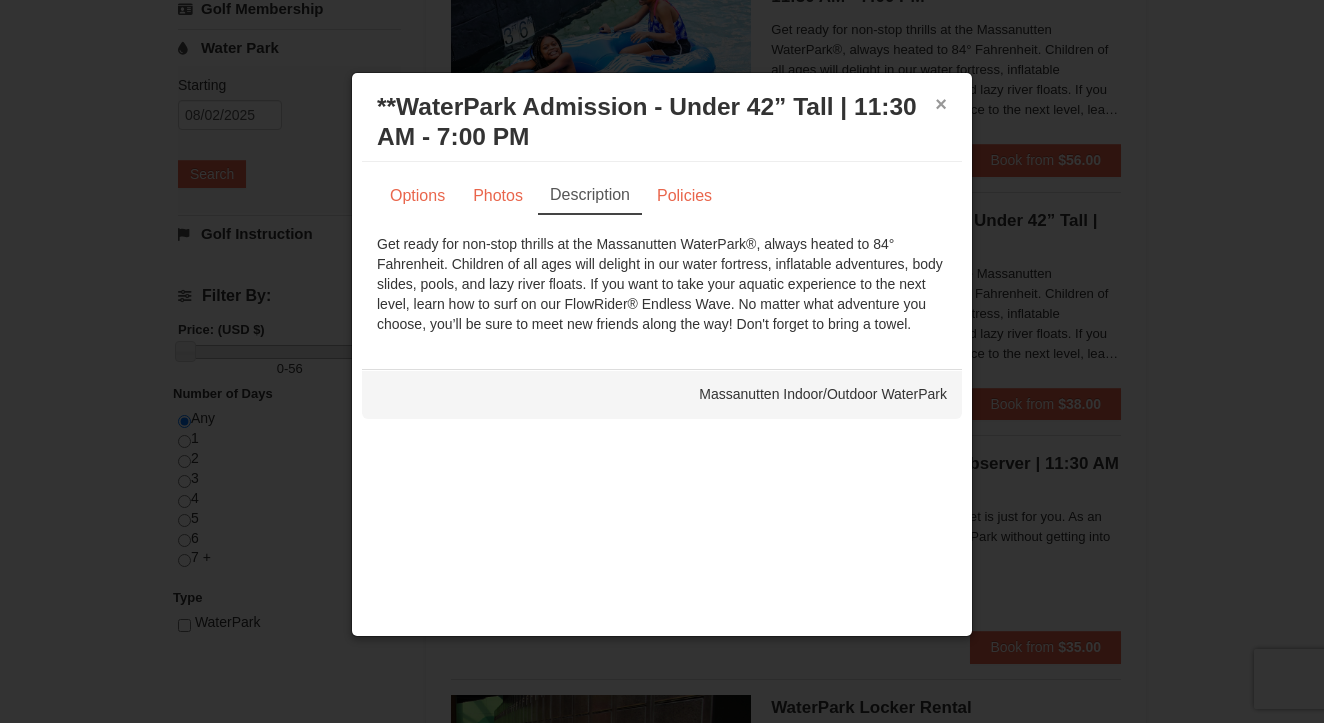 click on "×" at bounding box center (941, 104) 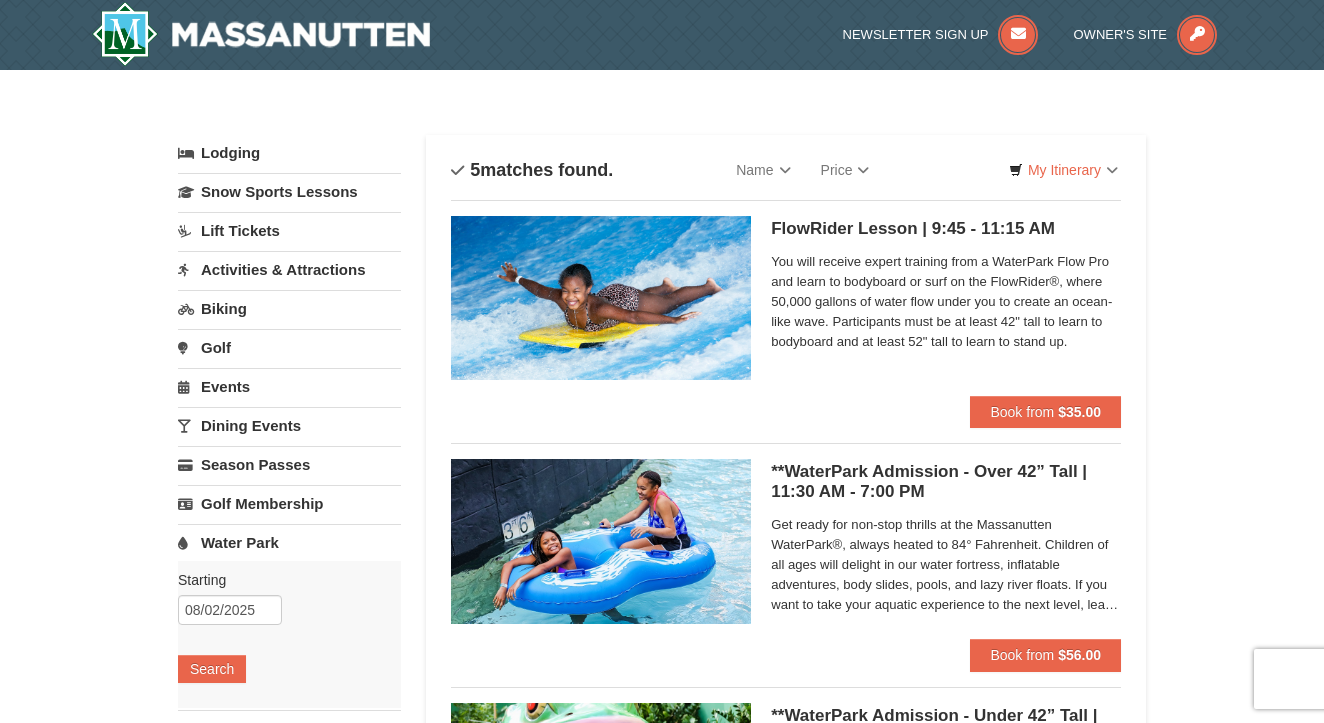 scroll, scrollTop: 0, scrollLeft: 0, axis: both 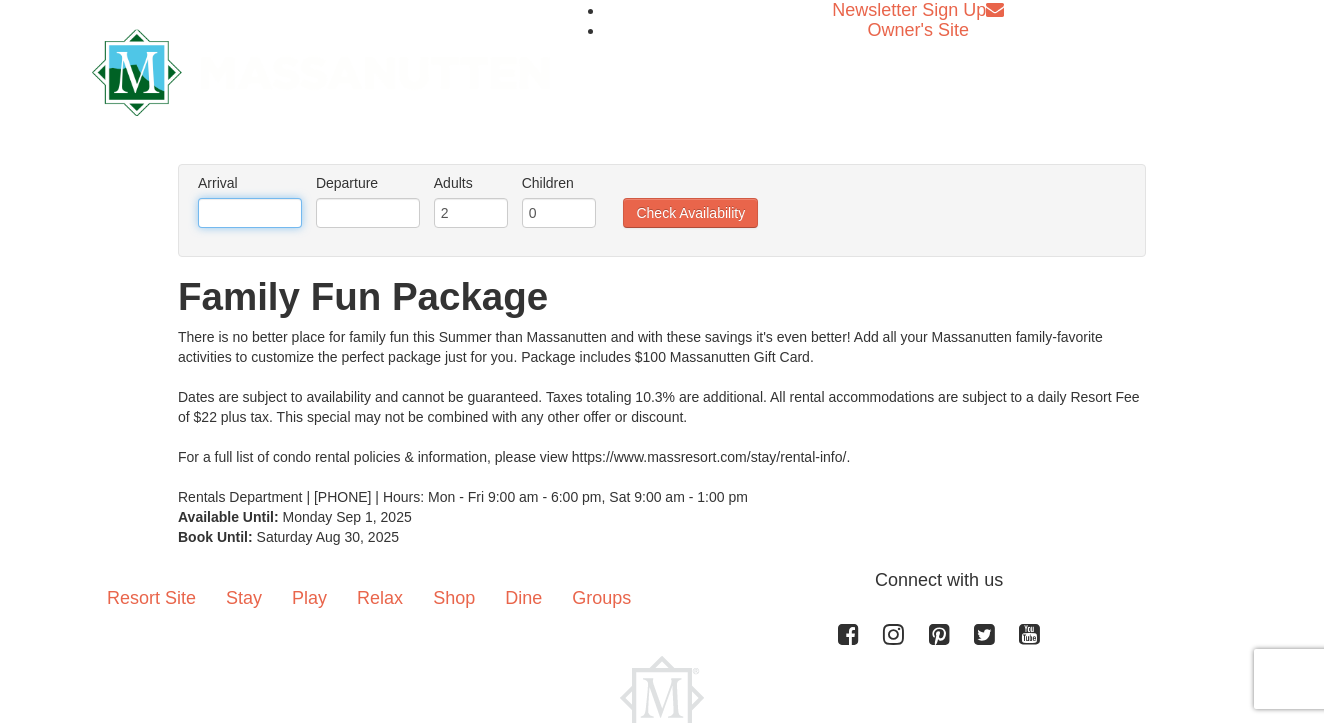 click at bounding box center [250, 213] 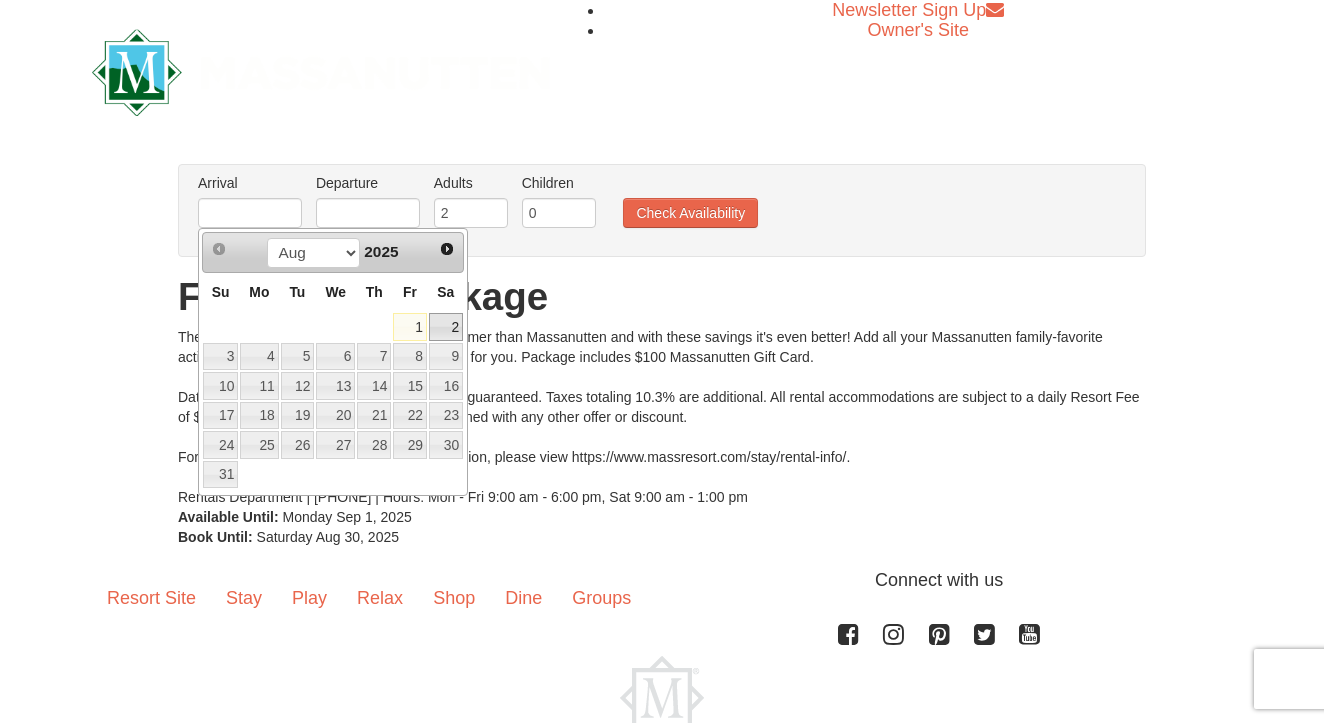 click on "2" at bounding box center [446, 327] 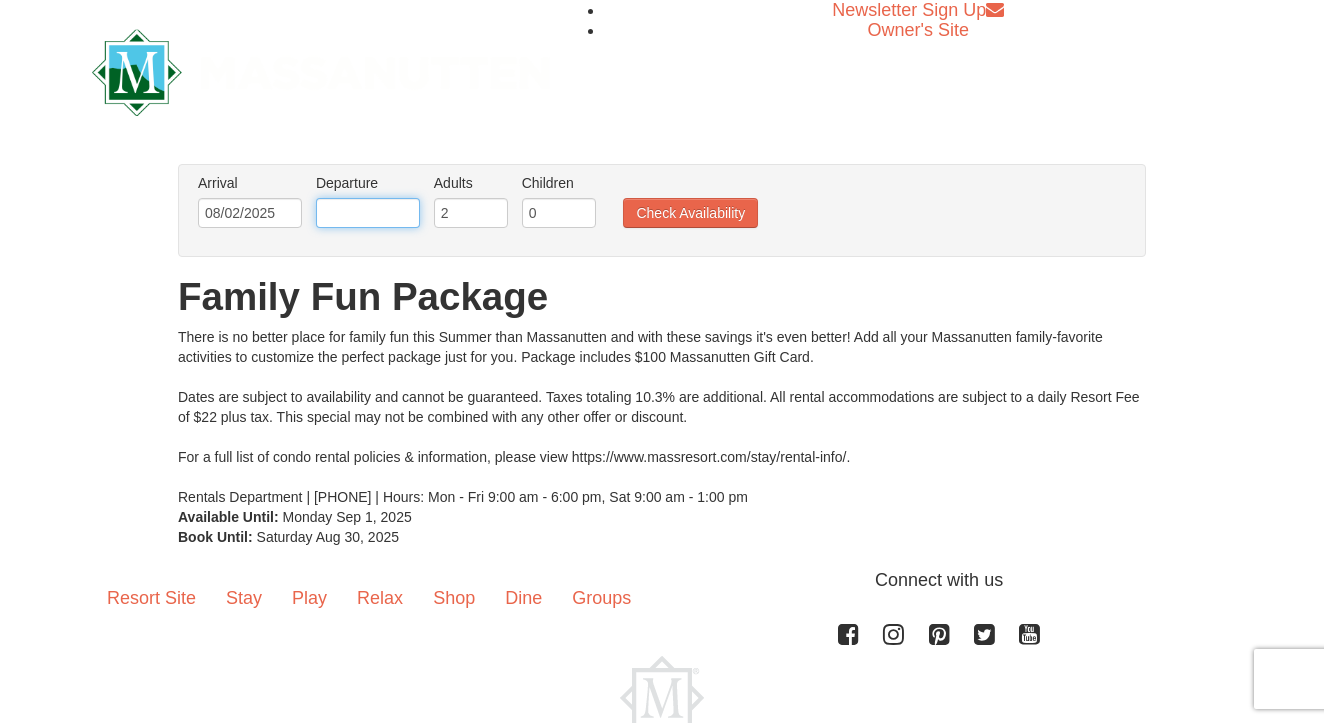 click at bounding box center (368, 213) 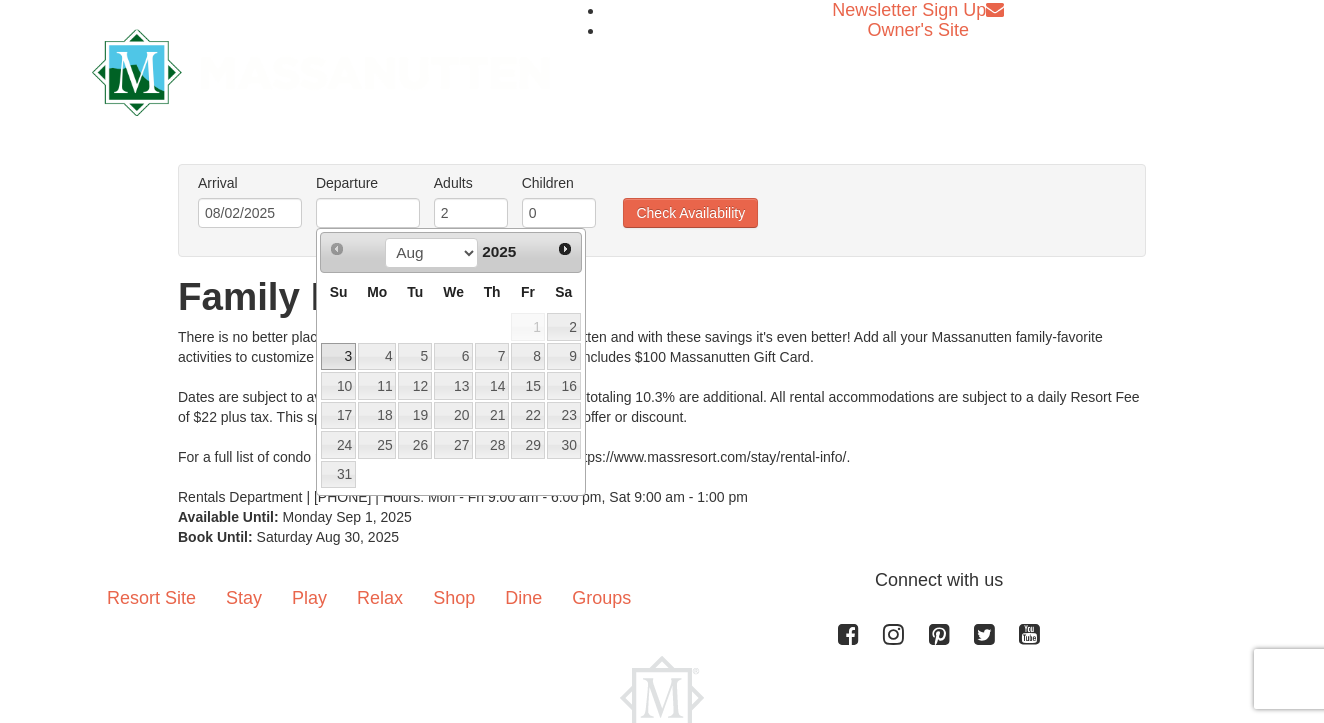click on "3" at bounding box center (338, 357) 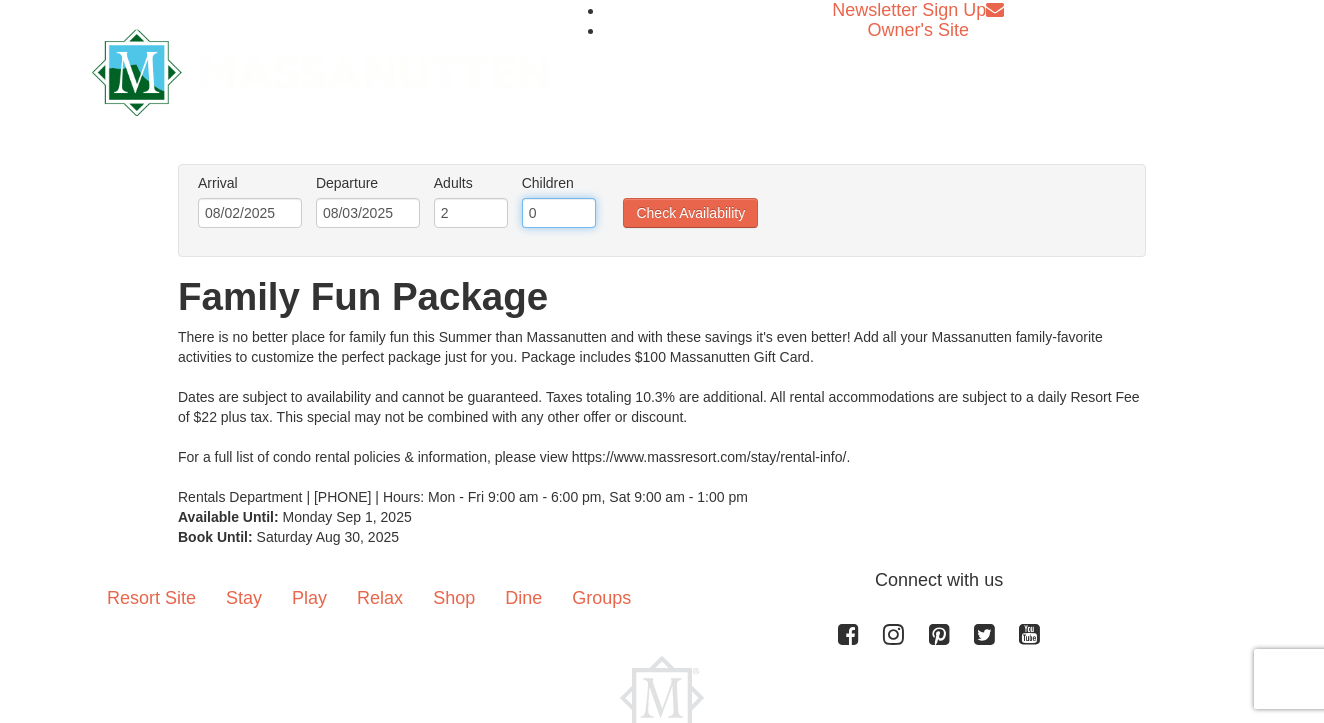 click on "0" at bounding box center (559, 213) 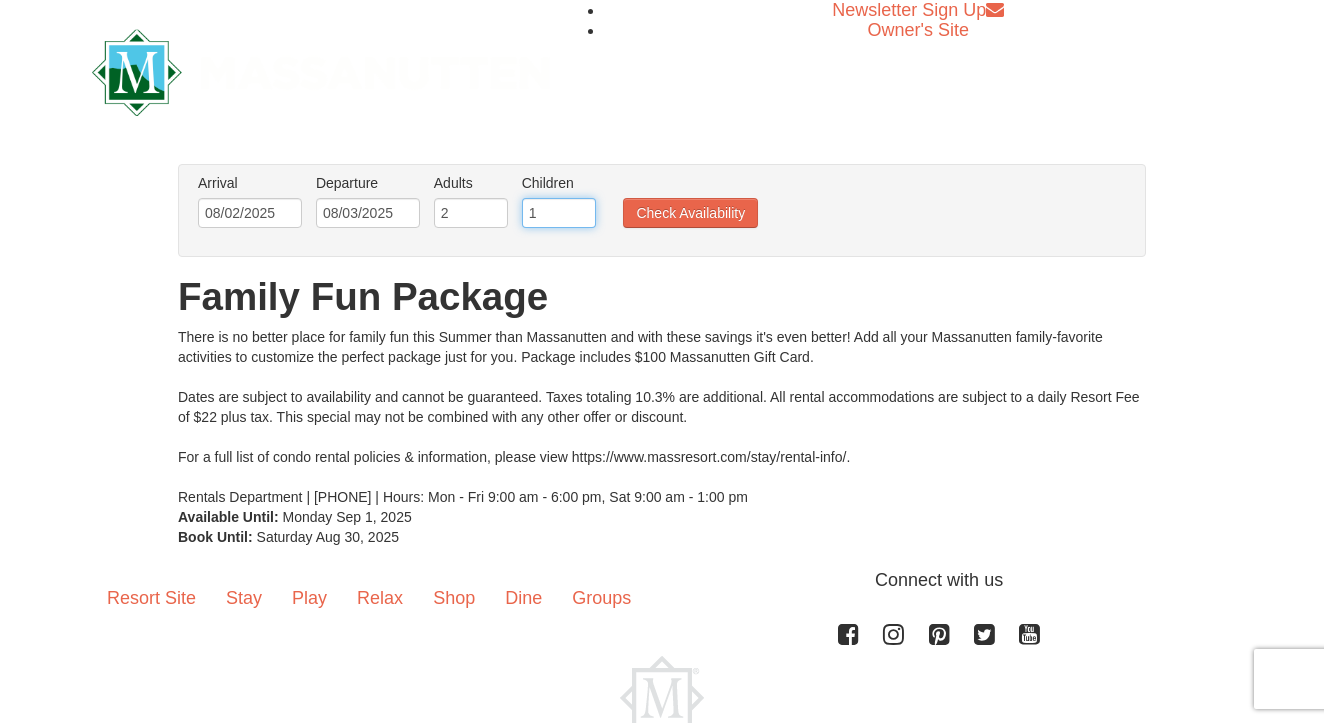 click on "1" at bounding box center (559, 213) 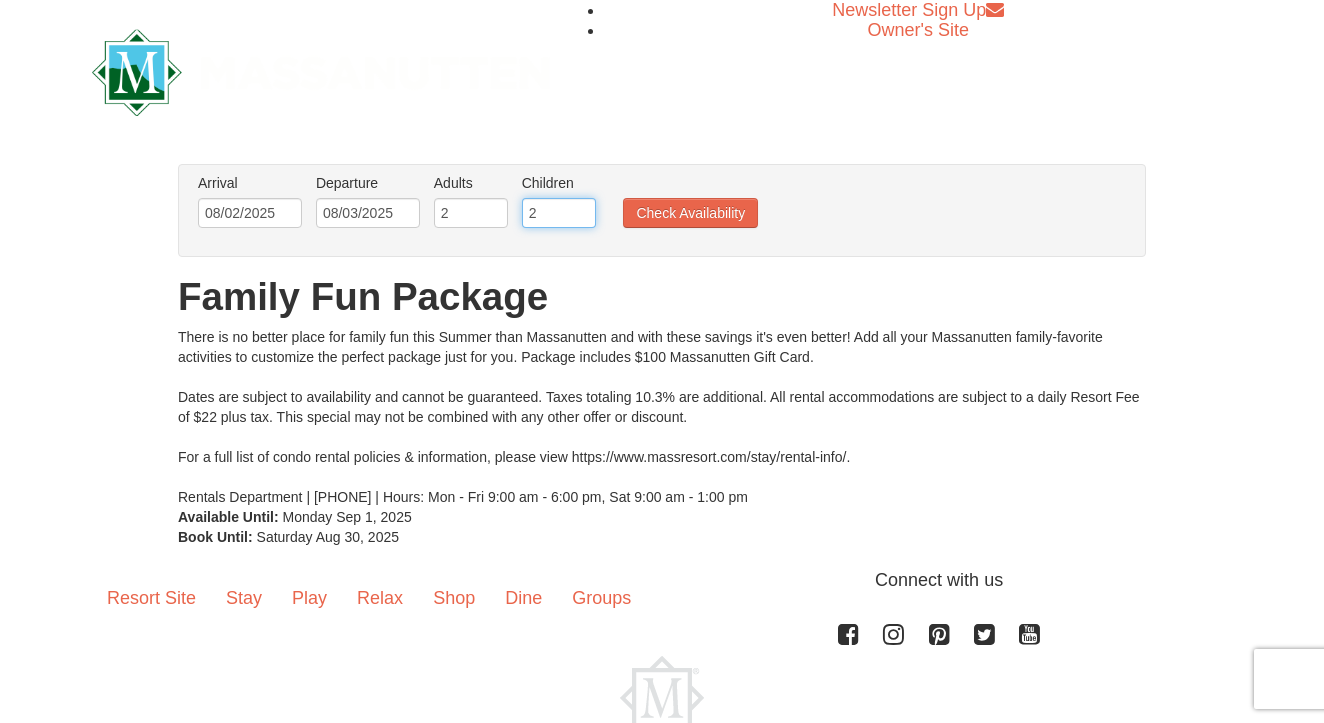 click on "2" at bounding box center [559, 213] 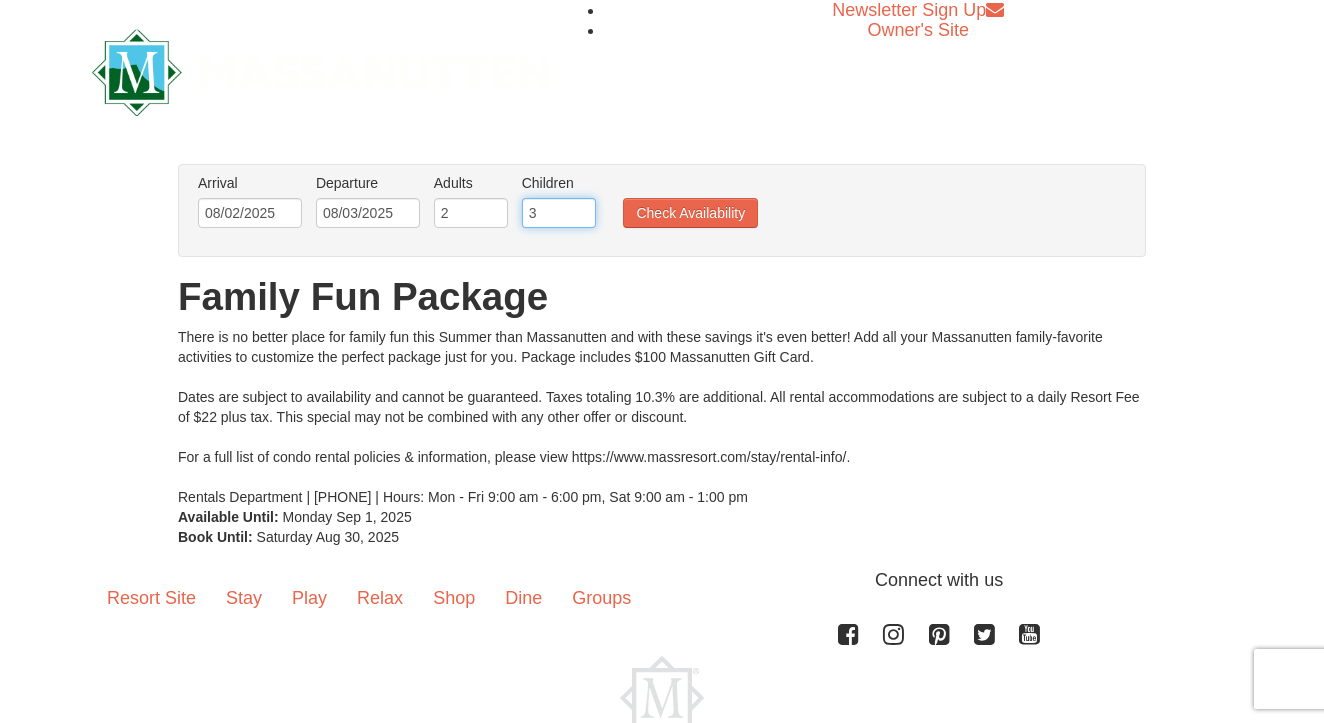 click on "3" at bounding box center (559, 213) 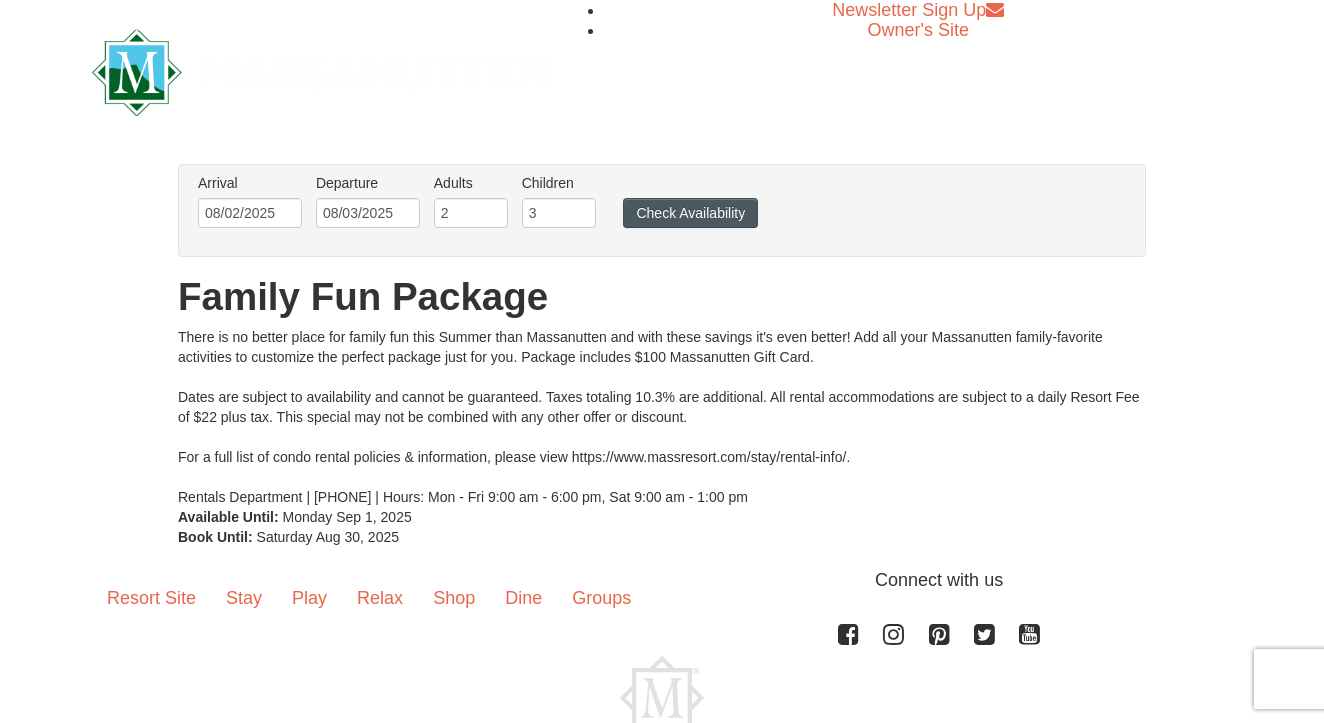 click on "Check Availability" at bounding box center (690, 213) 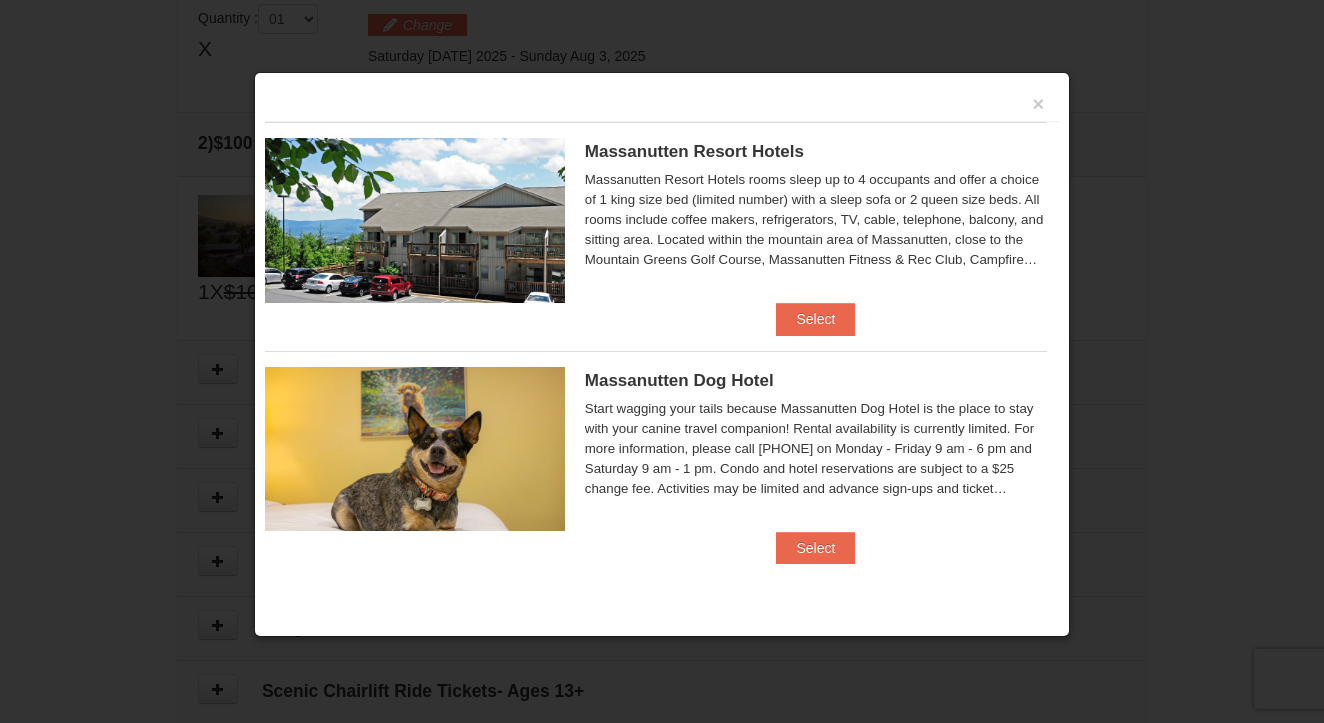 scroll, scrollTop: 612, scrollLeft: 0, axis: vertical 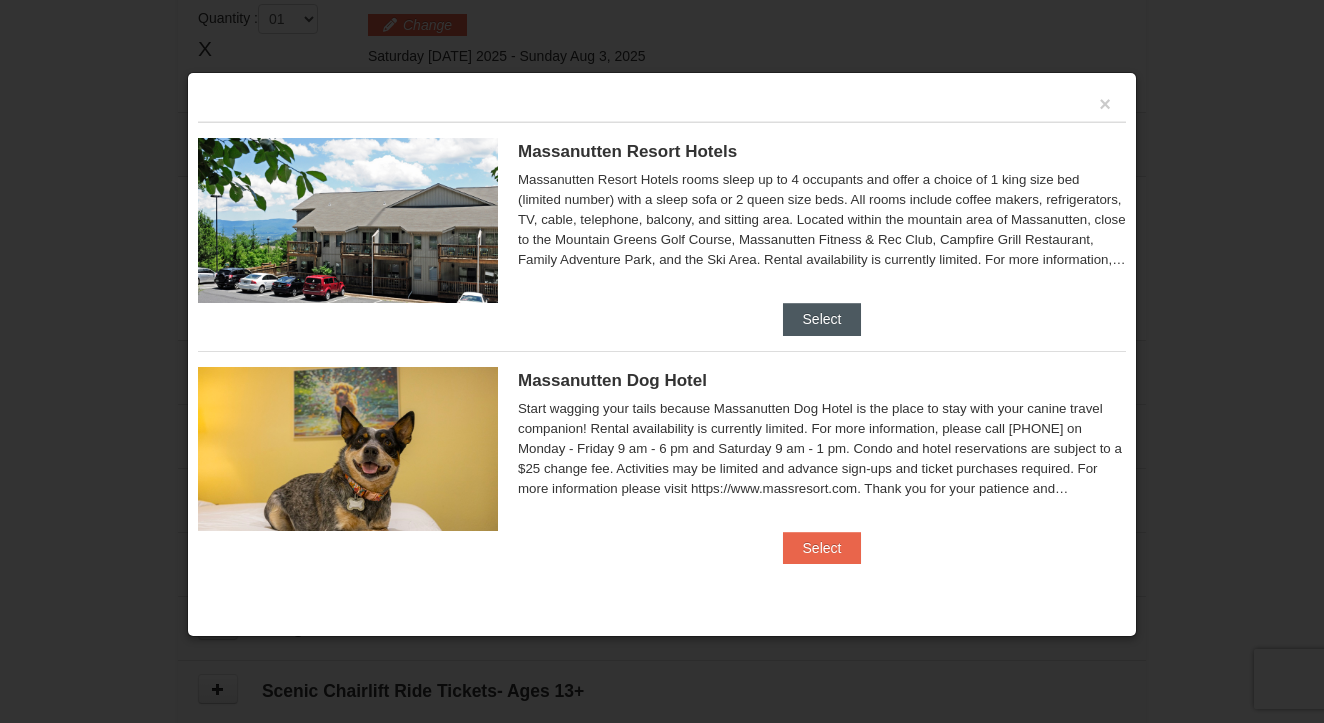 click on "Select" at bounding box center [822, 319] 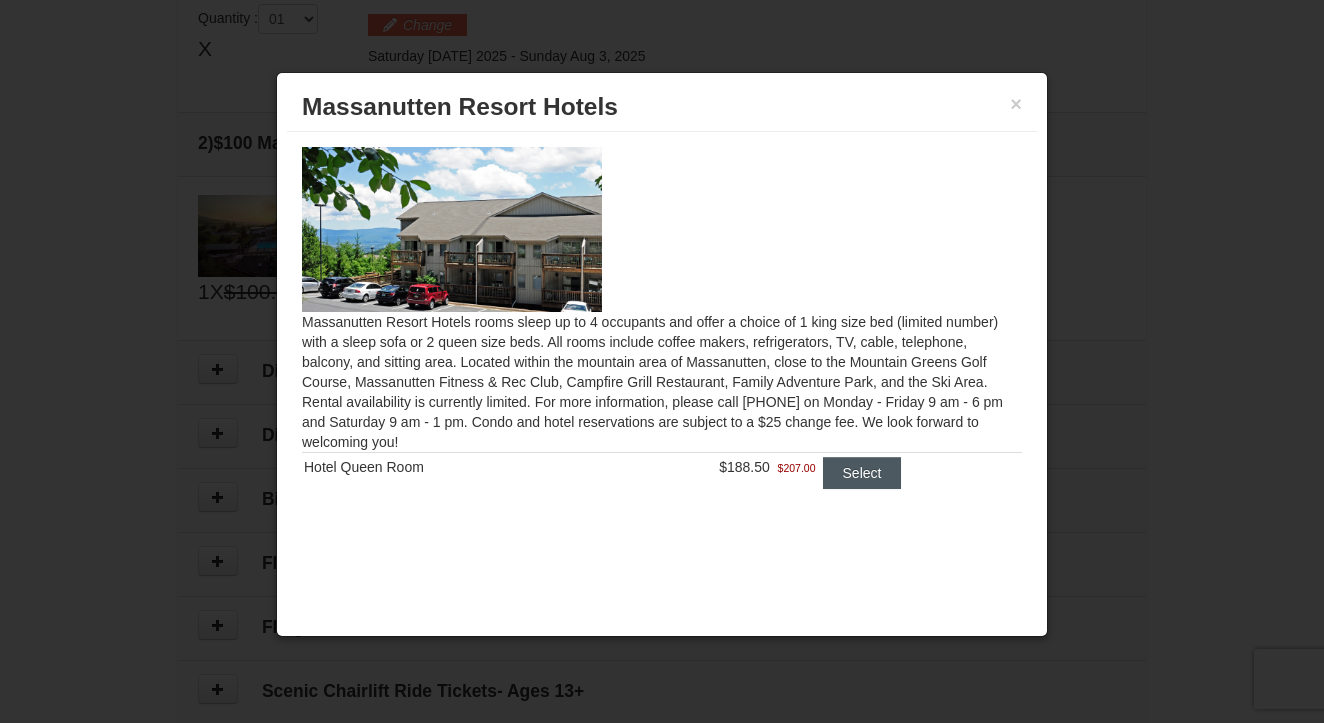 click on "Select" at bounding box center [862, 473] 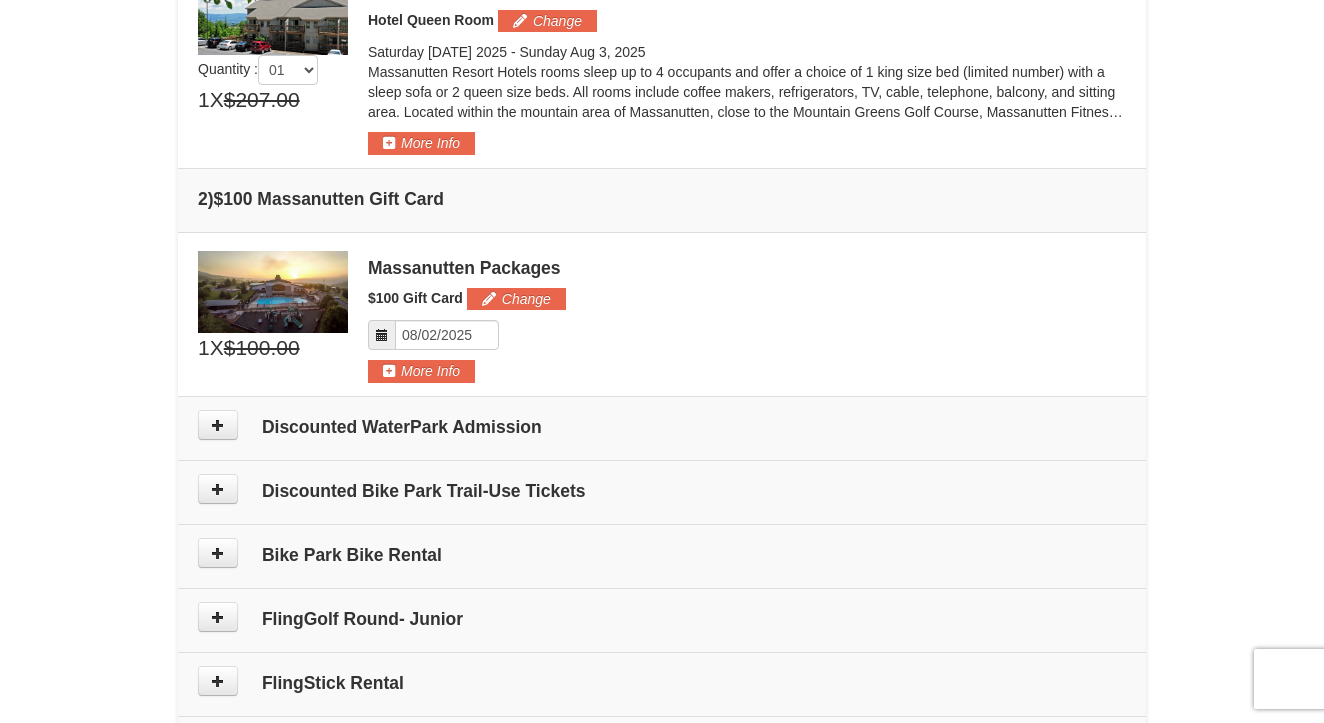 scroll, scrollTop: 644, scrollLeft: 0, axis: vertical 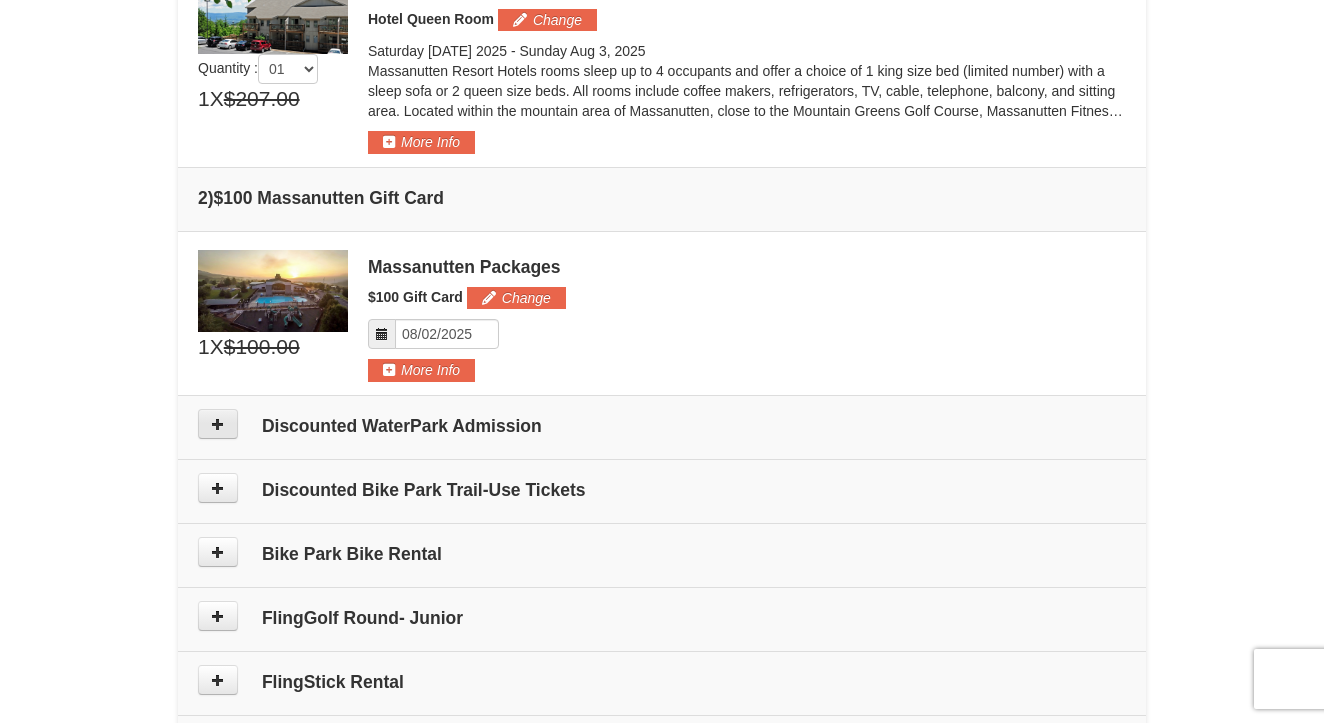 click at bounding box center [218, 424] 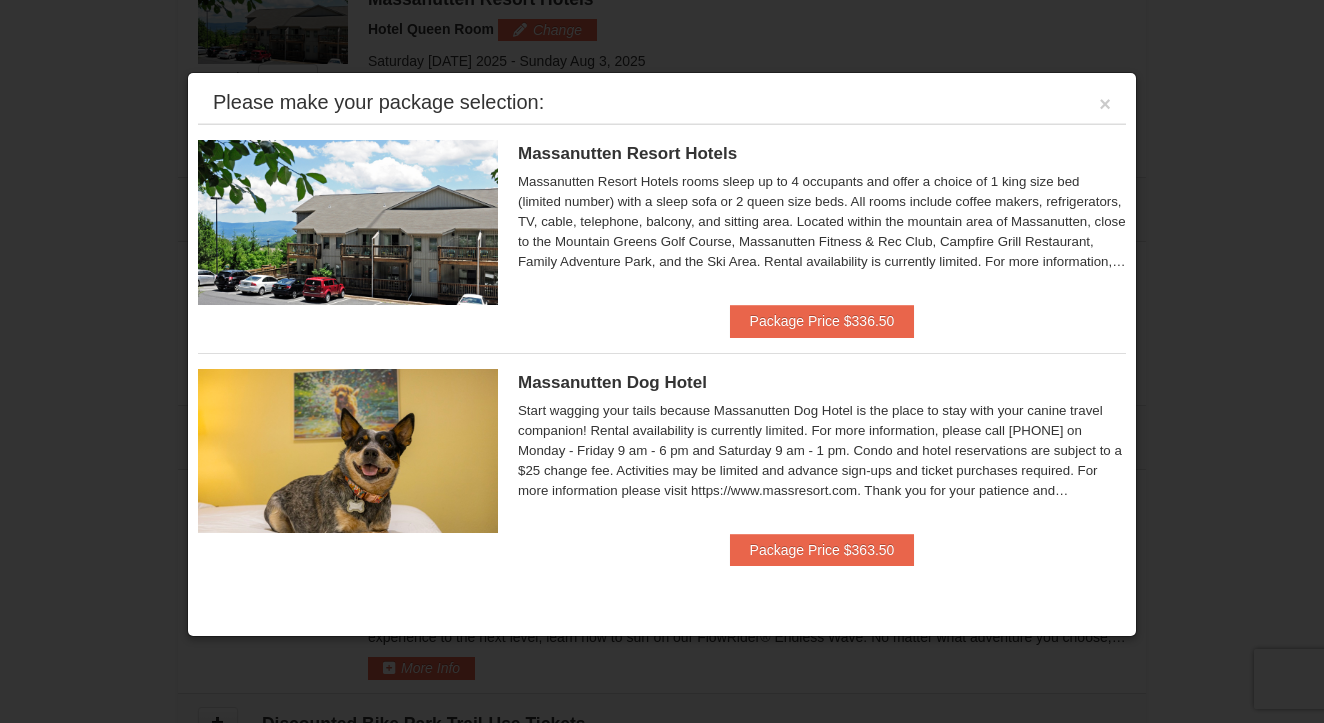scroll, scrollTop: 616, scrollLeft: 0, axis: vertical 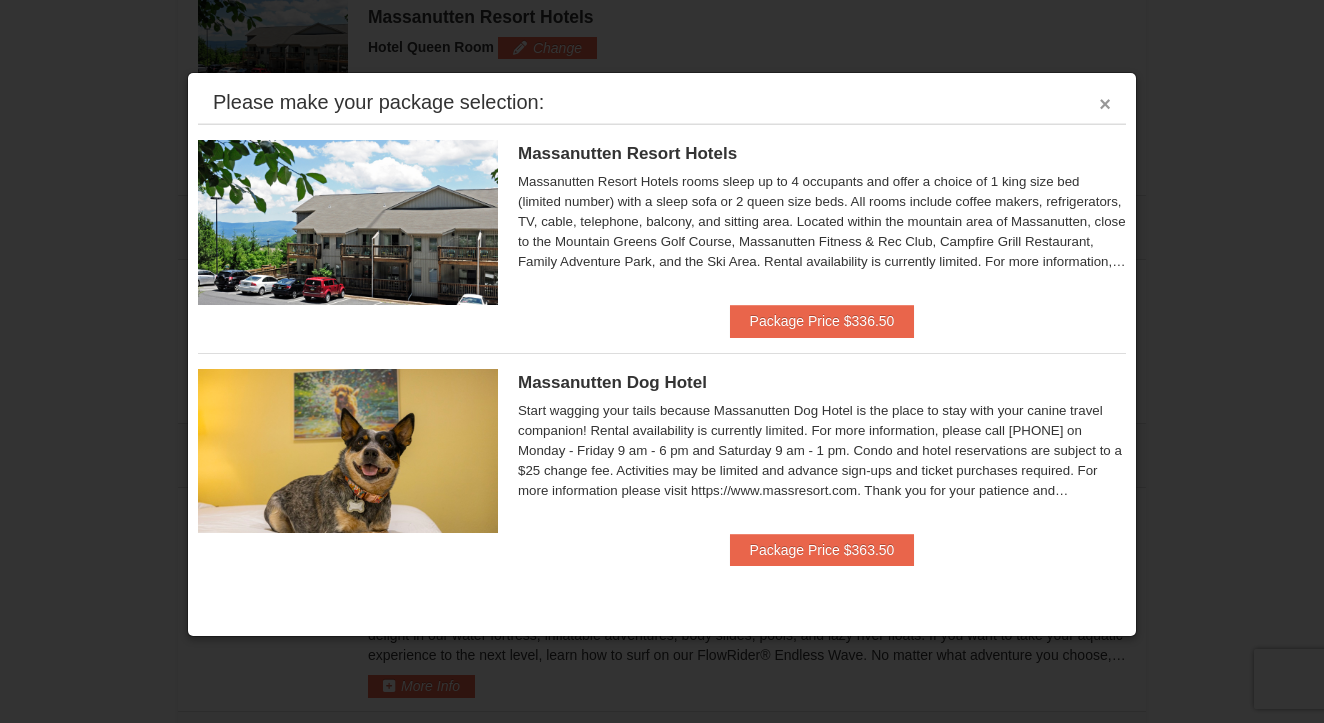 click on "×" at bounding box center (1105, 104) 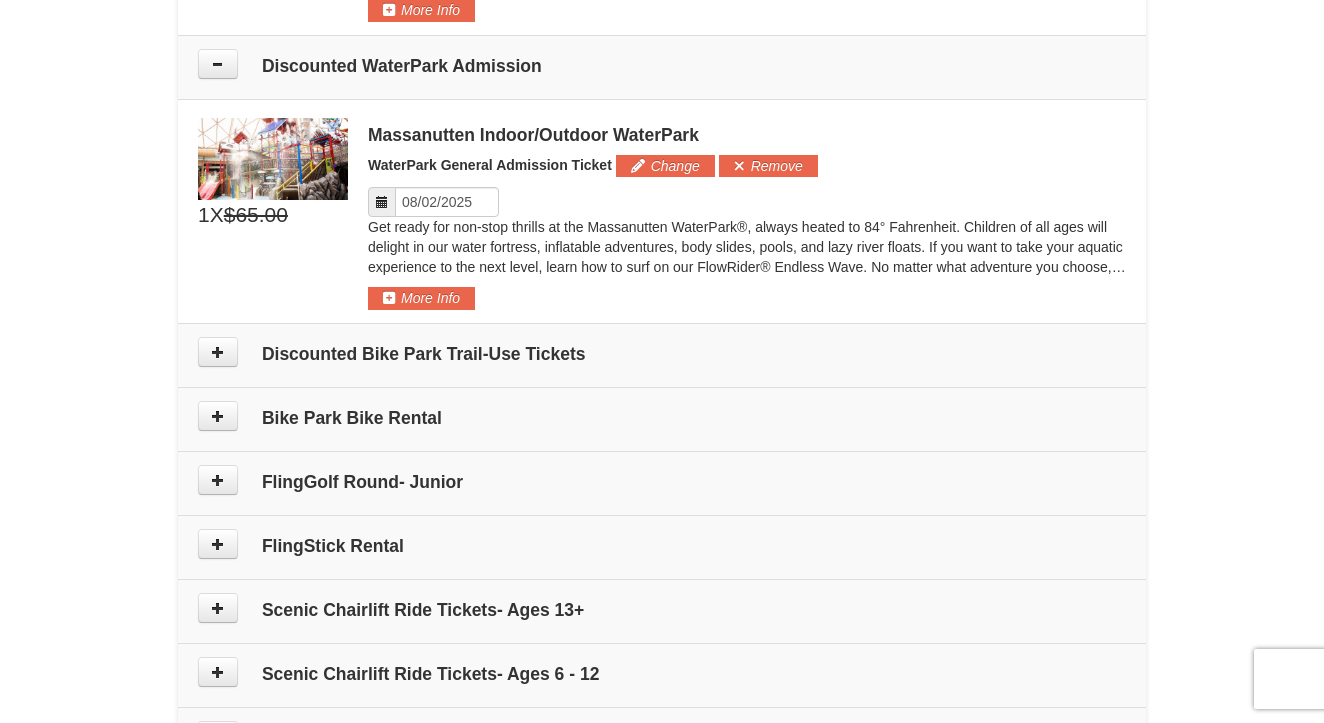 scroll, scrollTop: 1045, scrollLeft: 0, axis: vertical 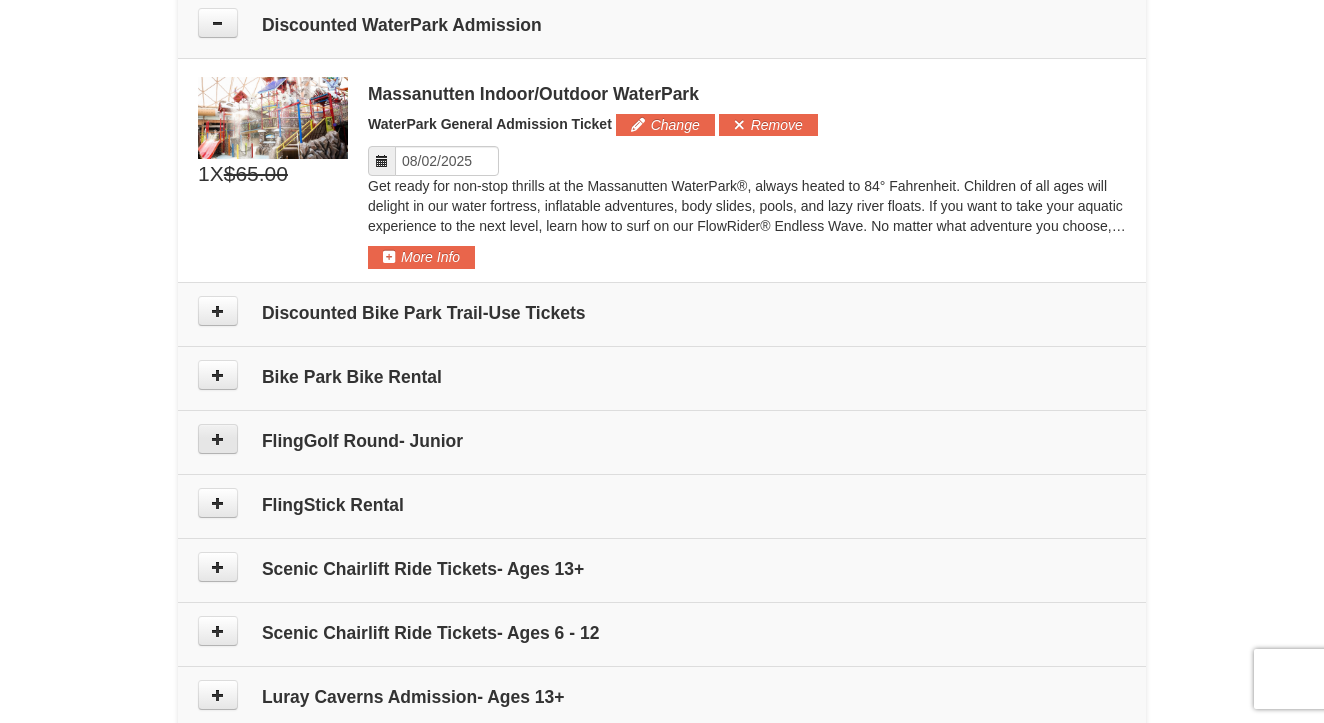 click at bounding box center (218, 439) 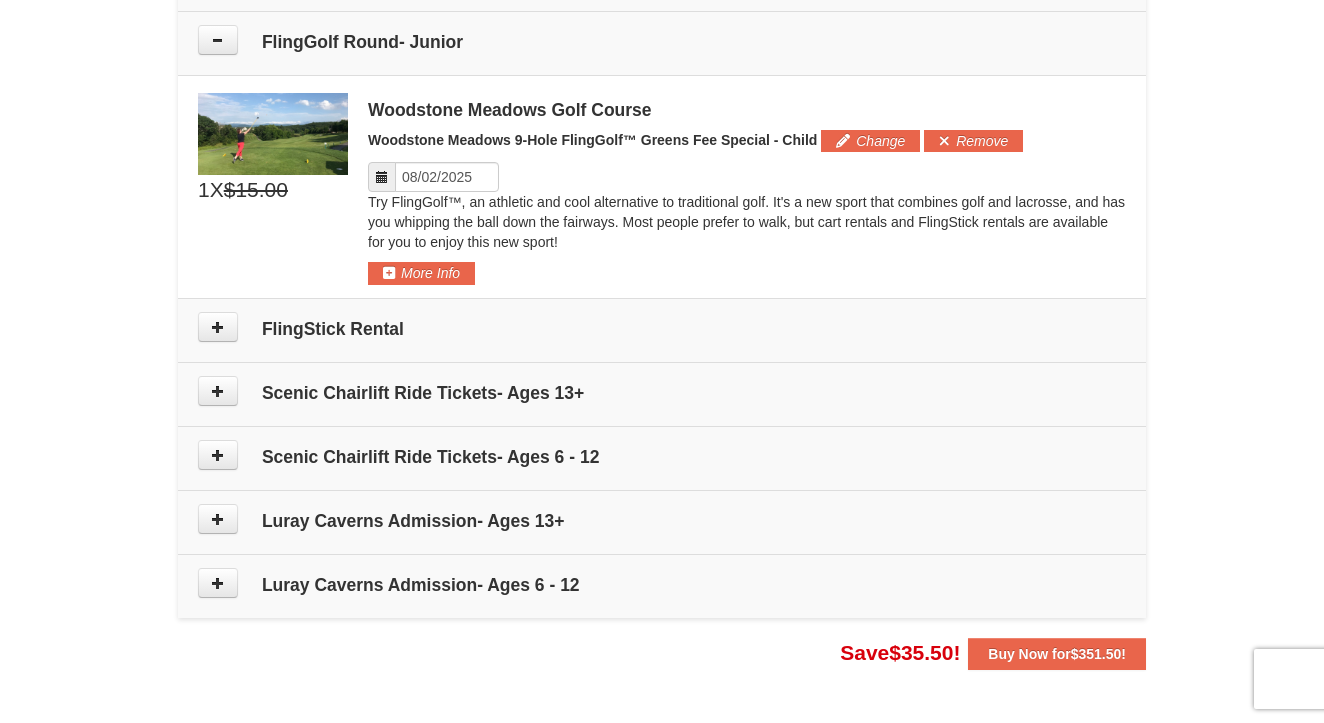 scroll, scrollTop: 1453, scrollLeft: 0, axis: vertical 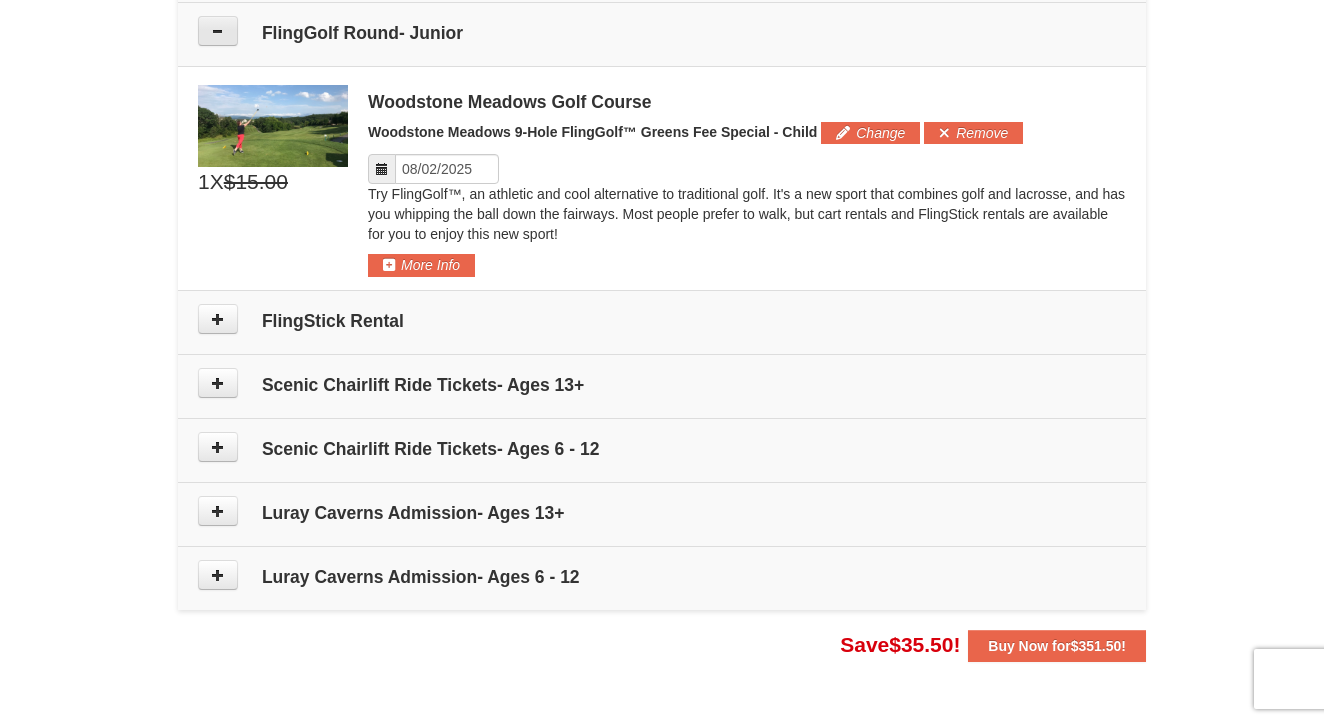 click at bounding box center (218, 31) 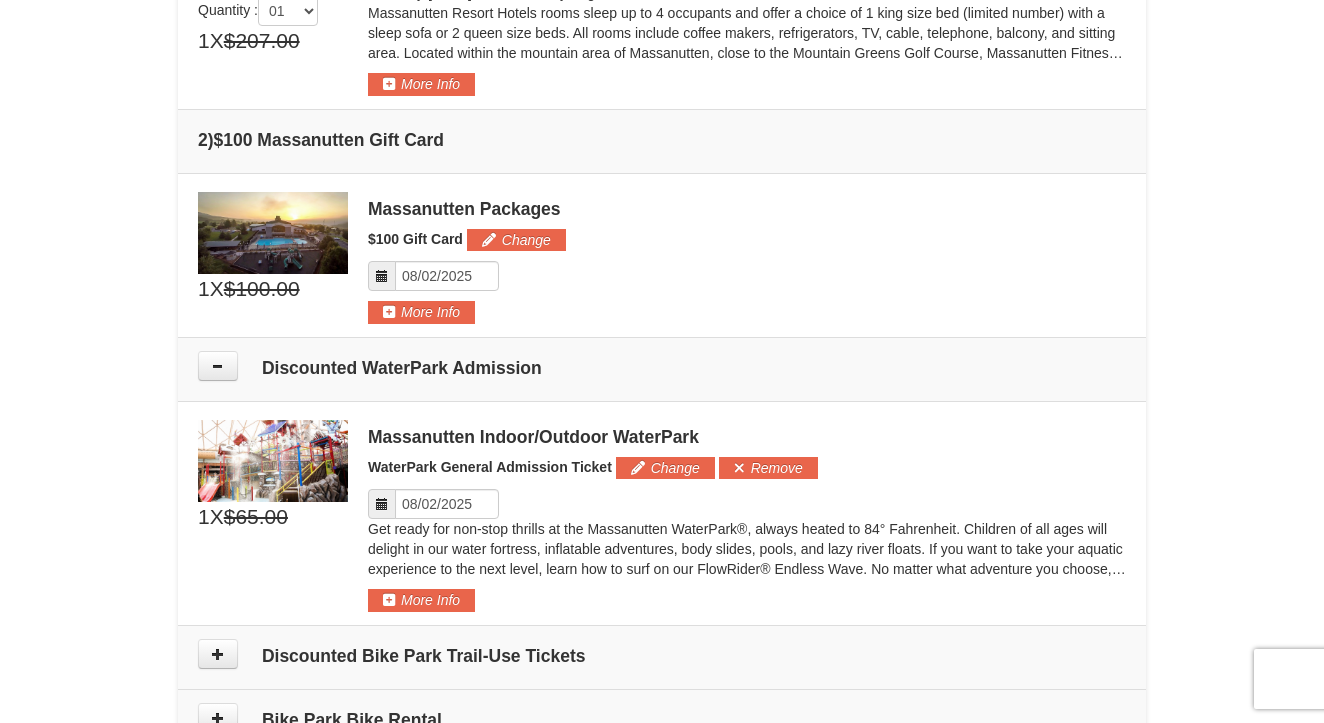 scroll, scrollTop: 714, scrollLeft: 0, axis: vertical 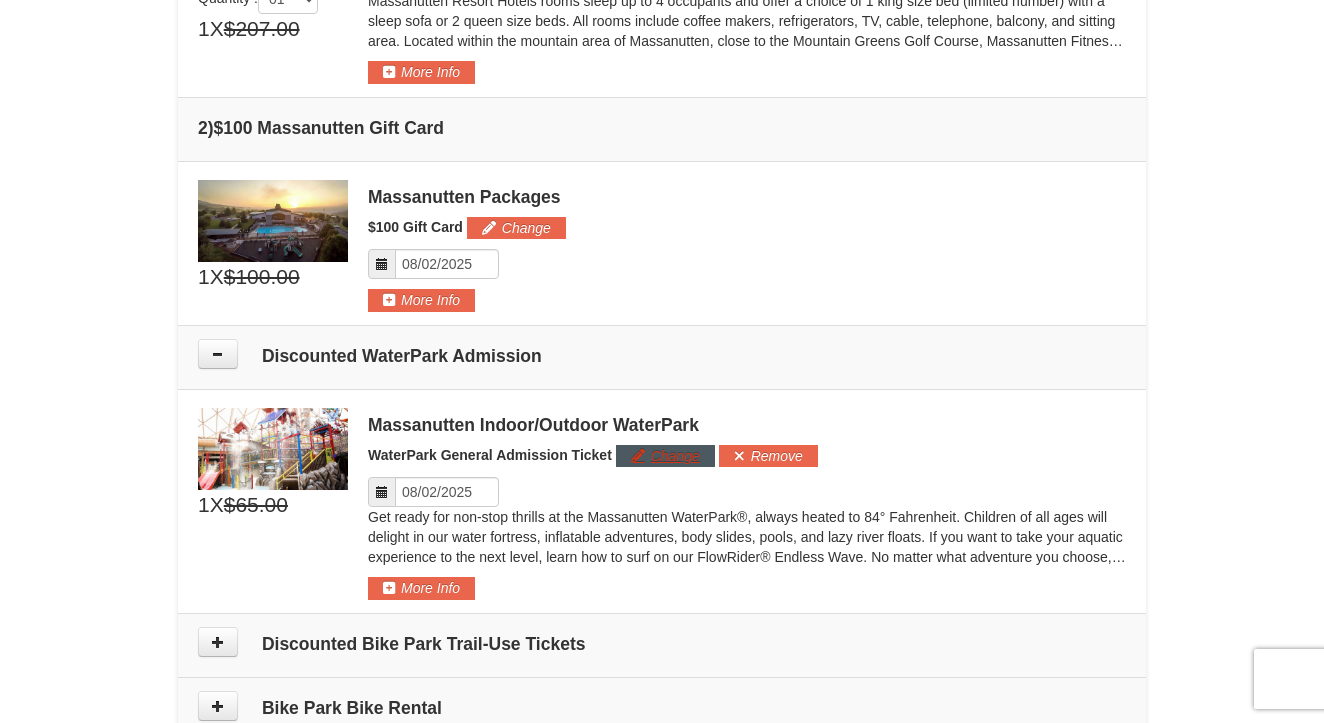 click on "Change" at bounding box center [665, 456] 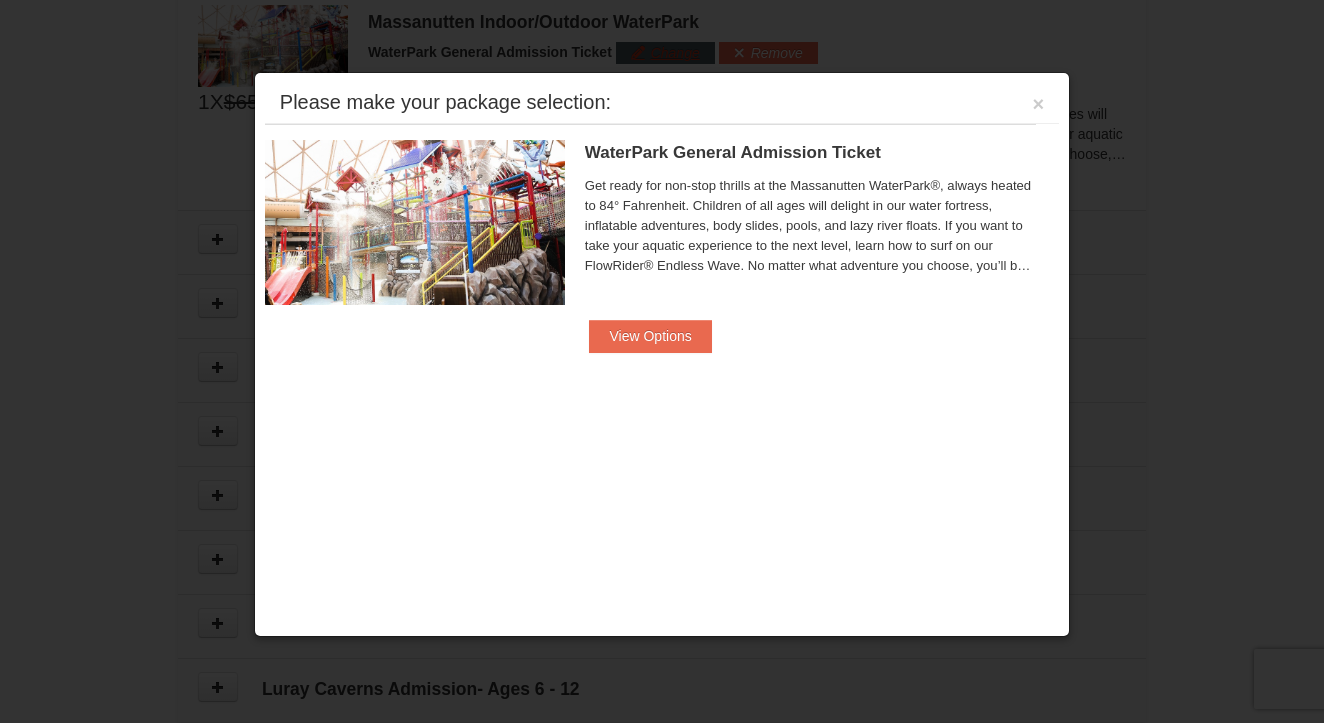 scroll, scrollTop: 1121, scrollLeft: 0, axis: vertical 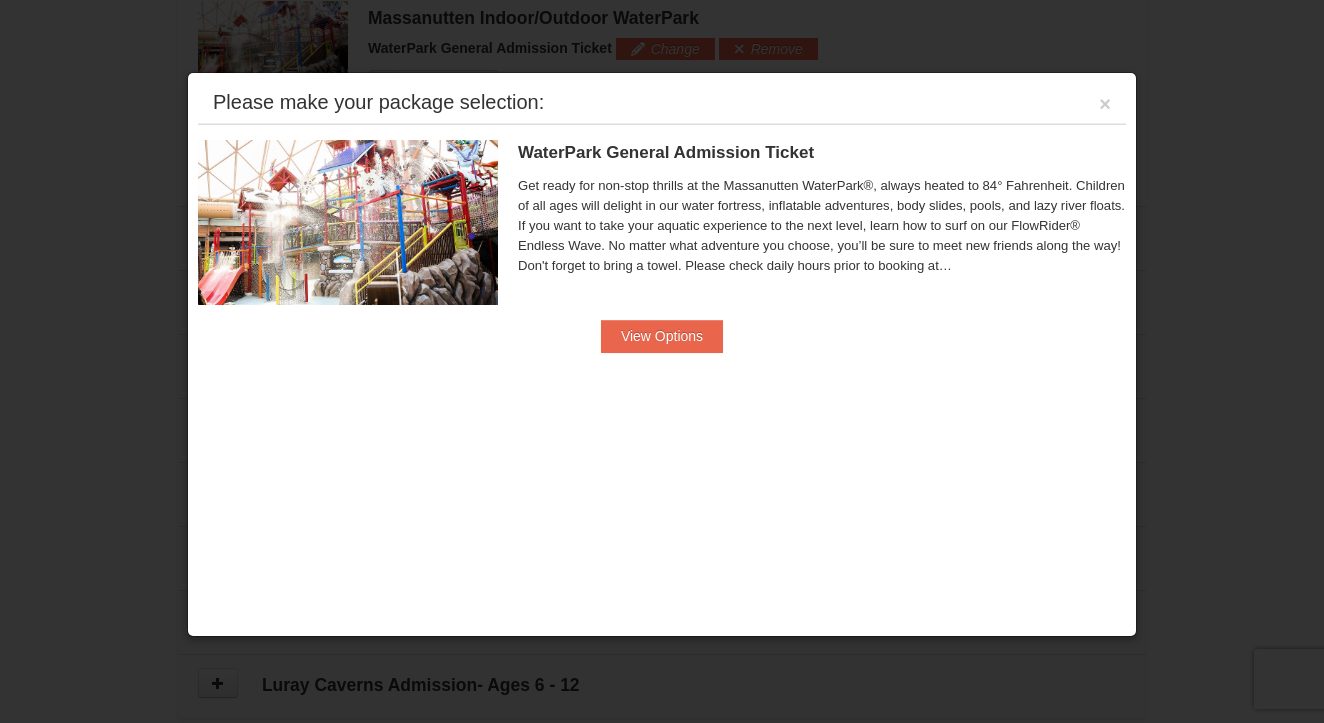 click on "Please make your package selection:
×" at bounding box center (662, 103) 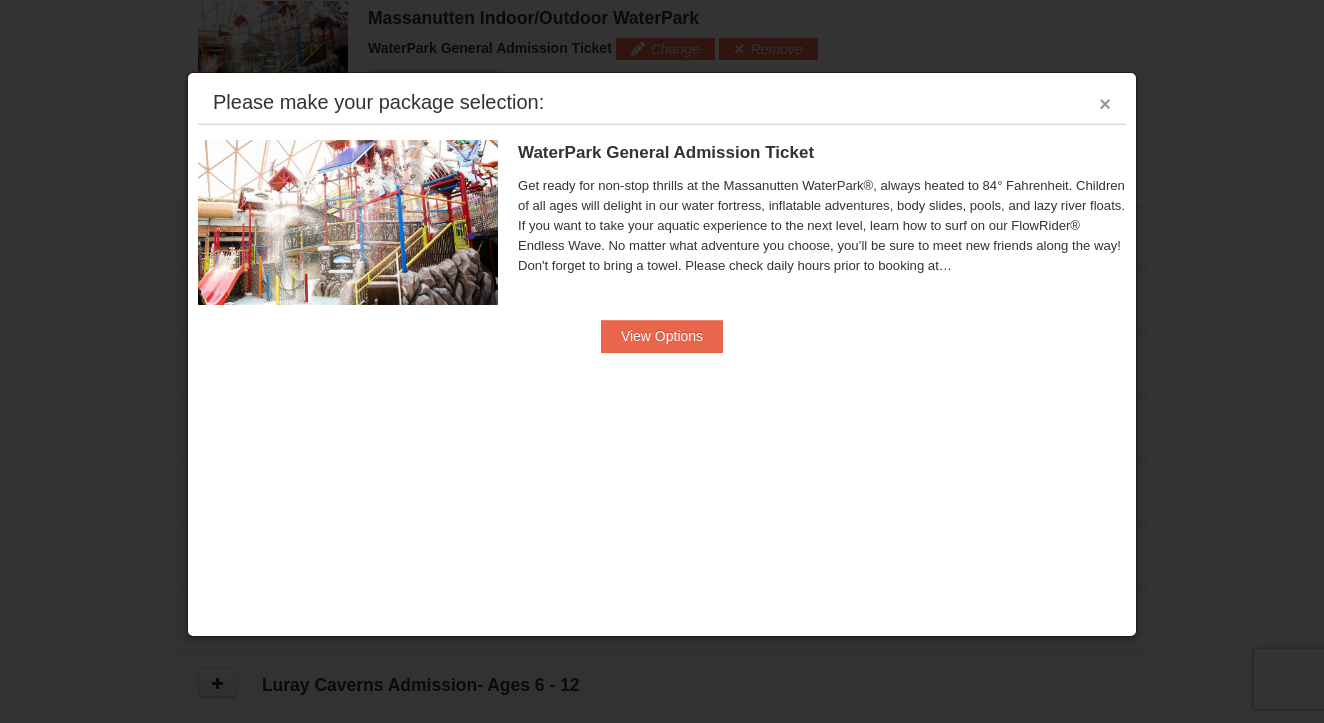 click on "×" at bounding box center [1105, 104] 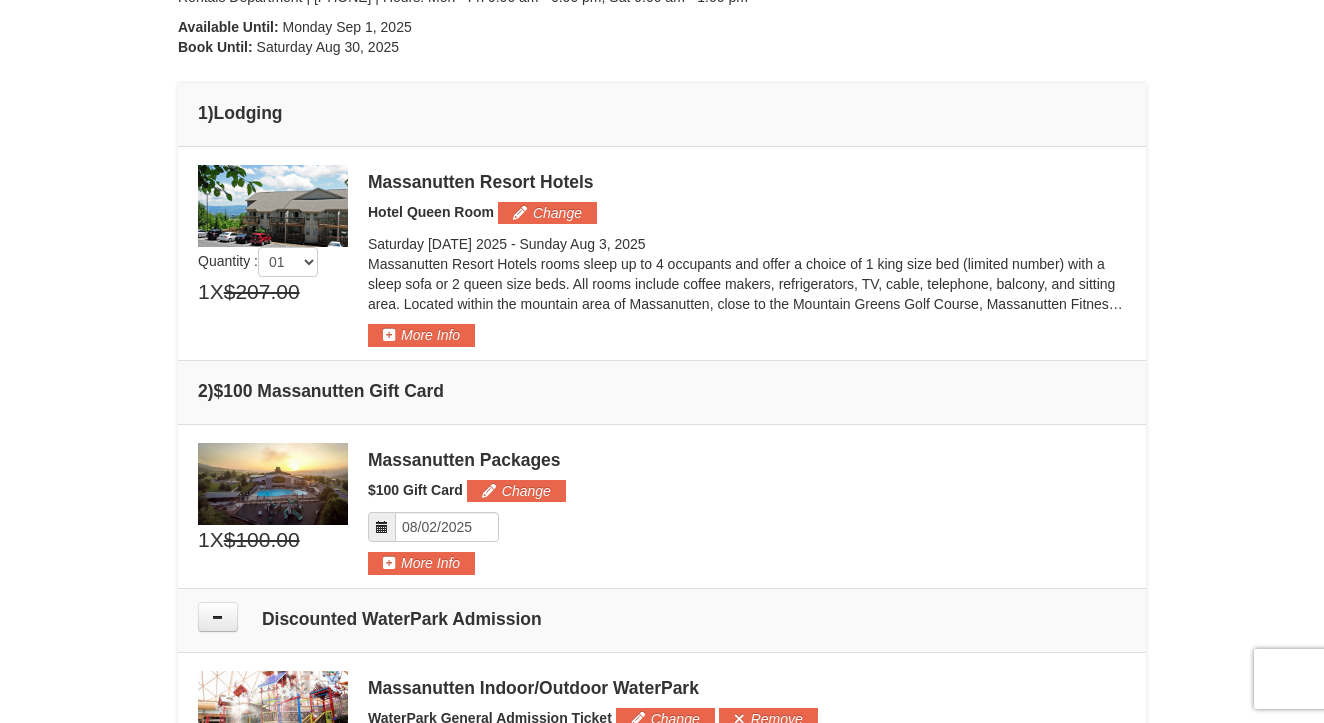scroll, scrollTop: 453, scrollLeft: 0, axis: vertical 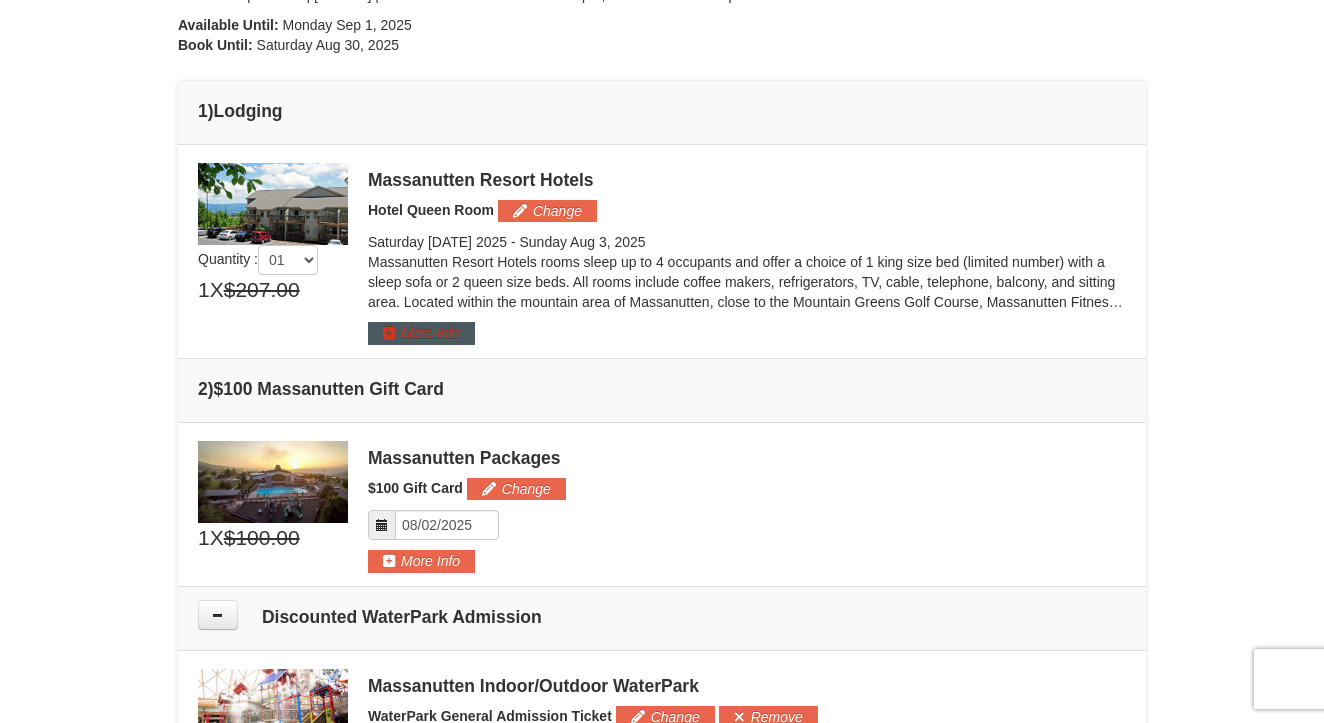 click on "More Info" at bounding box center [421, 333] 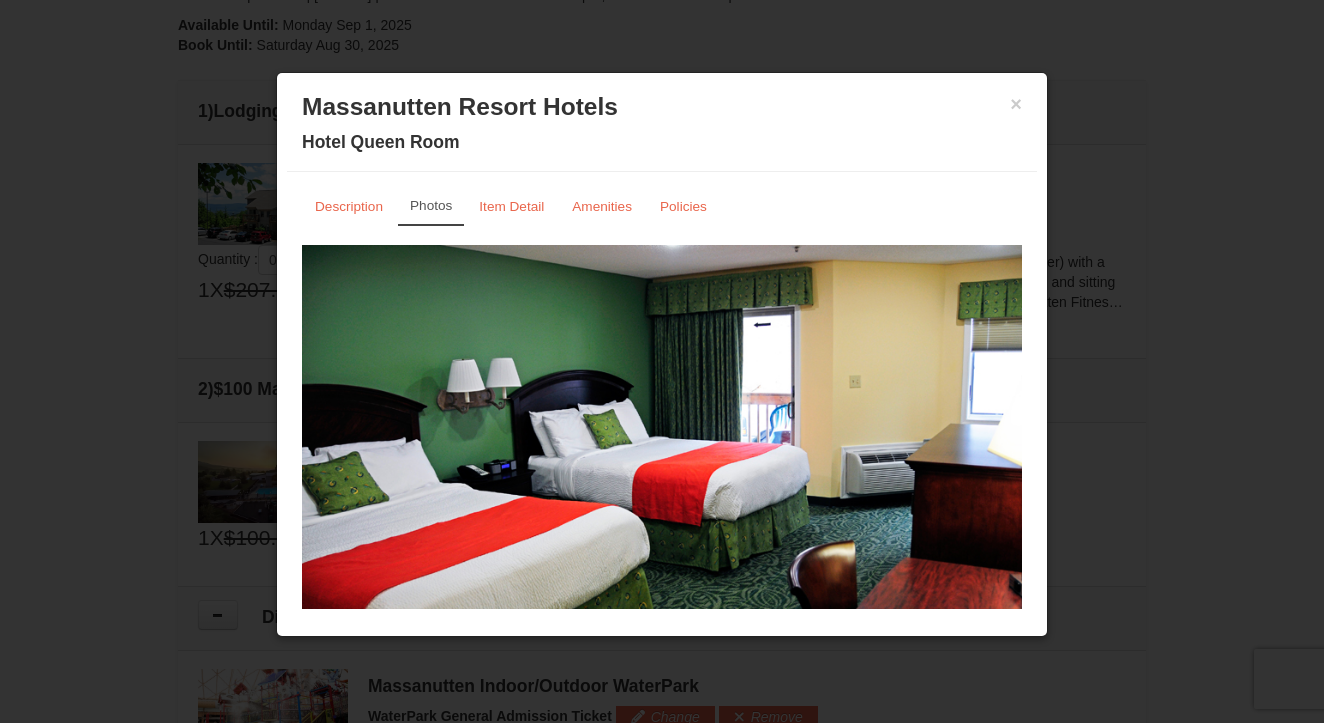 scroll, scrollTop: 0, scrollLeft: 0, axis: both 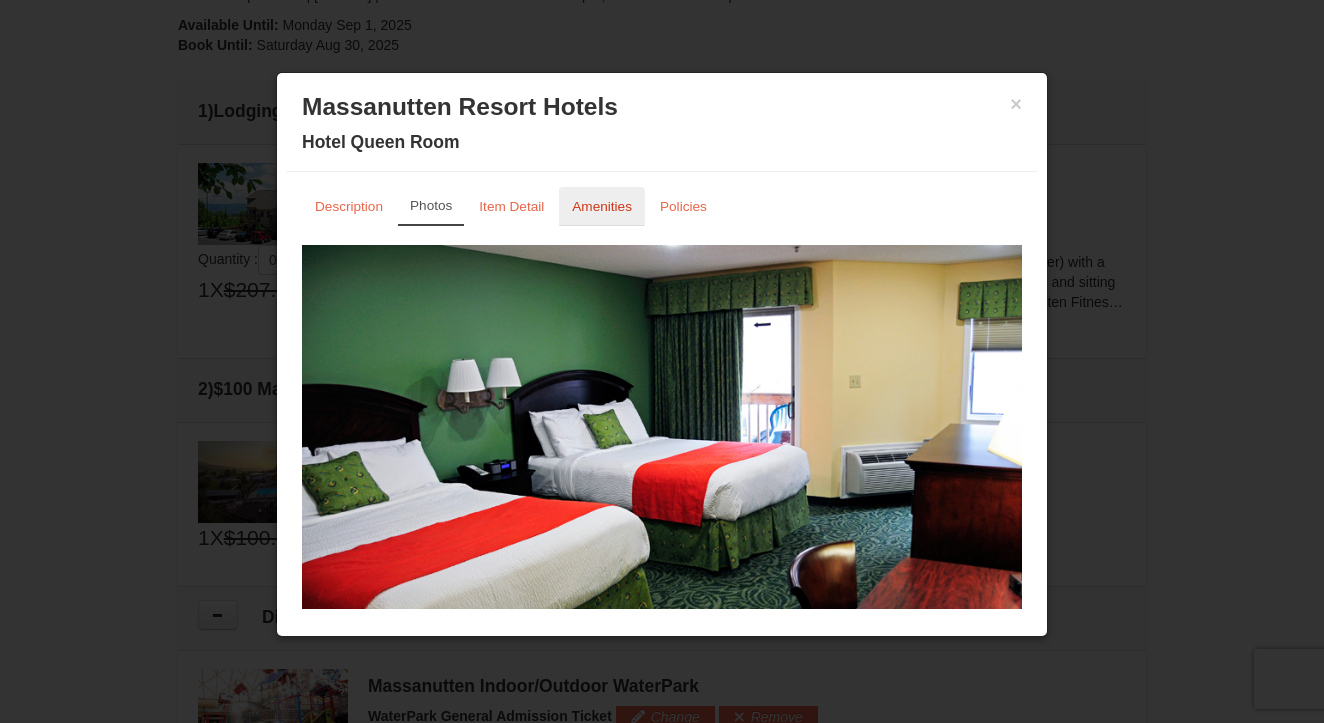 click on "Amenities" at bounding box center [602, 206] 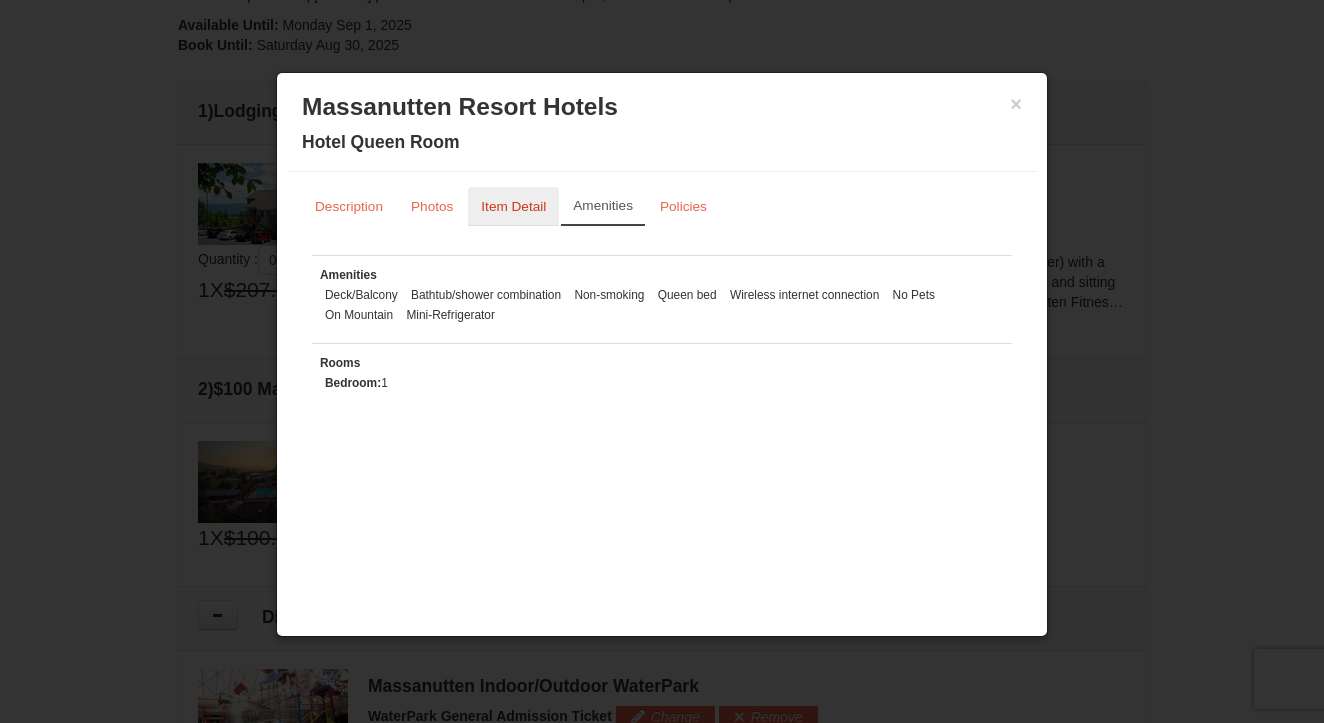 click on "Item Detail" at bounding box center (513, 206) 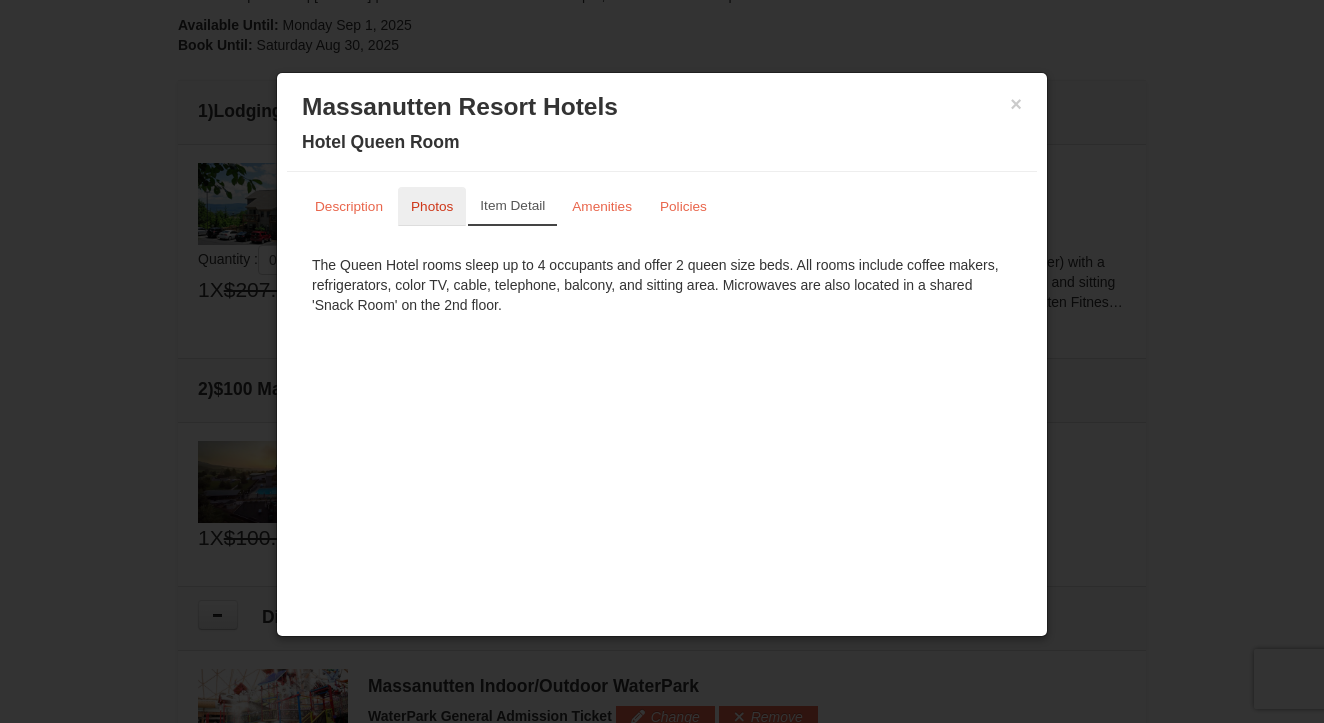 click on "Photos" at bounding box center [432, 206] 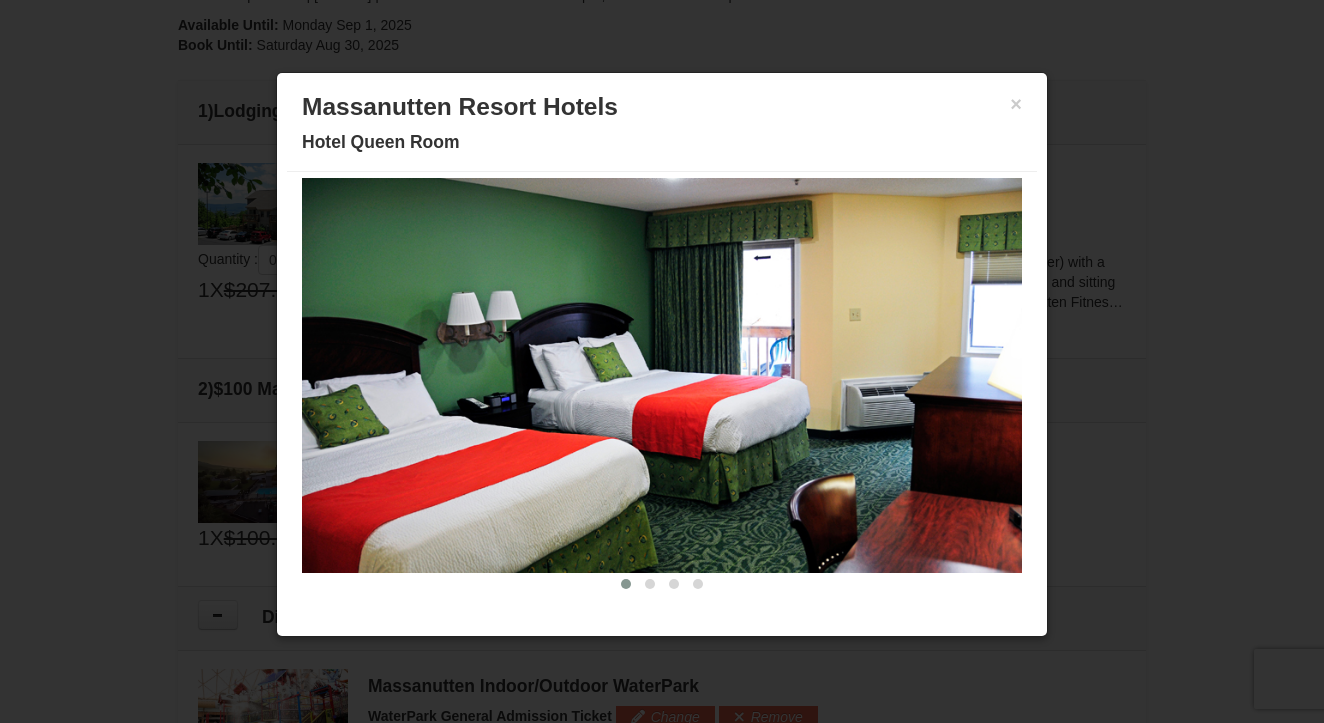 scroll, scrollTop: 67, scrollLeft: 0, axis: vertical 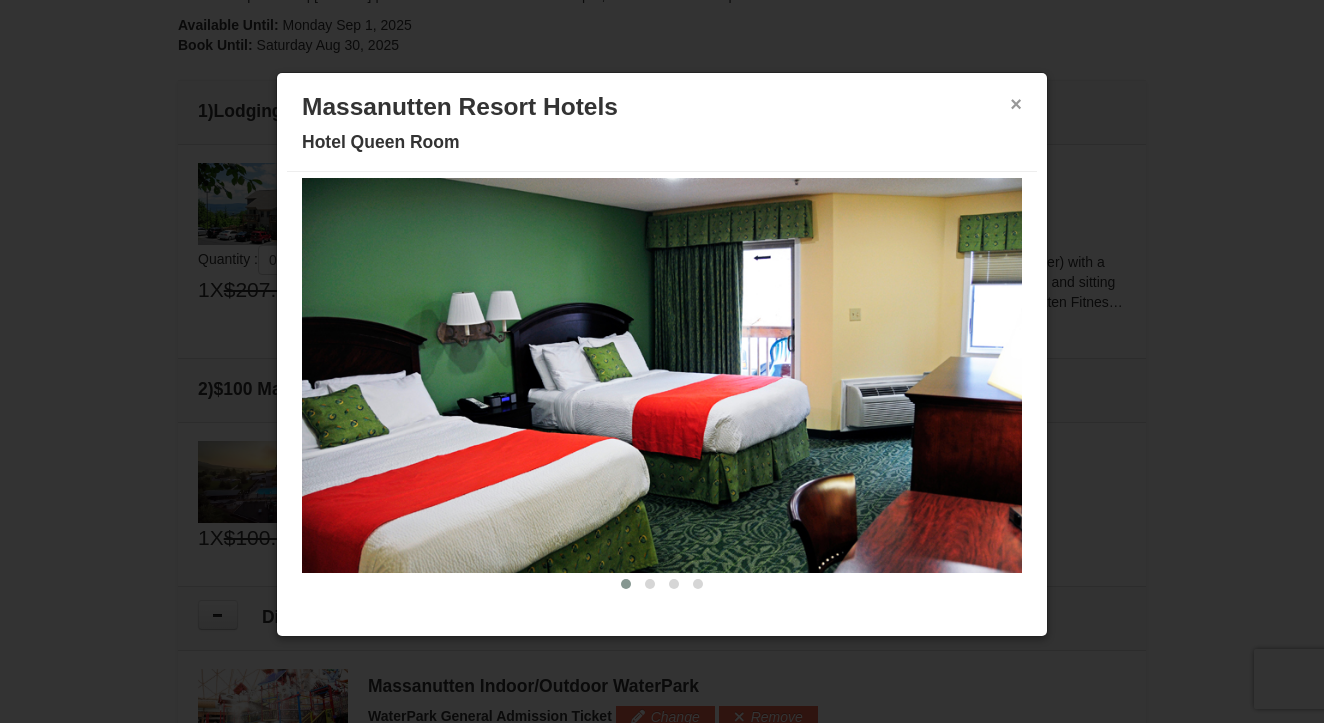 click on "×" at bounding box center (1016, 104) 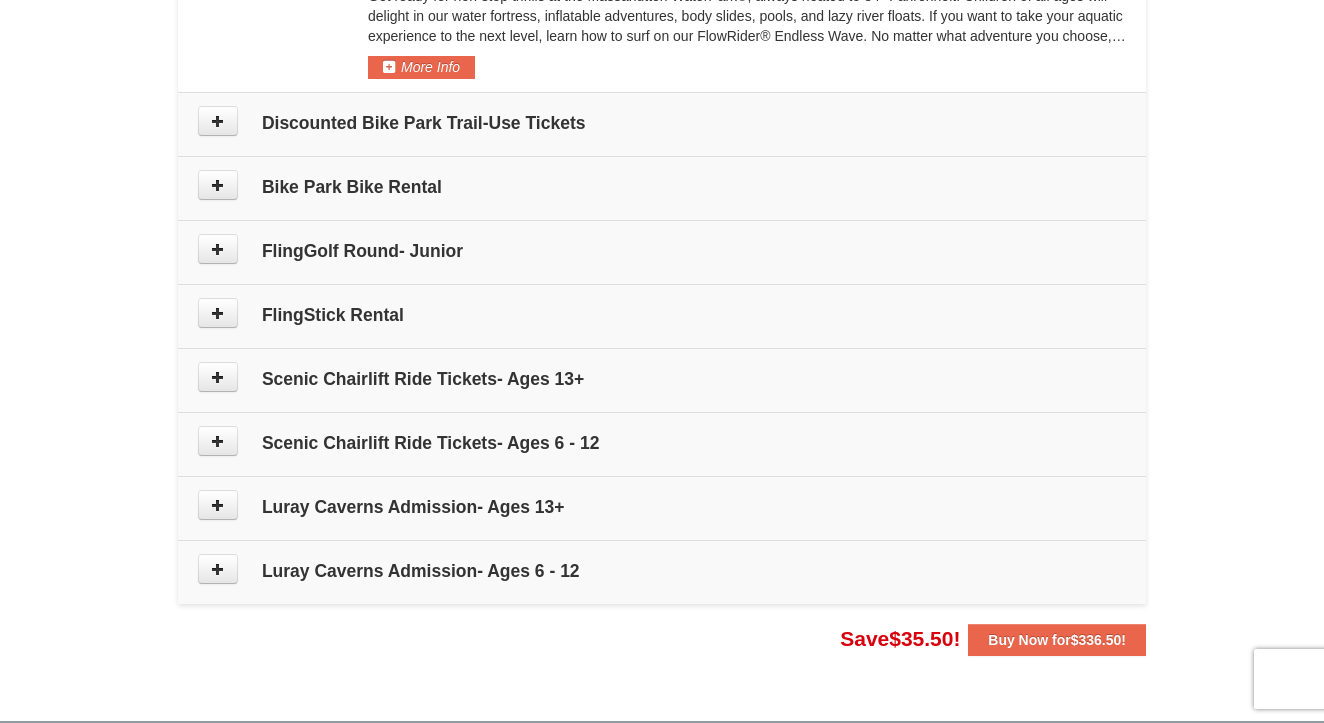 scroll, scrollTop: 1239, scrollLeft: 0, axis: vertical 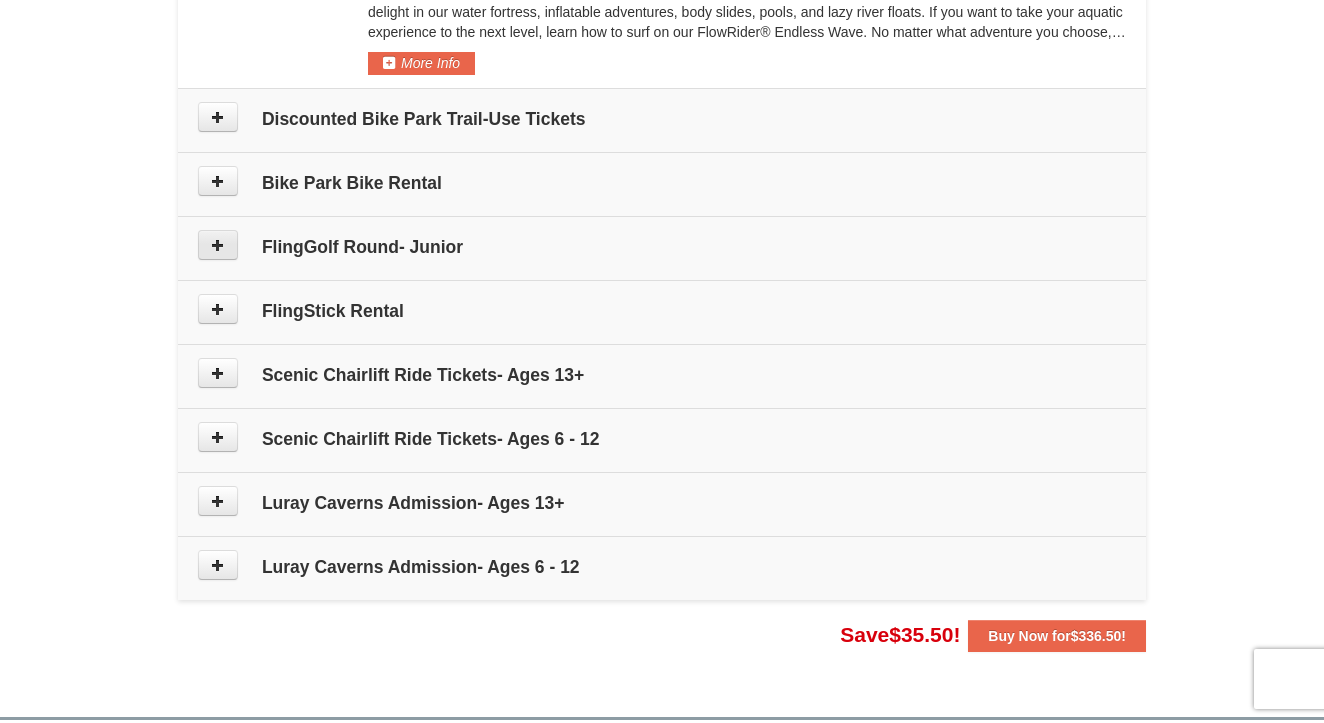 click at bounding box center (218, 245) 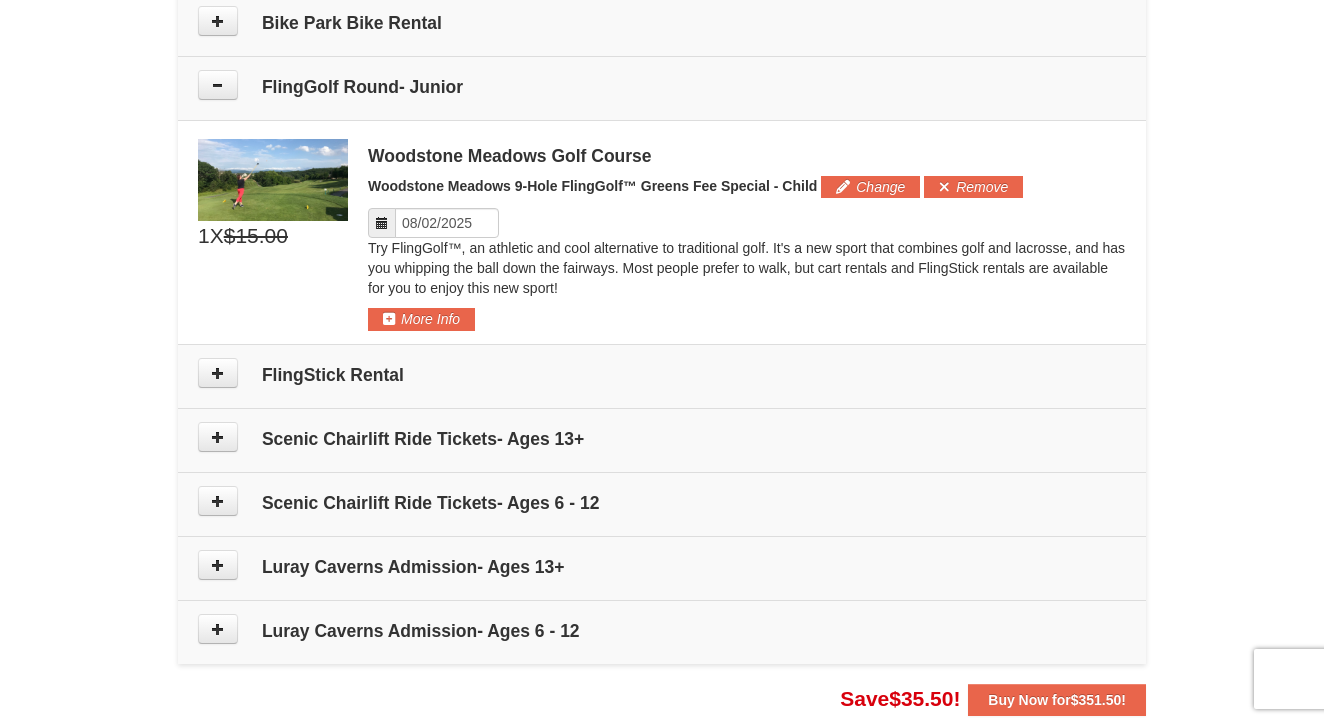 scroll, scrollTop: 1385, scrollLeft: 0, axis: vertical 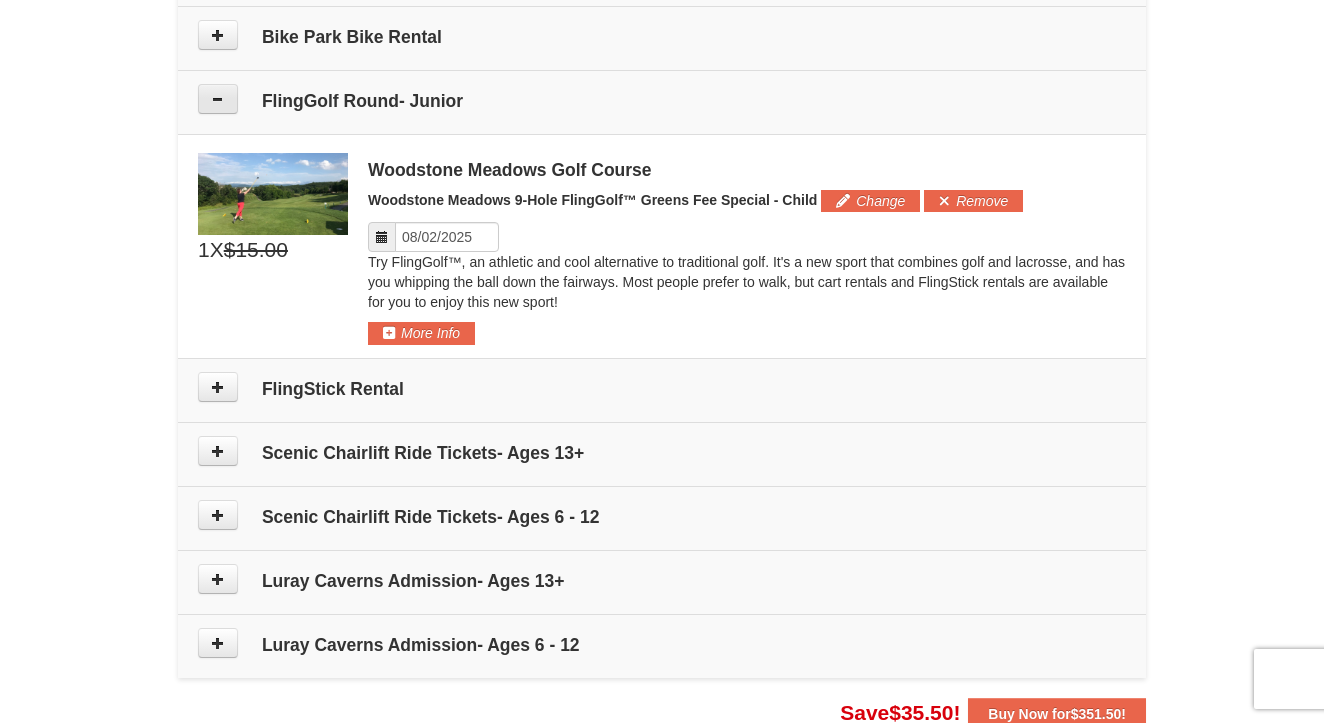 click at bounding box center [218, 99] 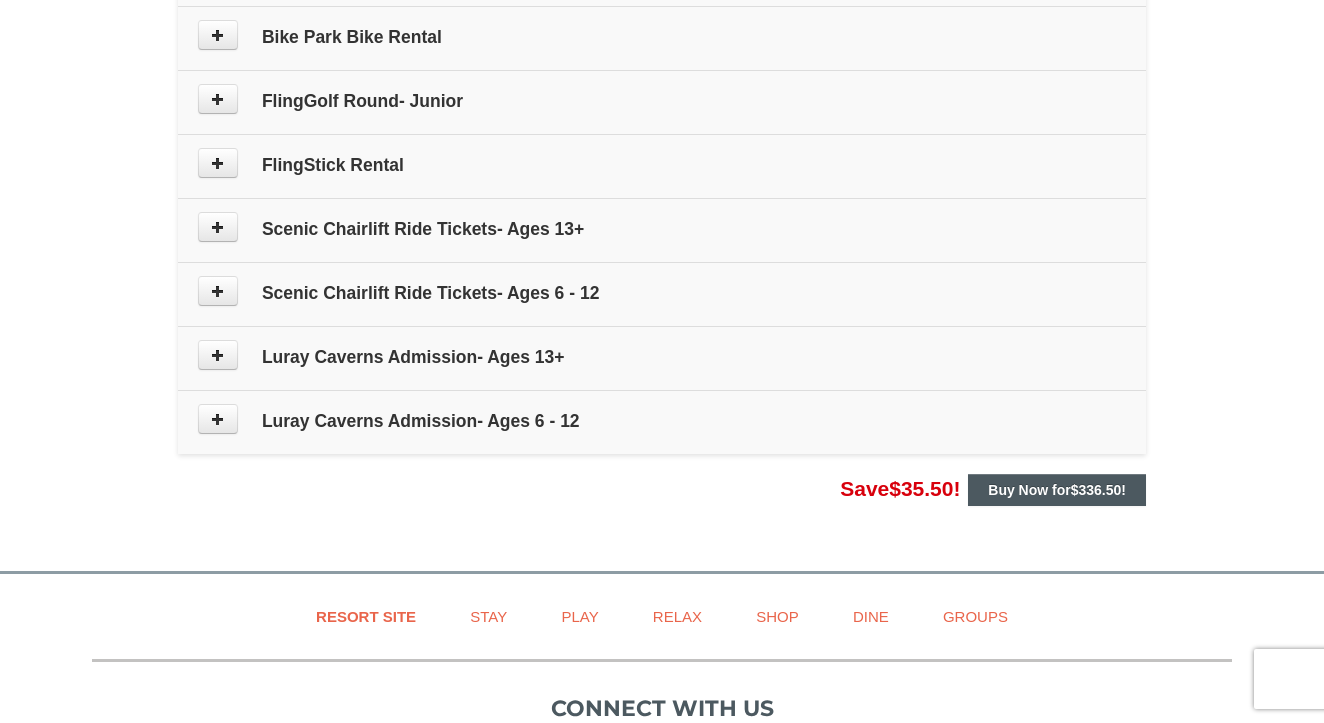 click on "Buy Now for
$336.50 !" at bounding box center [1057, 490] 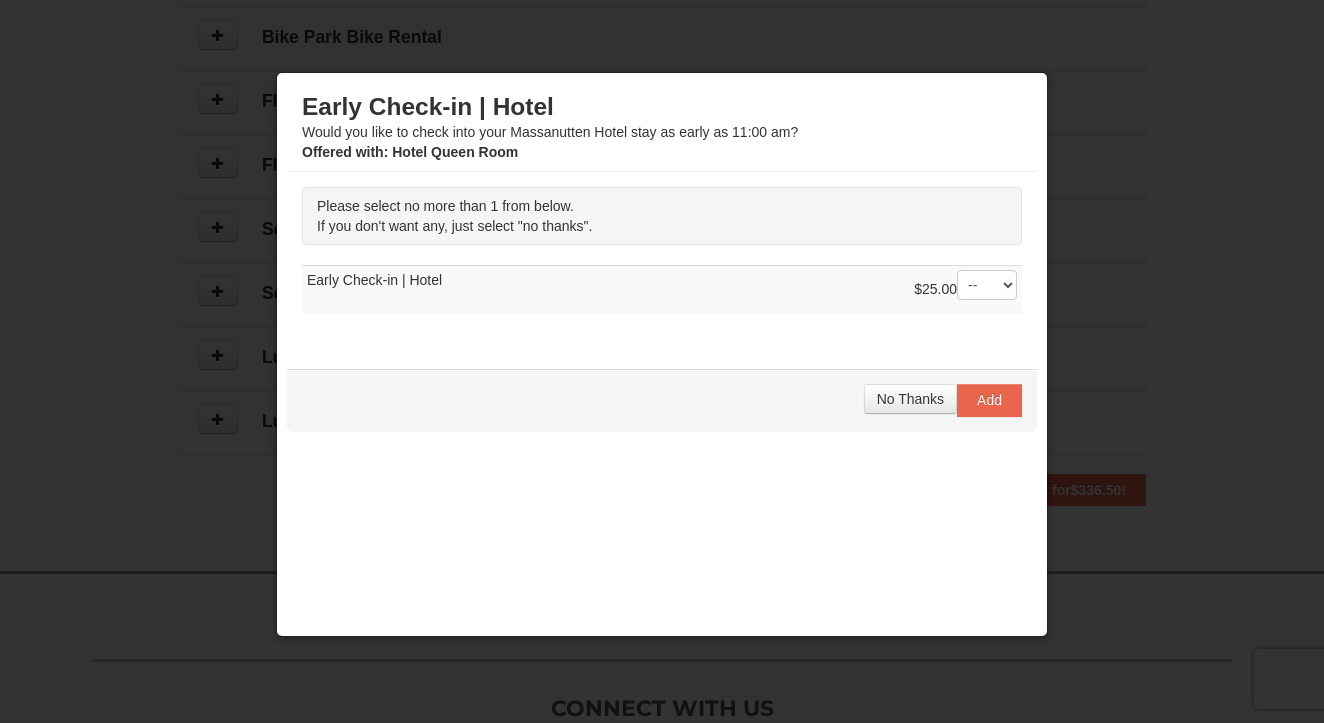 click on "Early Check-in | Hotel" at bounding box center (662, 107) 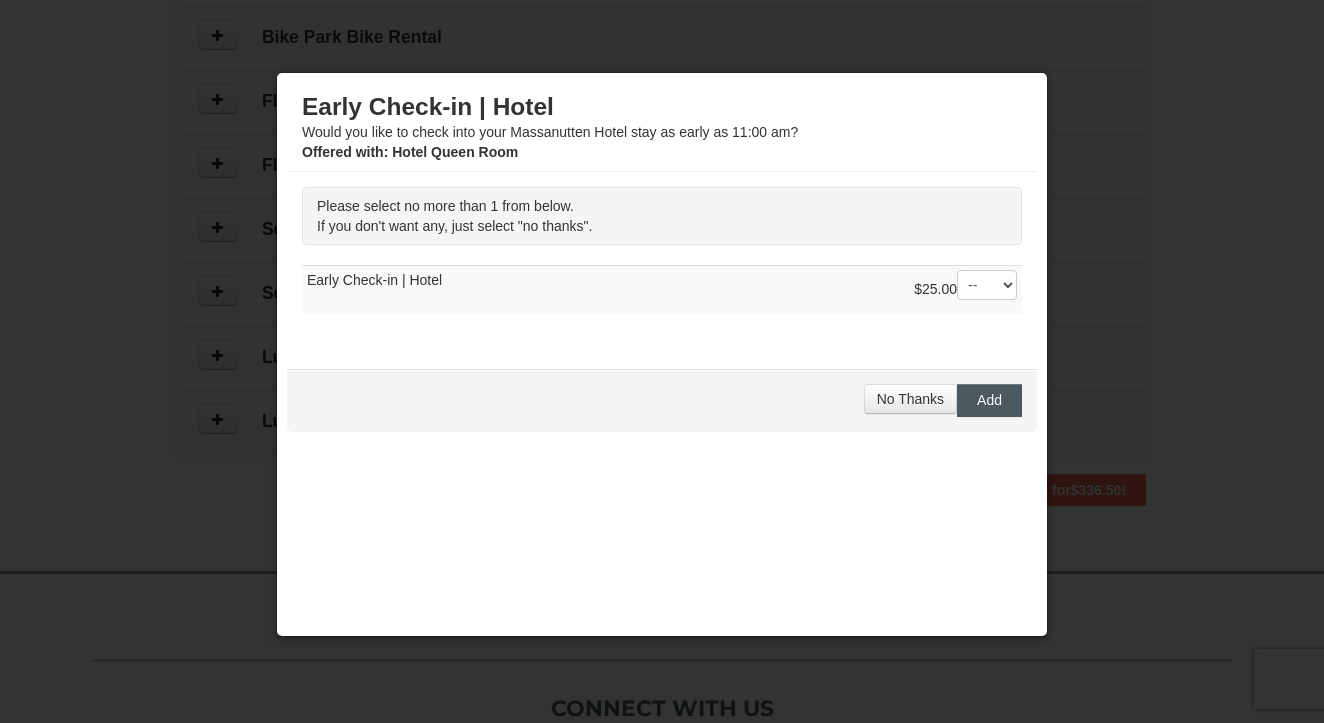 click on "Add" at bounding box center (989, 400) 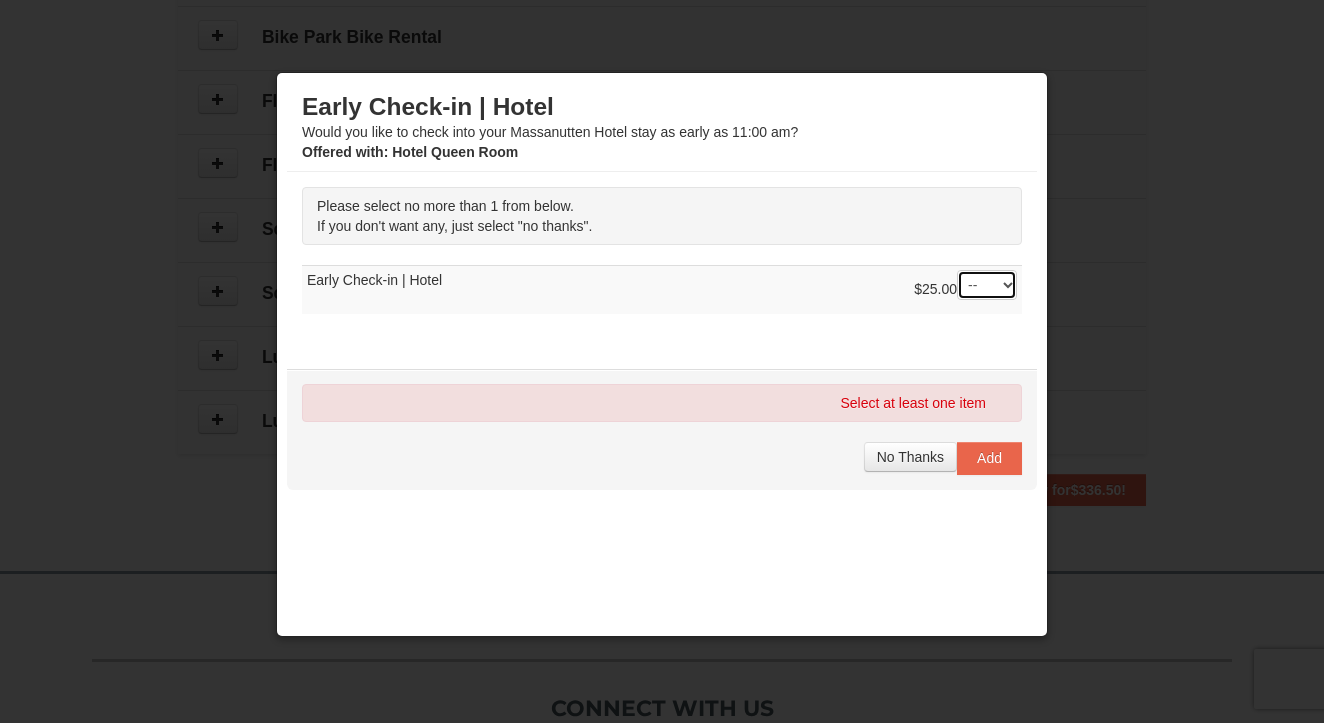 select on "1" 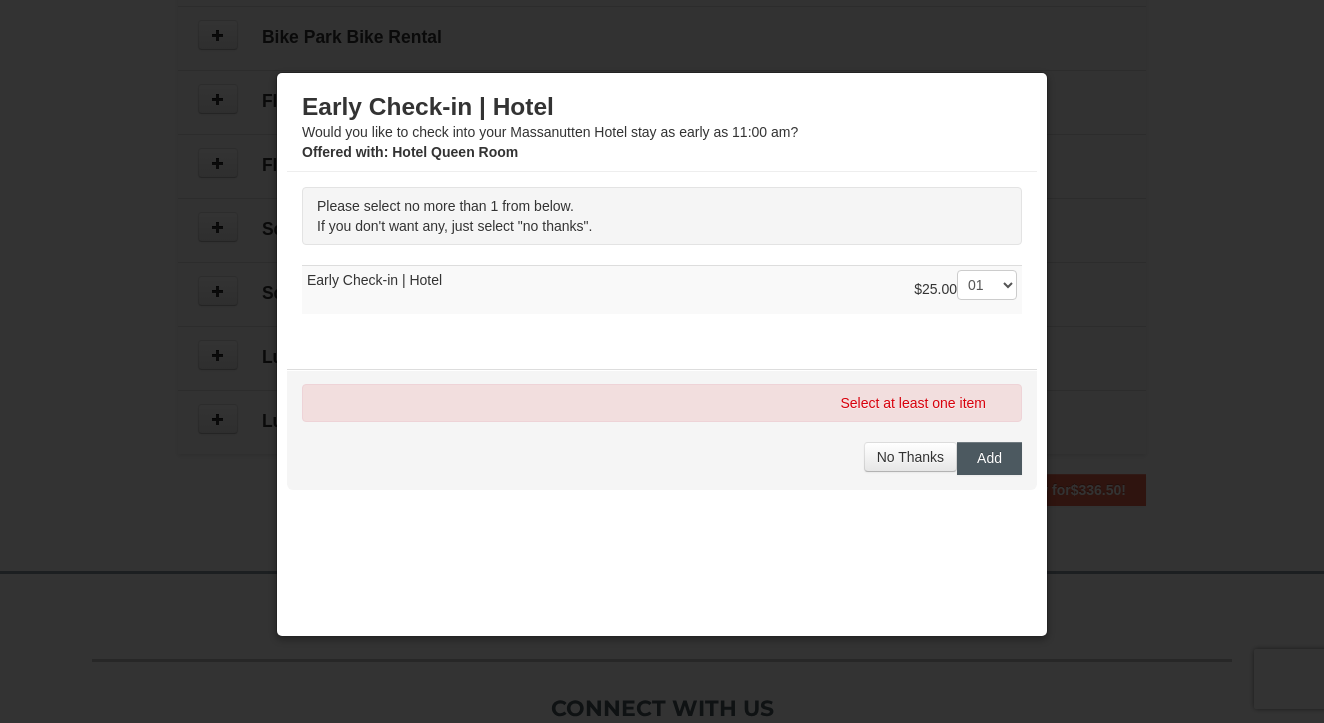 click on "Add" at bounding box center [989, 458] 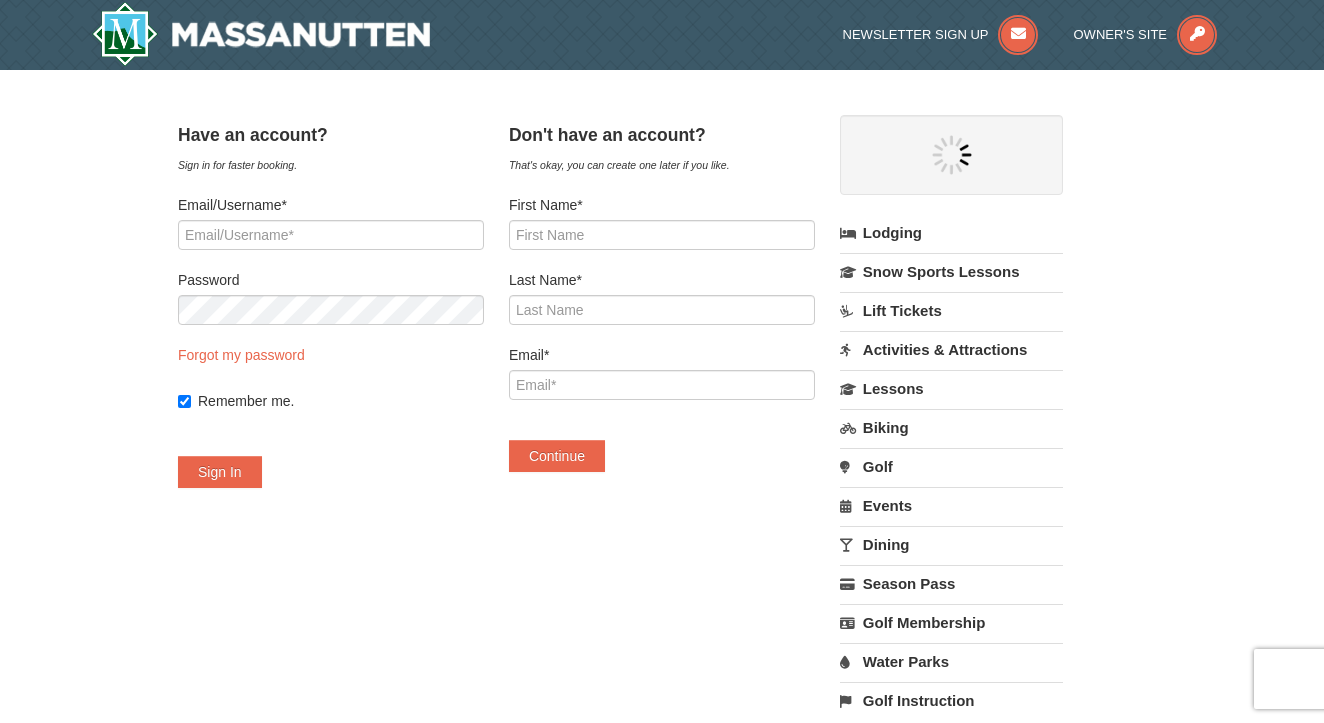 scroll, scrollTop: 0, scrollLeft: 0, axis: both 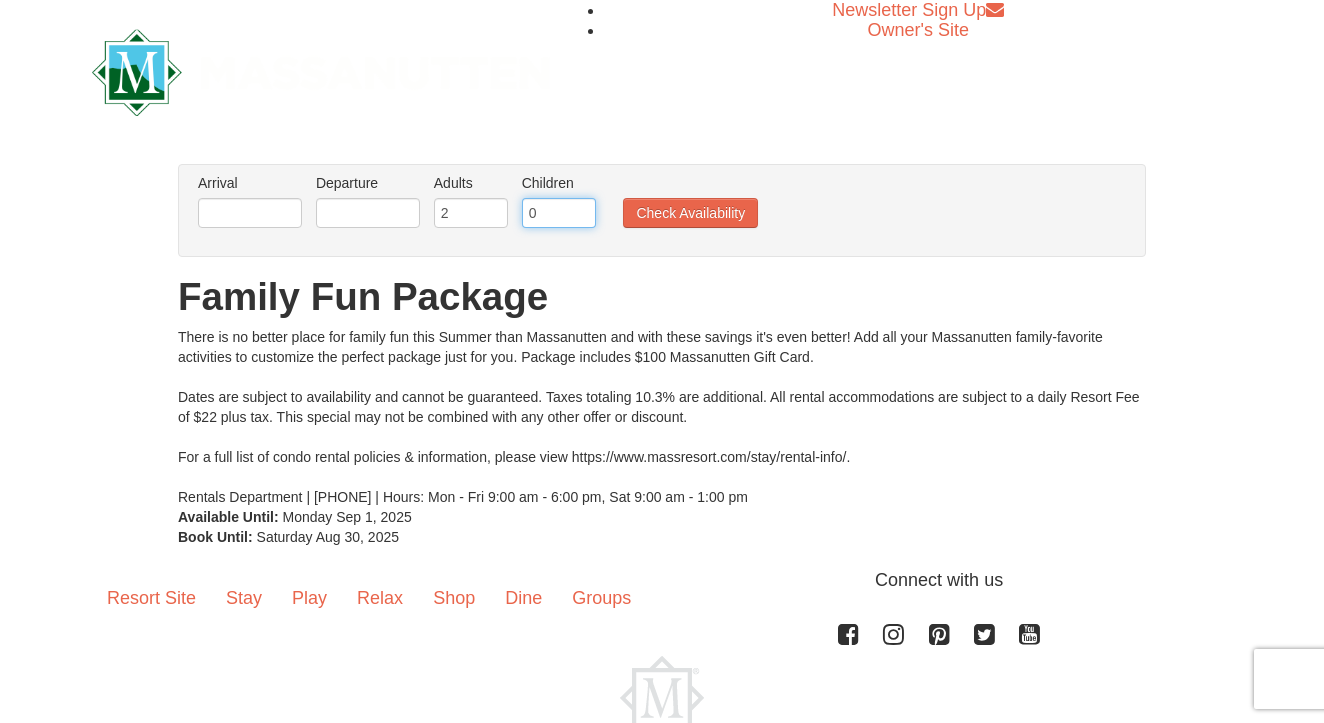 click on "0" at bounding box center (559, 213) 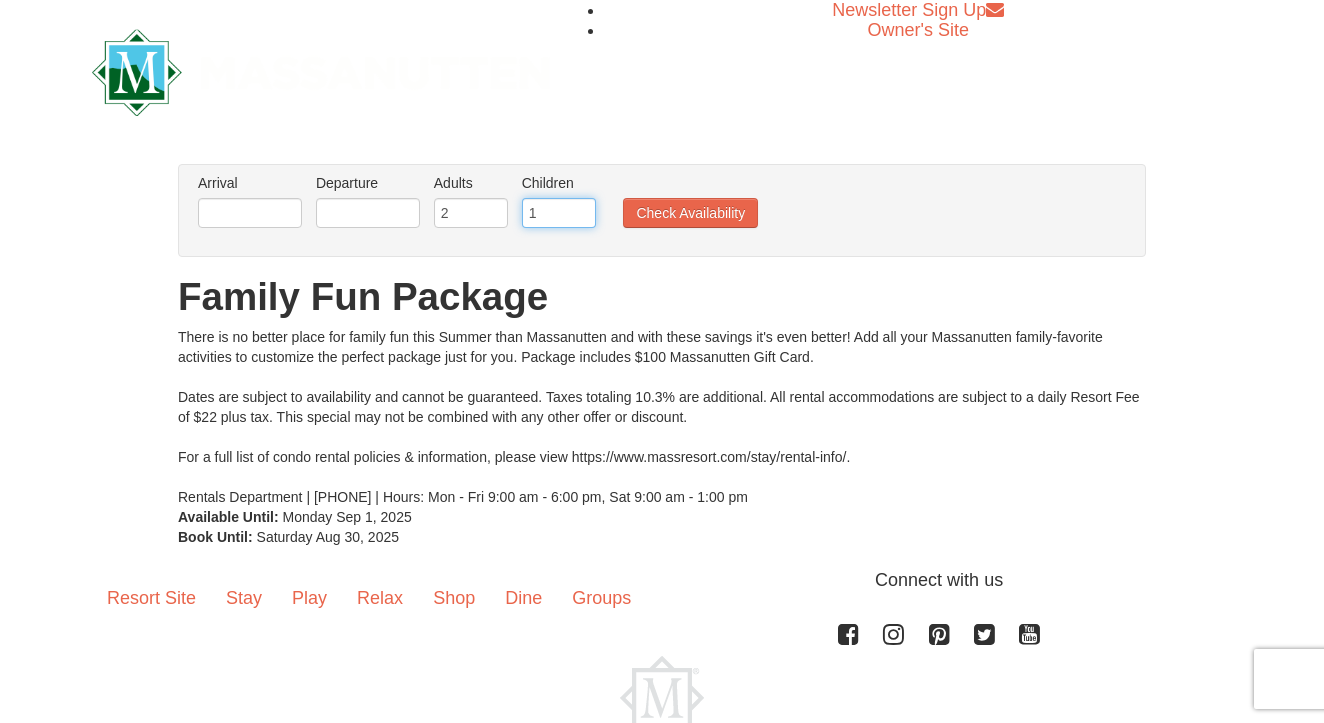 click on "1" at bounding box center (559, 213) 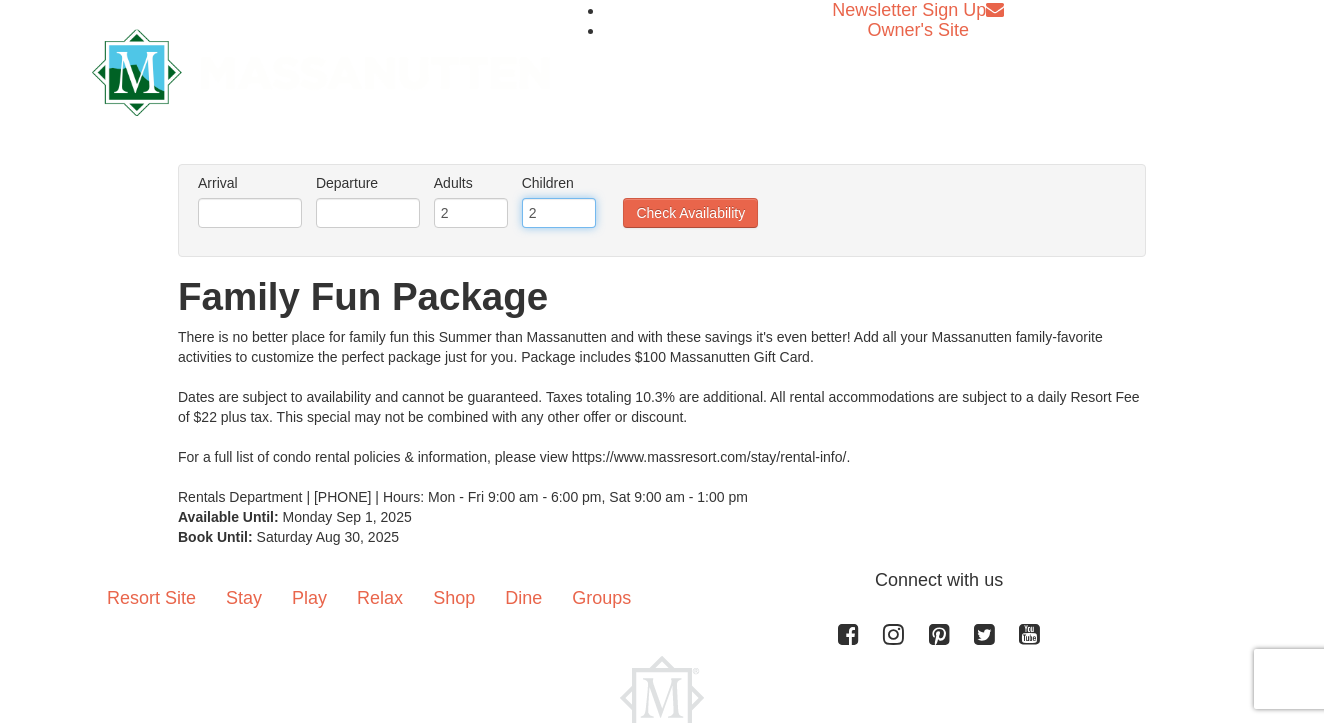 click on "2" at bounding box center (559, 213) 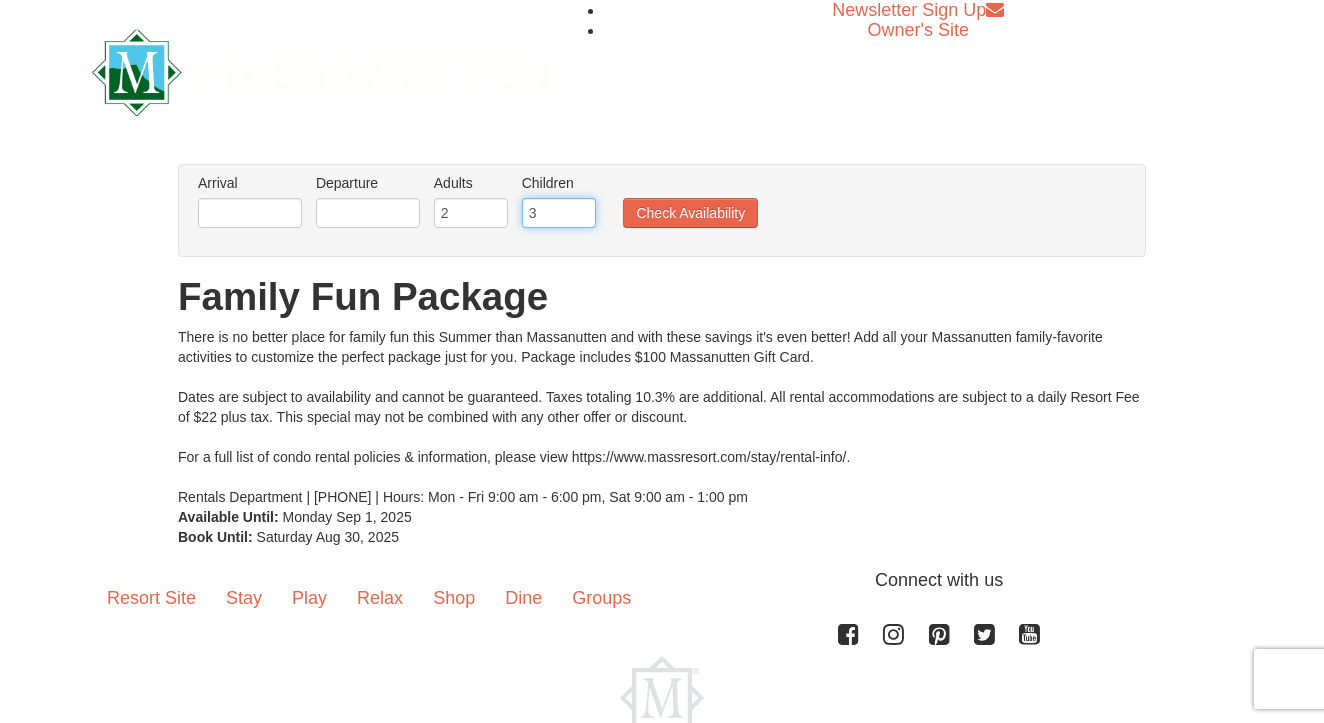 click on "3" at bounding box center [559, 213] 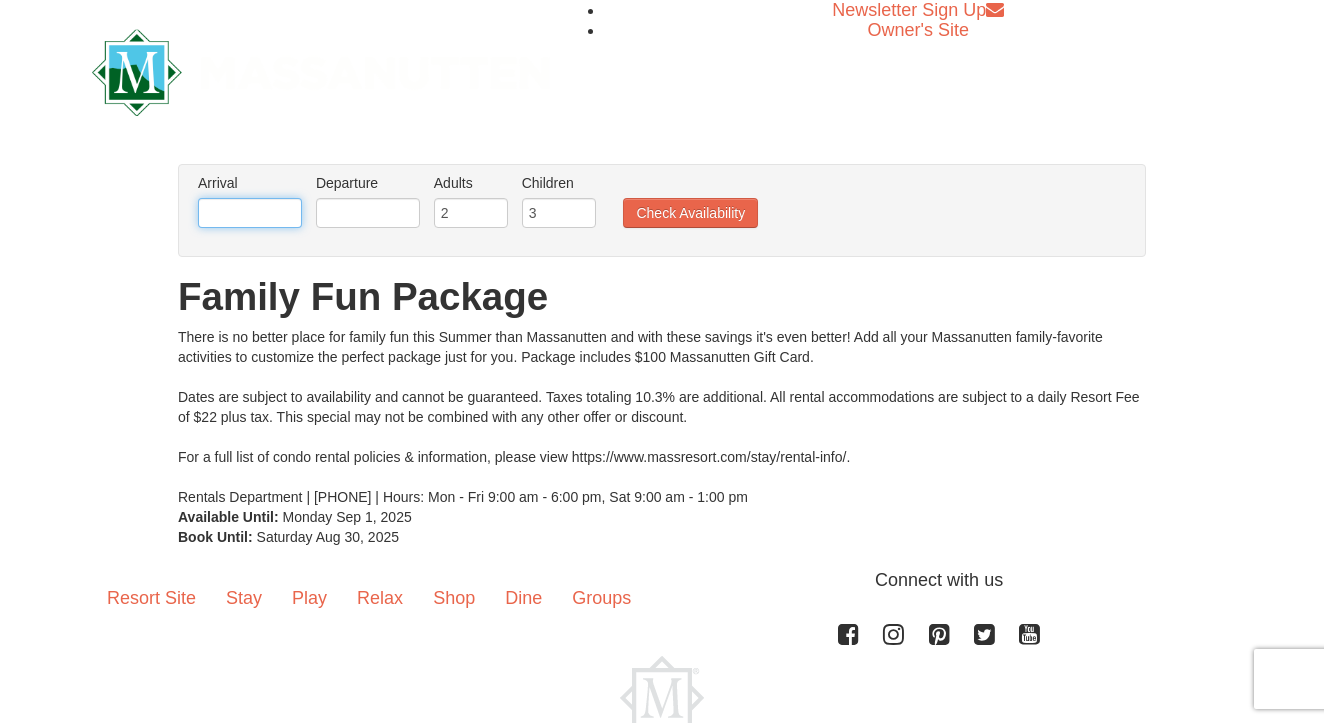 click at bounding box center [250, 213] 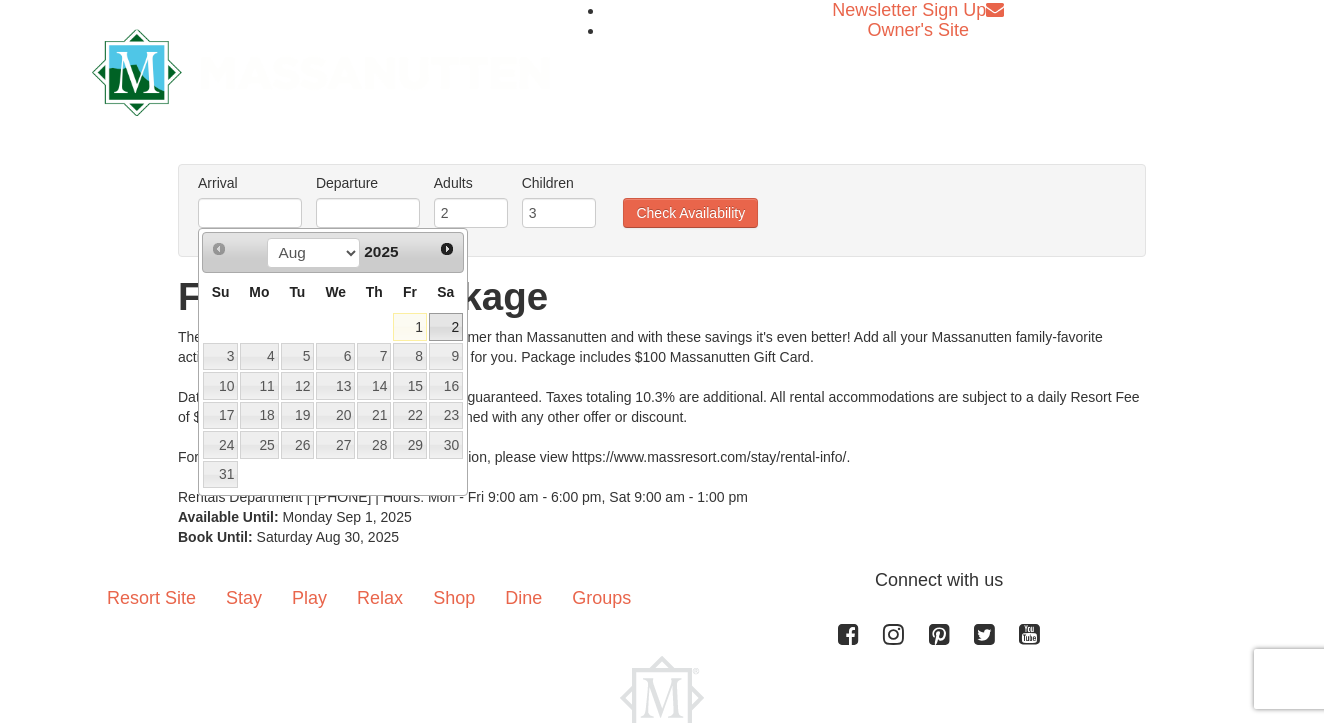 click on "2" at bounding box center [446, 327] 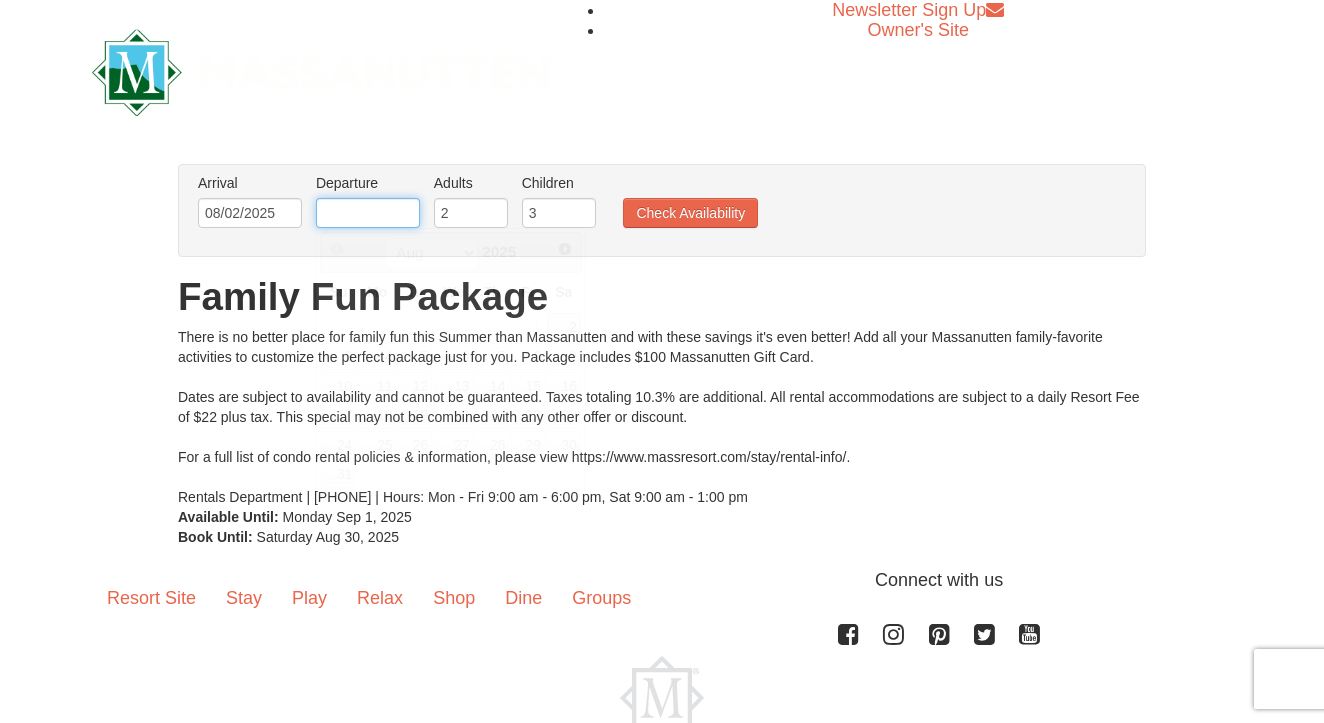 click at bounding box center [368, 213] 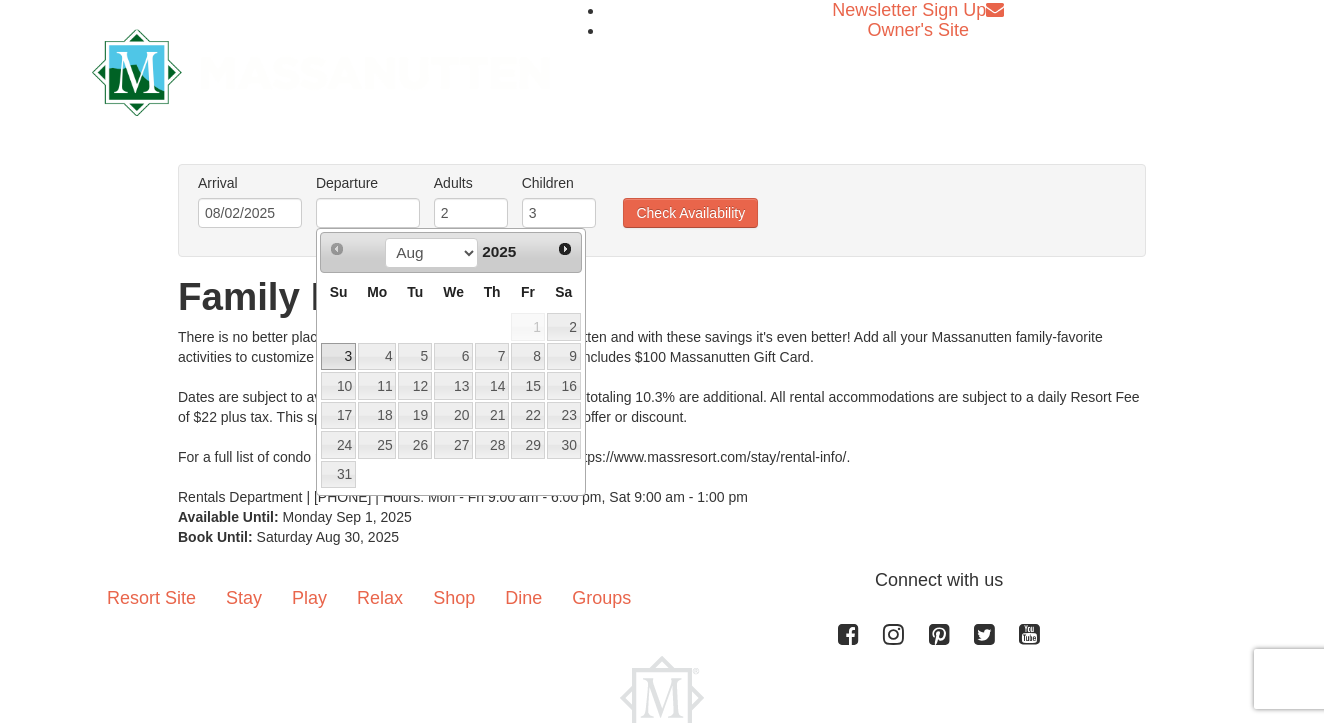 click on "3" at bounding box center (338, 357) 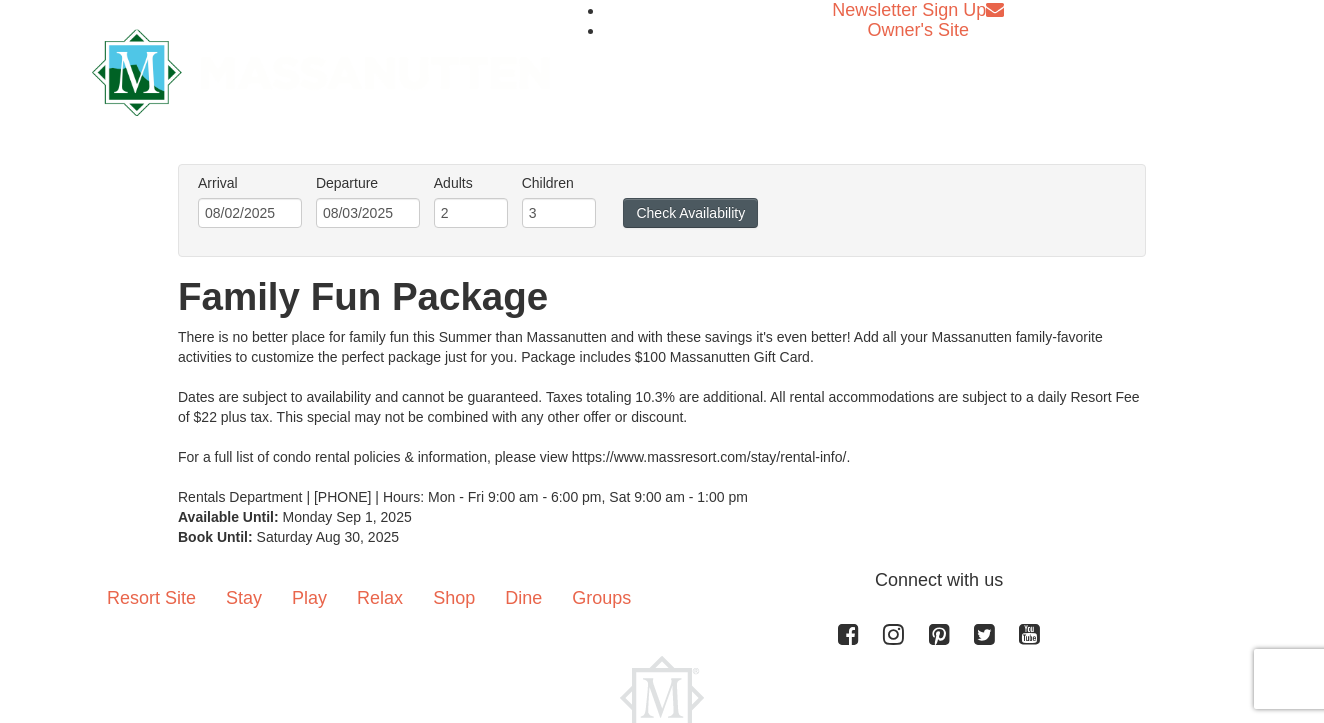 click on "Check Availability" at bounding box center [690, 213] 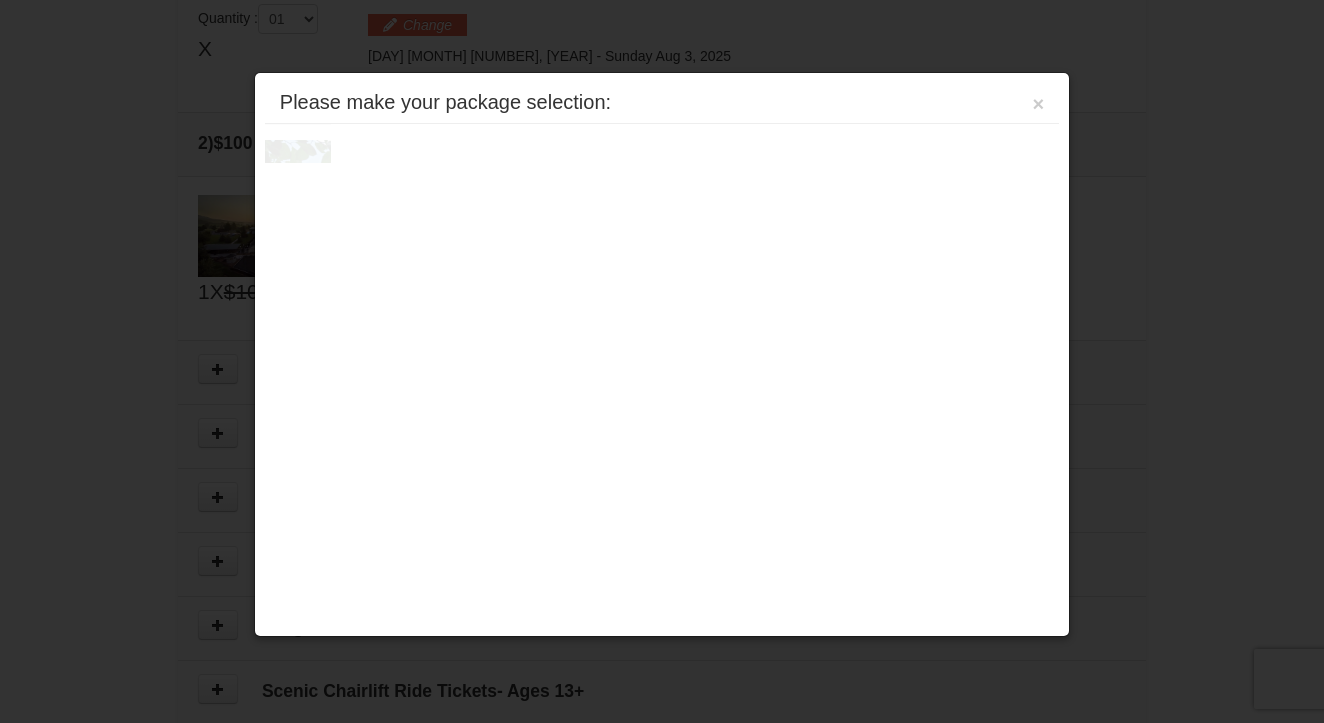 scroll, scrollTop: 612, scrollLeft: 0, axis: vertical 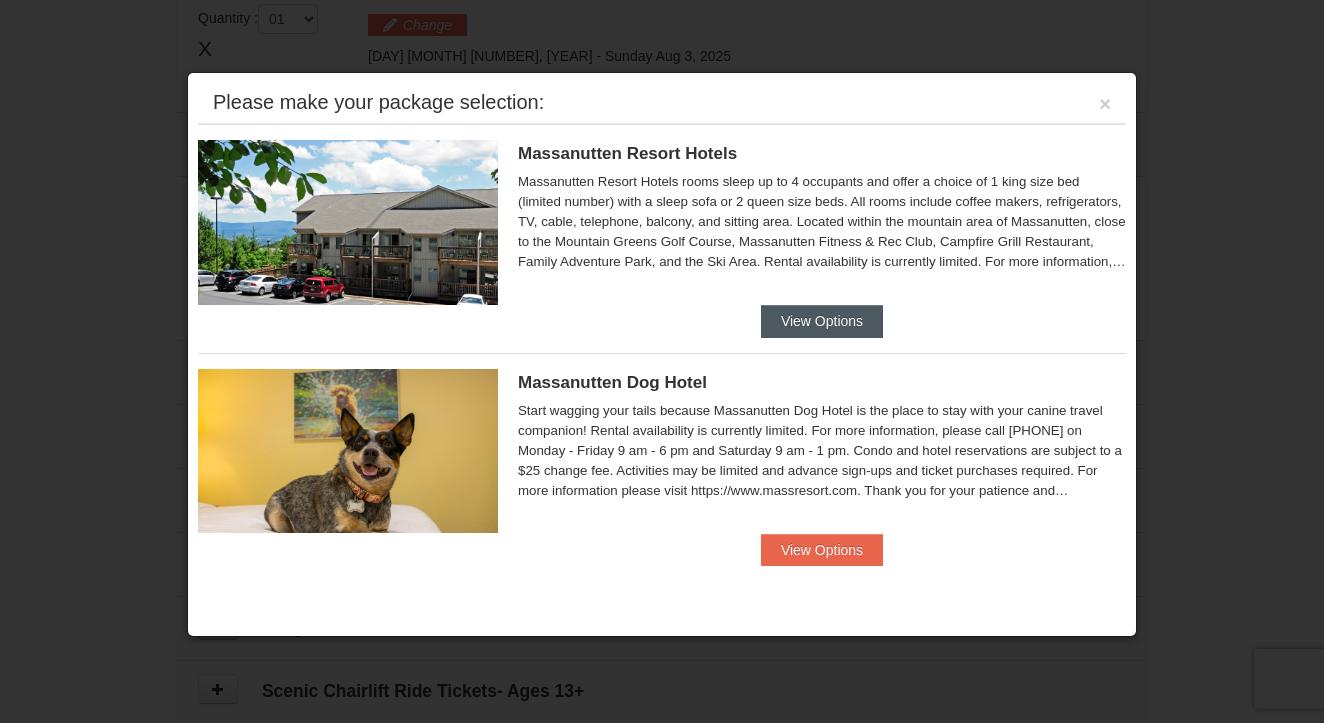 click on "View Options" at bounding box center (822, 321) 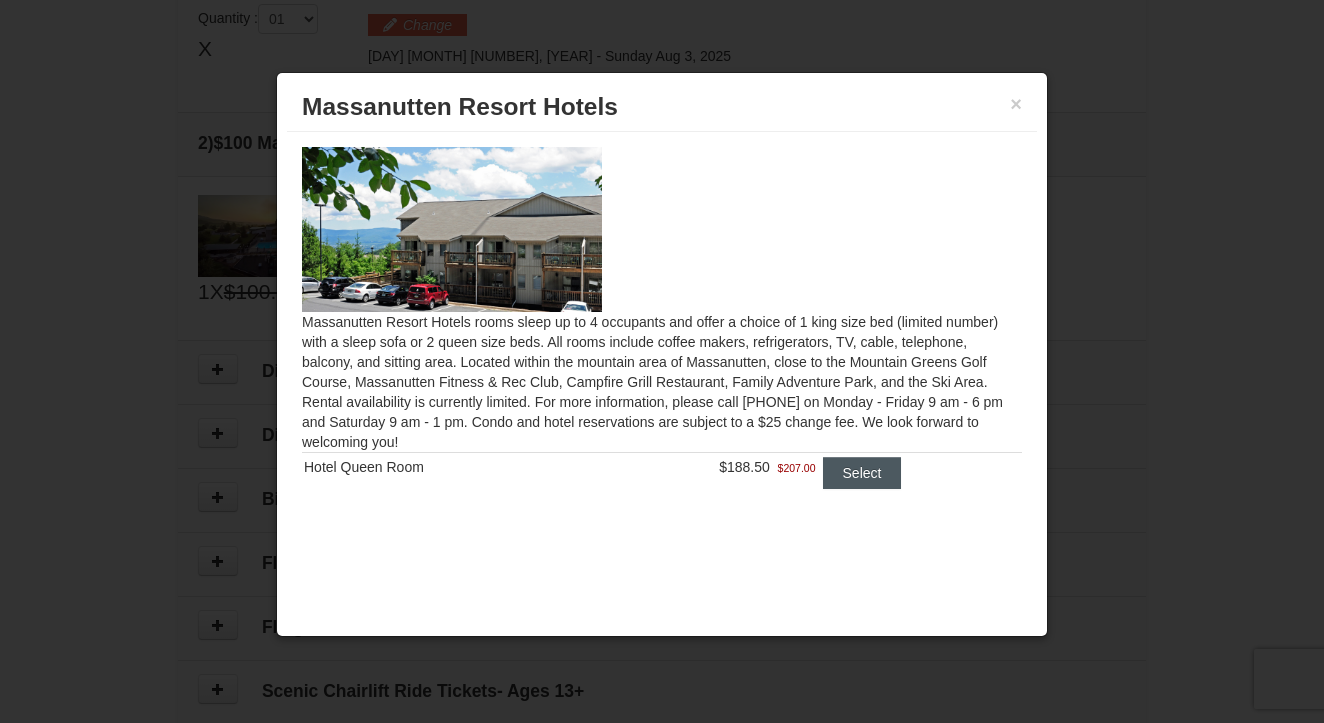 click on "Select" at bounding box center (862, 473) 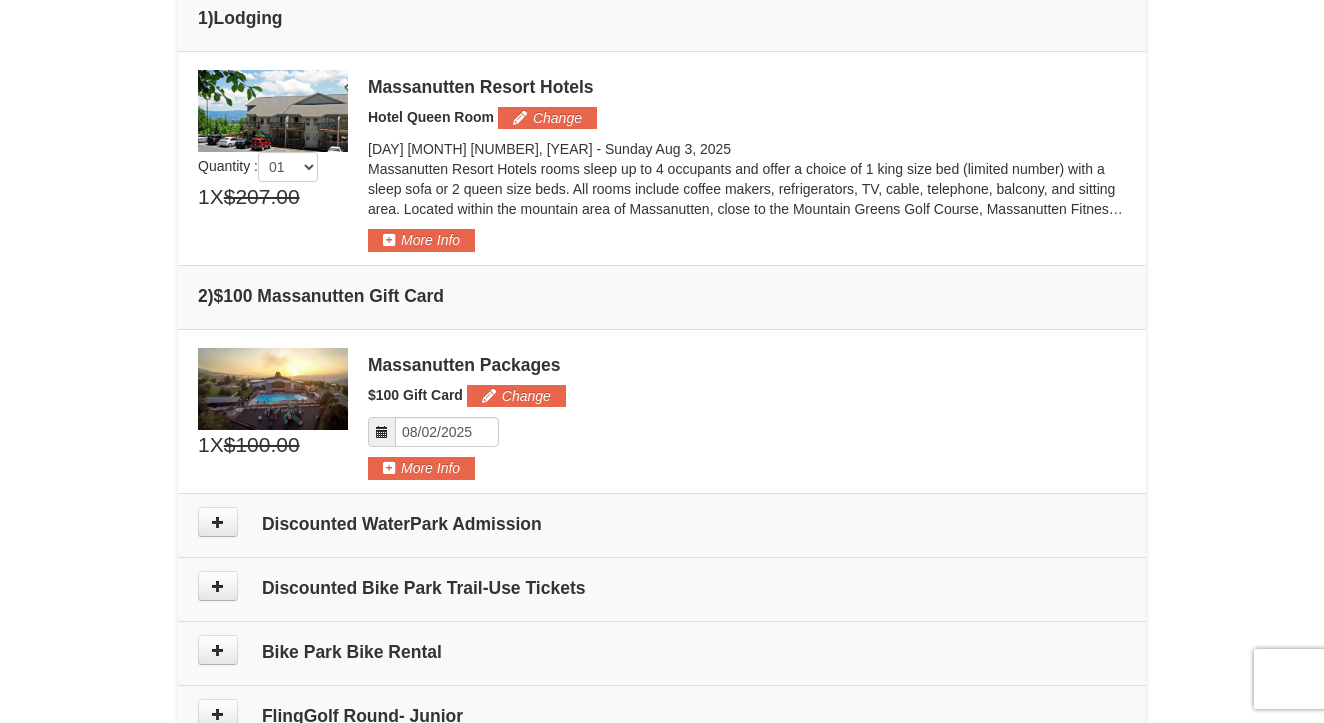 scroll, scrollTop: 503, scrollLeft: 0, axis: vertical 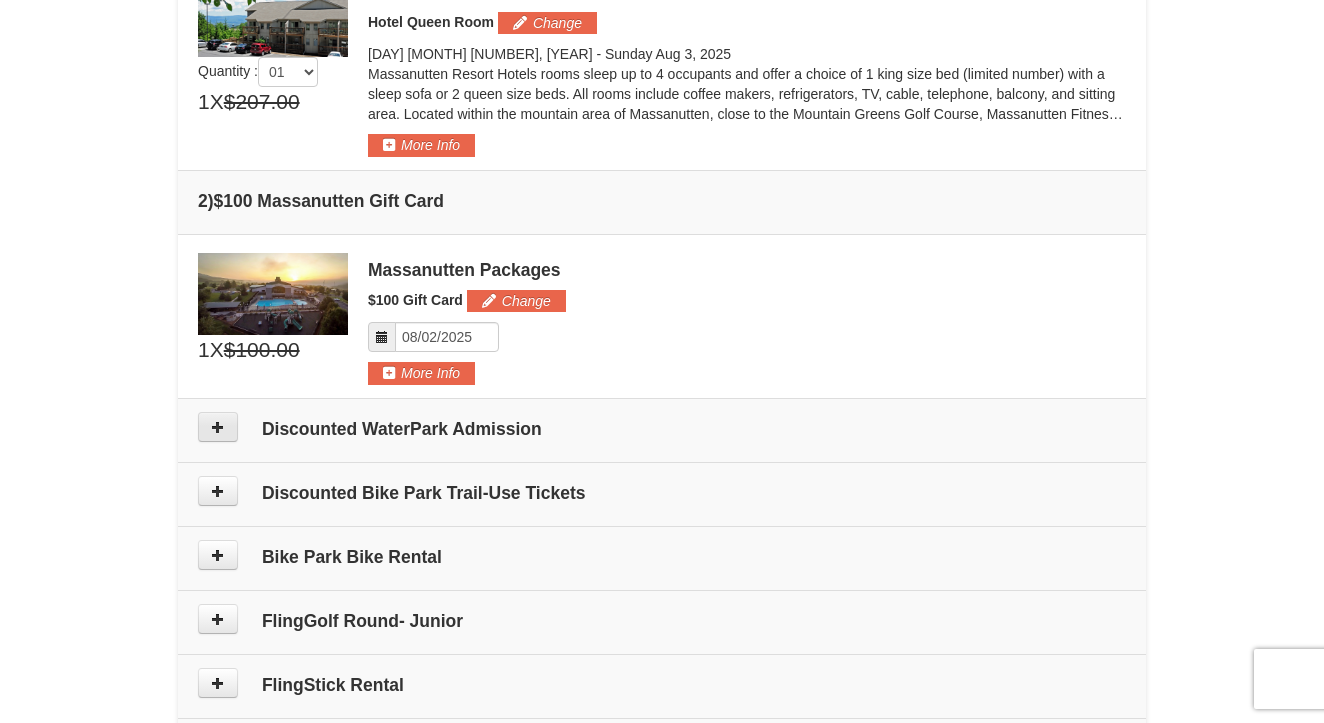 click at bounding box center [218, 427] 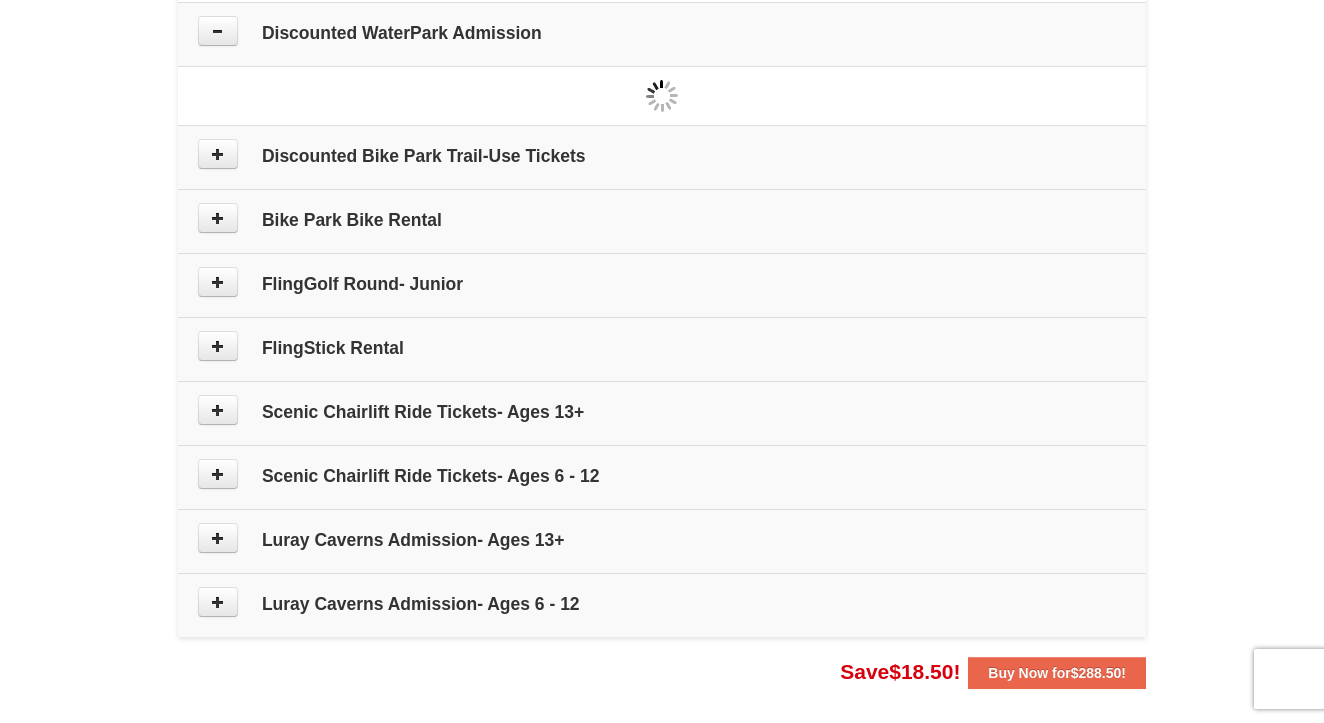 scroll, scrollTop: 1038, scrollLeft: 0, axis: vertical 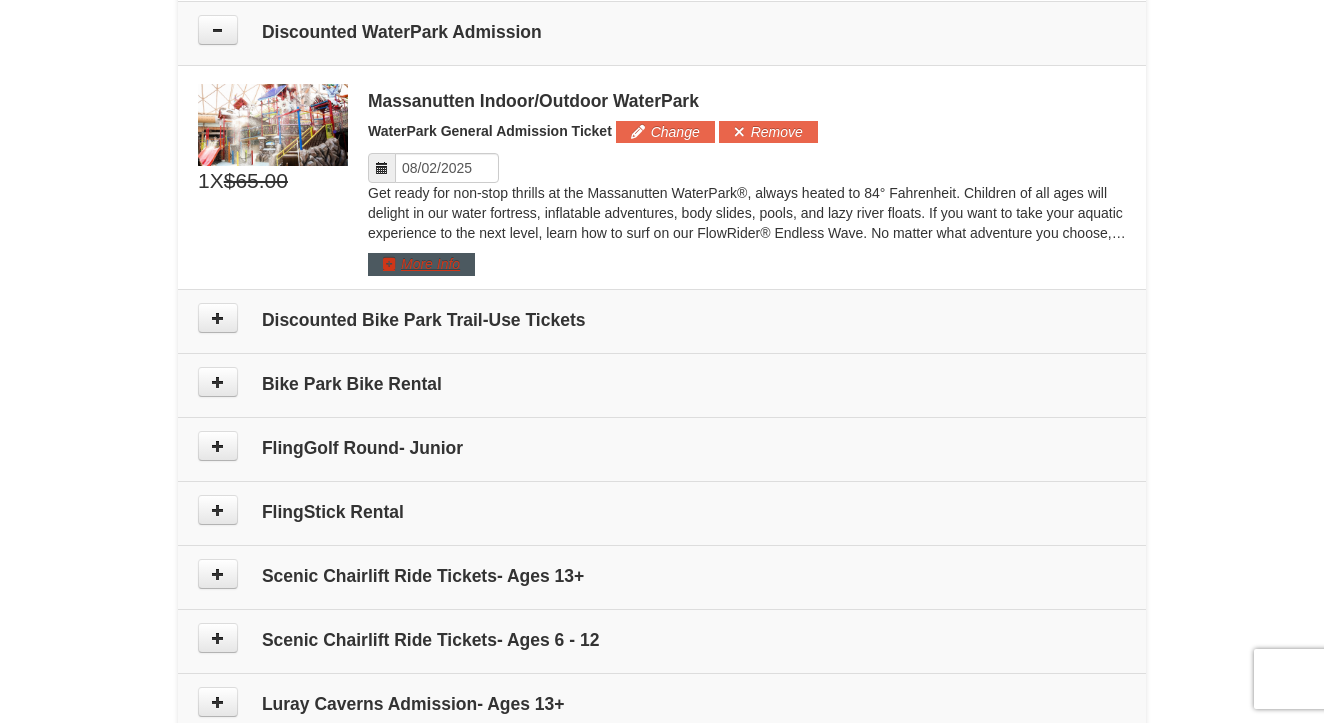 click on "More Info" at bounding box center [421, 264] 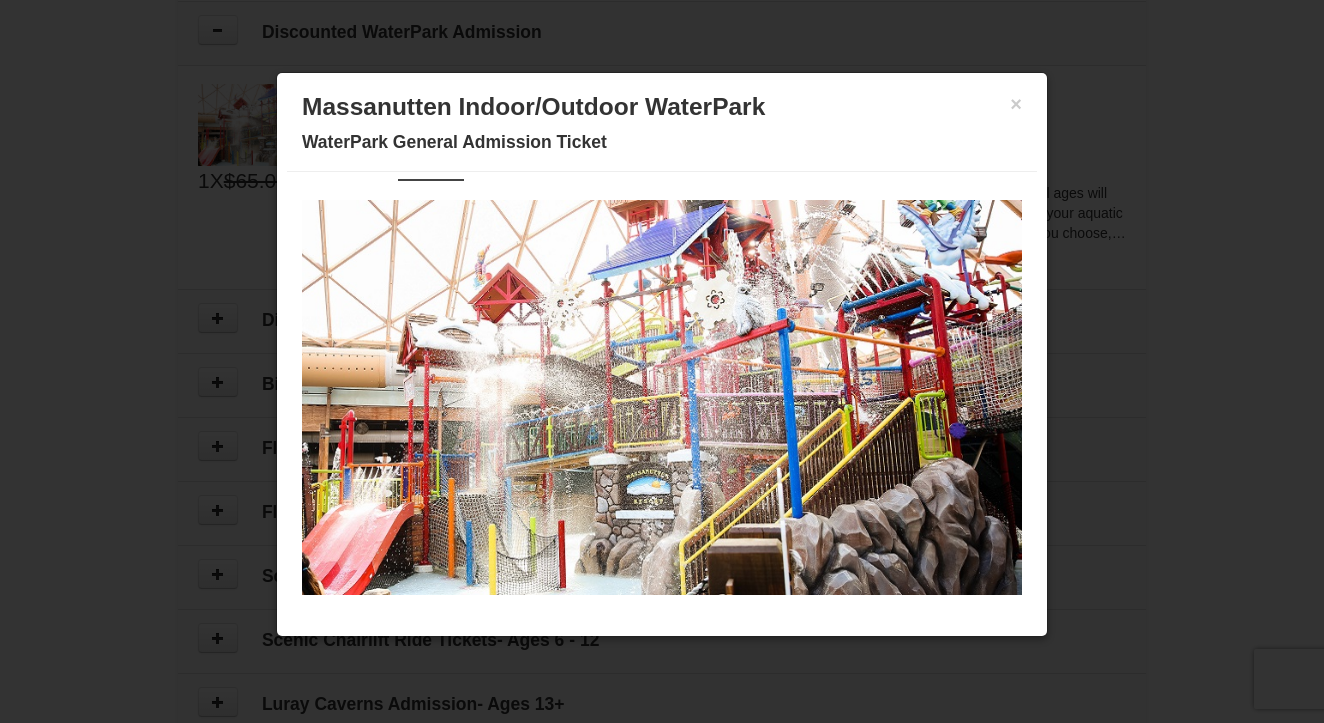 scroll, scrollTop: 45, scrollLeft: 0, axis: vertical 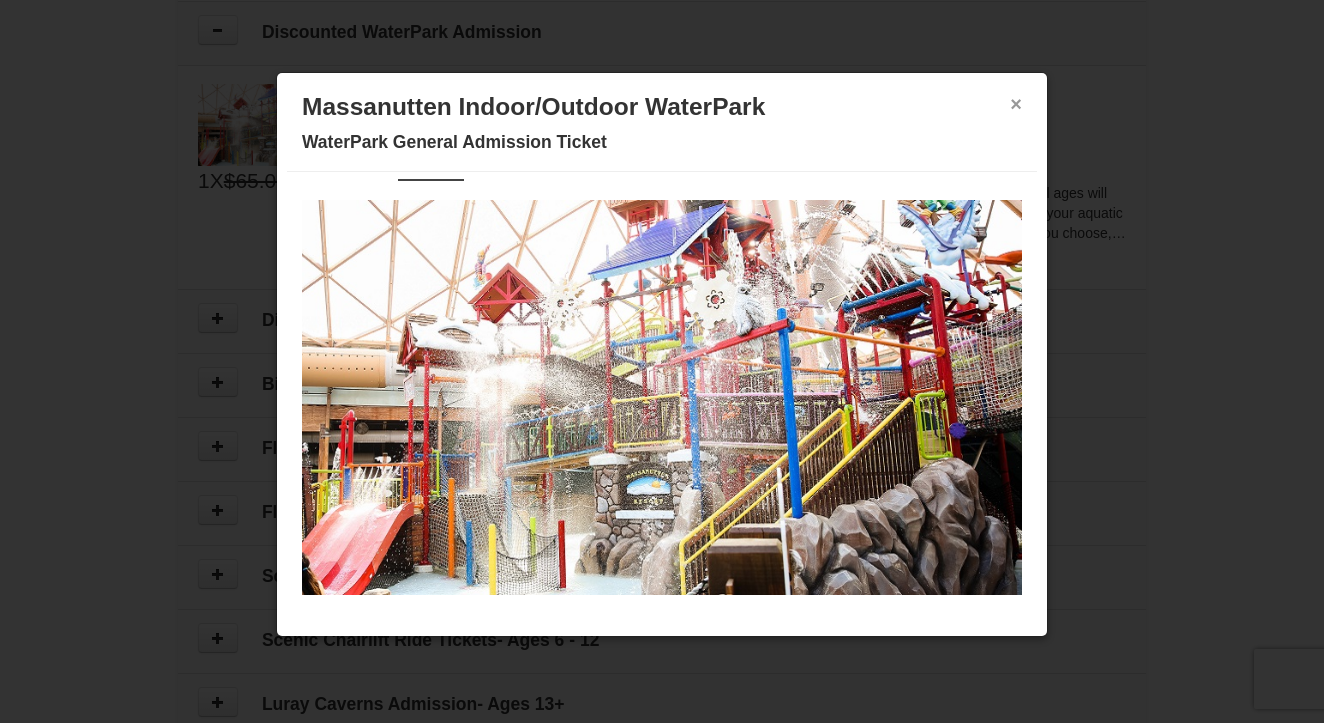click on "×" at bounding box center (1016, 104) 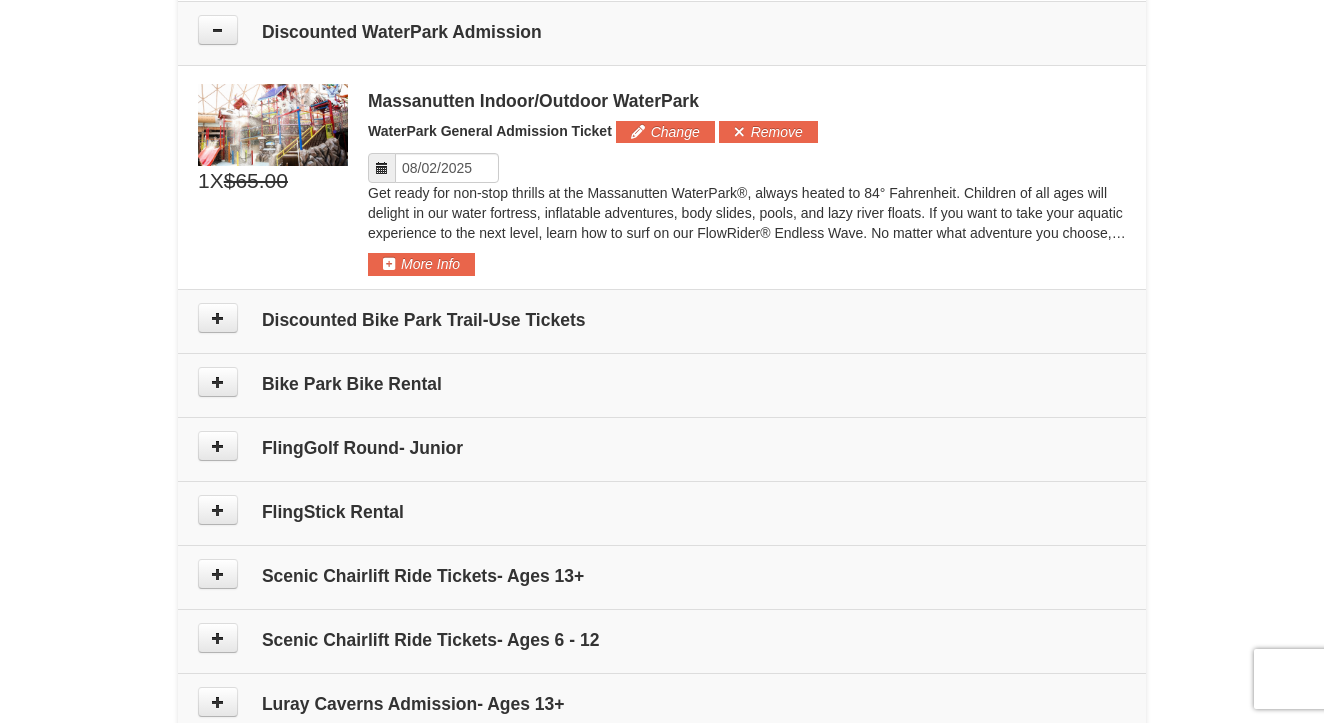 click on "$65.00" at bounding box center [256, 181] 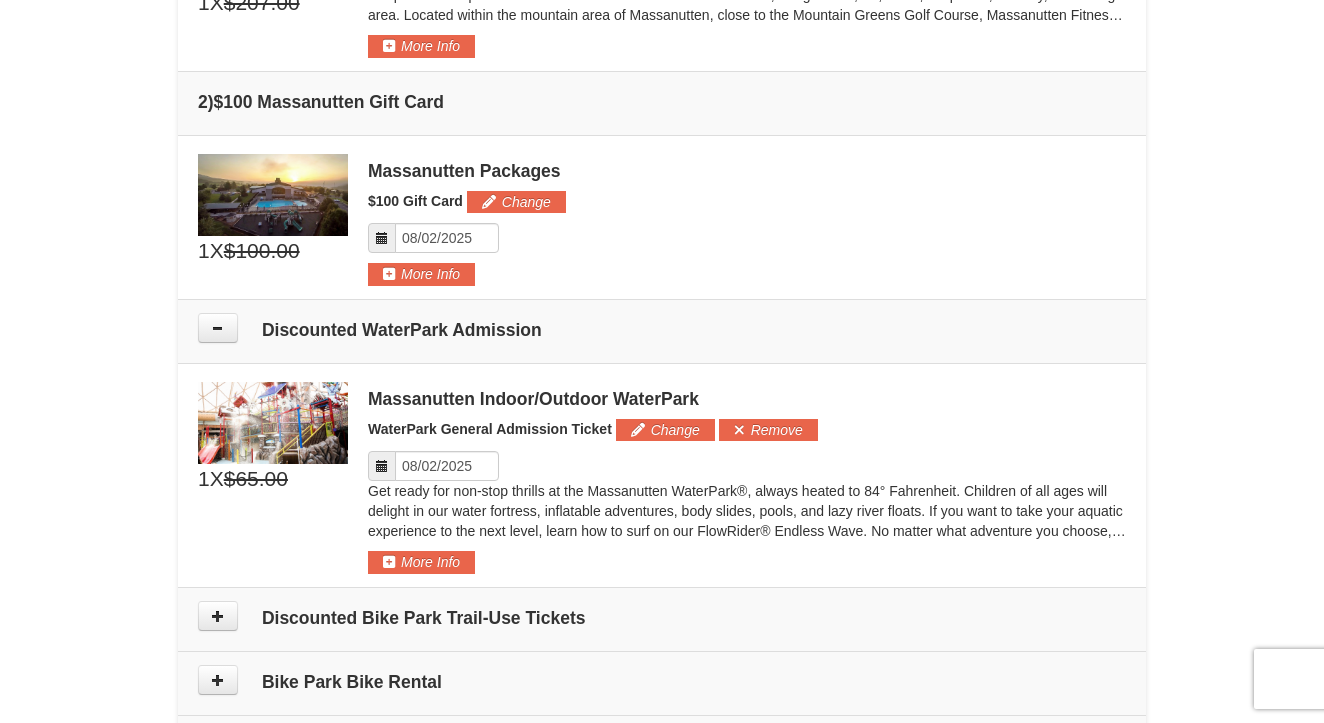 scroll, scrollTop: 738, scrollLeft: 0, axis: vertical 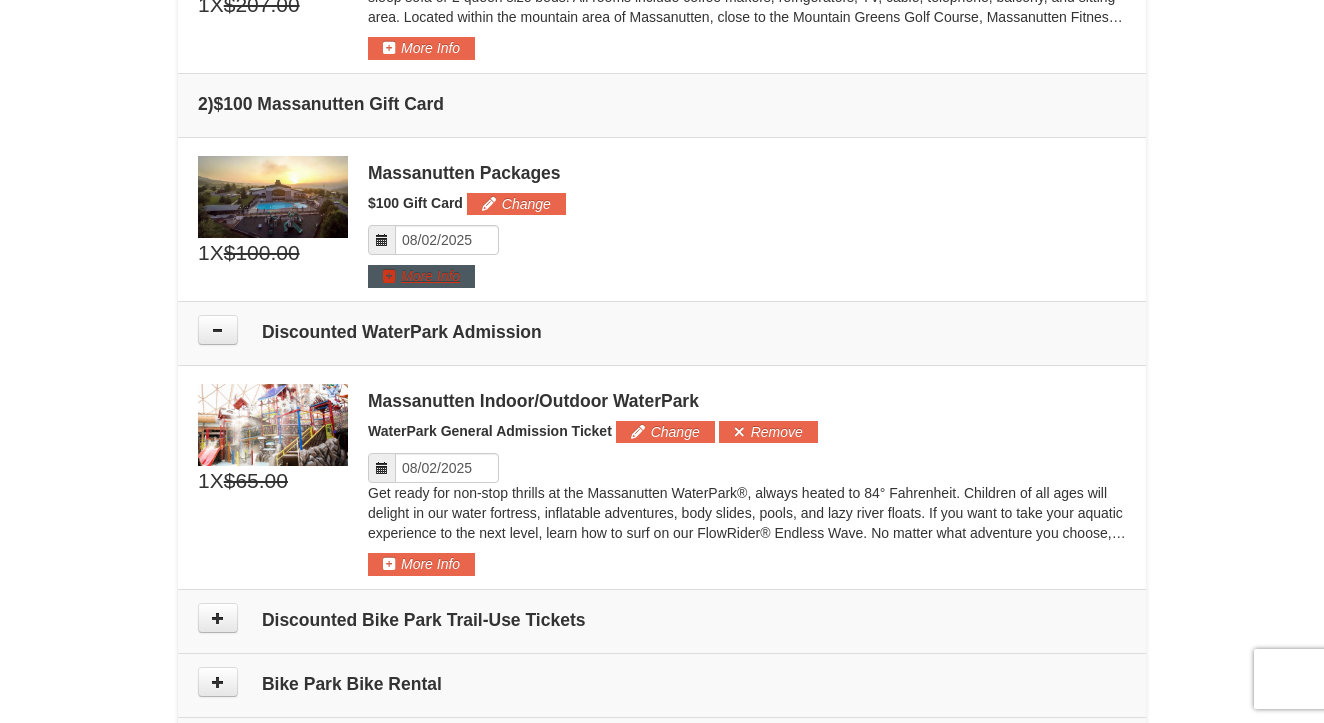 click on "More Info" at bounding box center (421, 276) 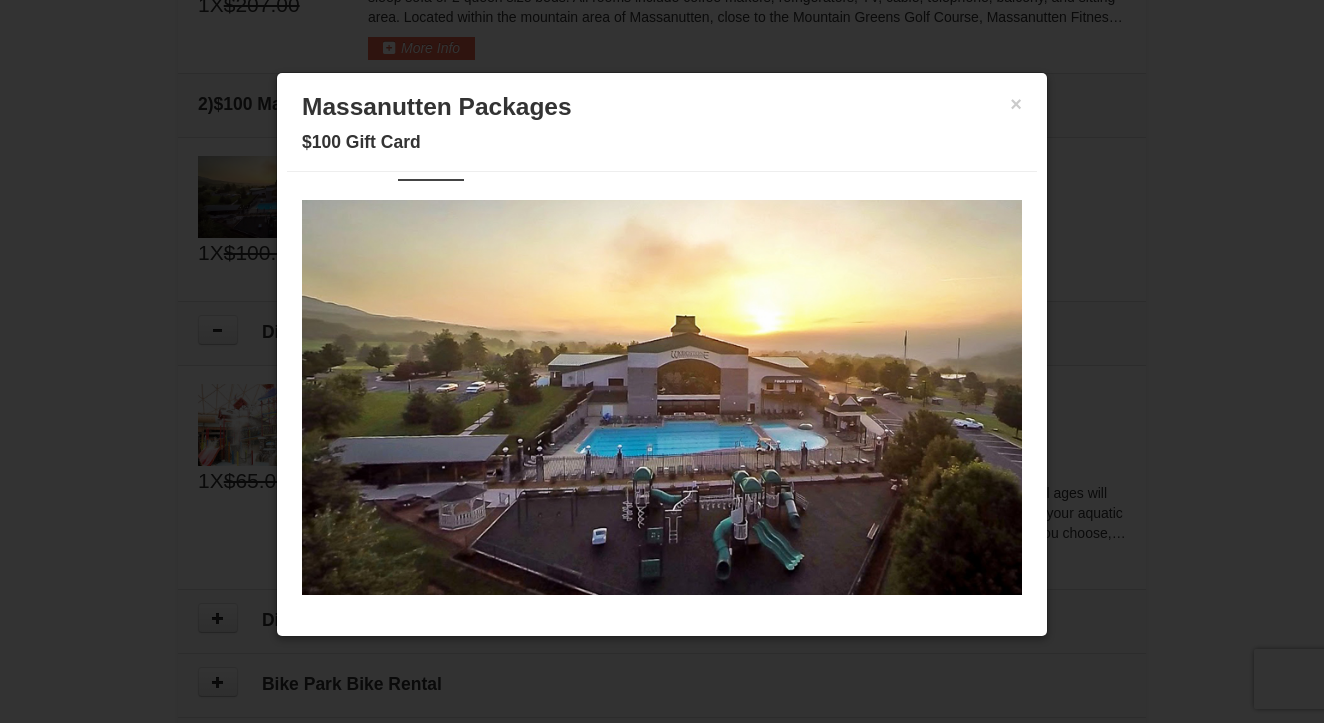 scroll, scrollTop: 45, scrollLeft: 0, axis: vertical 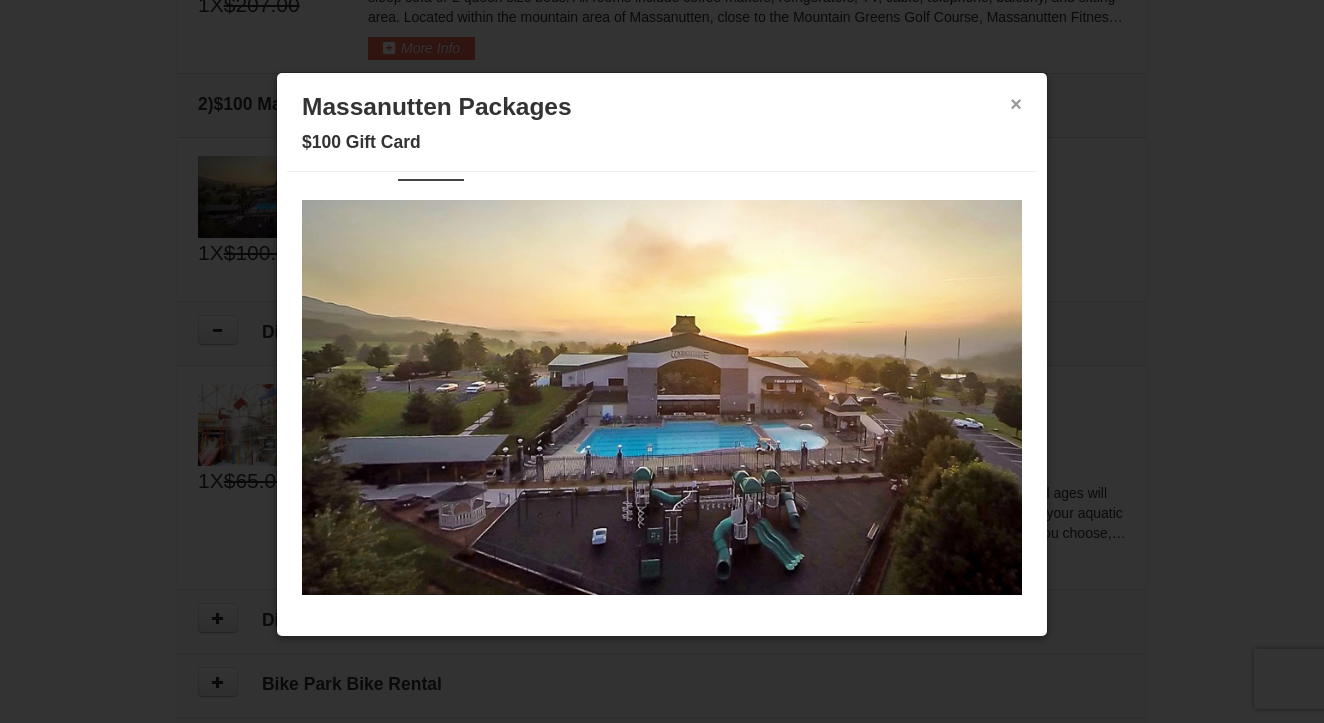 click on "×" at bounding box center [1016, 104] 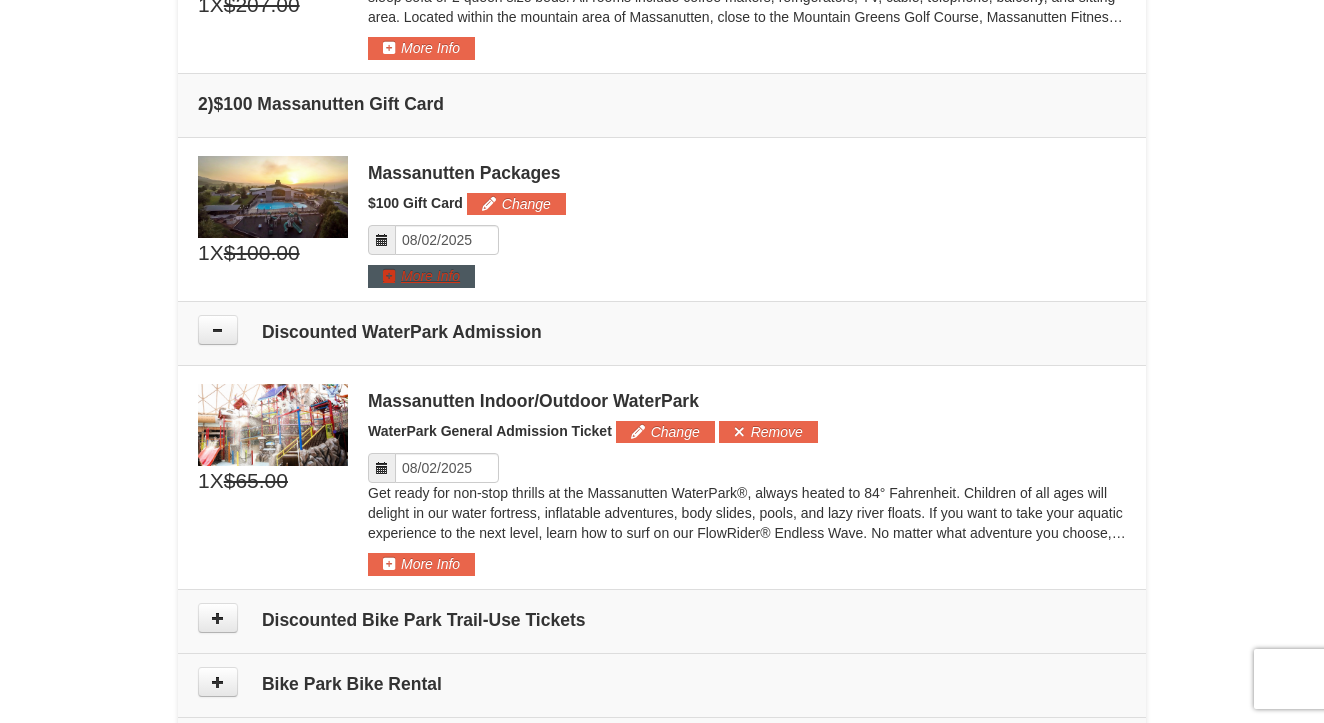 click on "More Info" at bounding box center (421, 276) 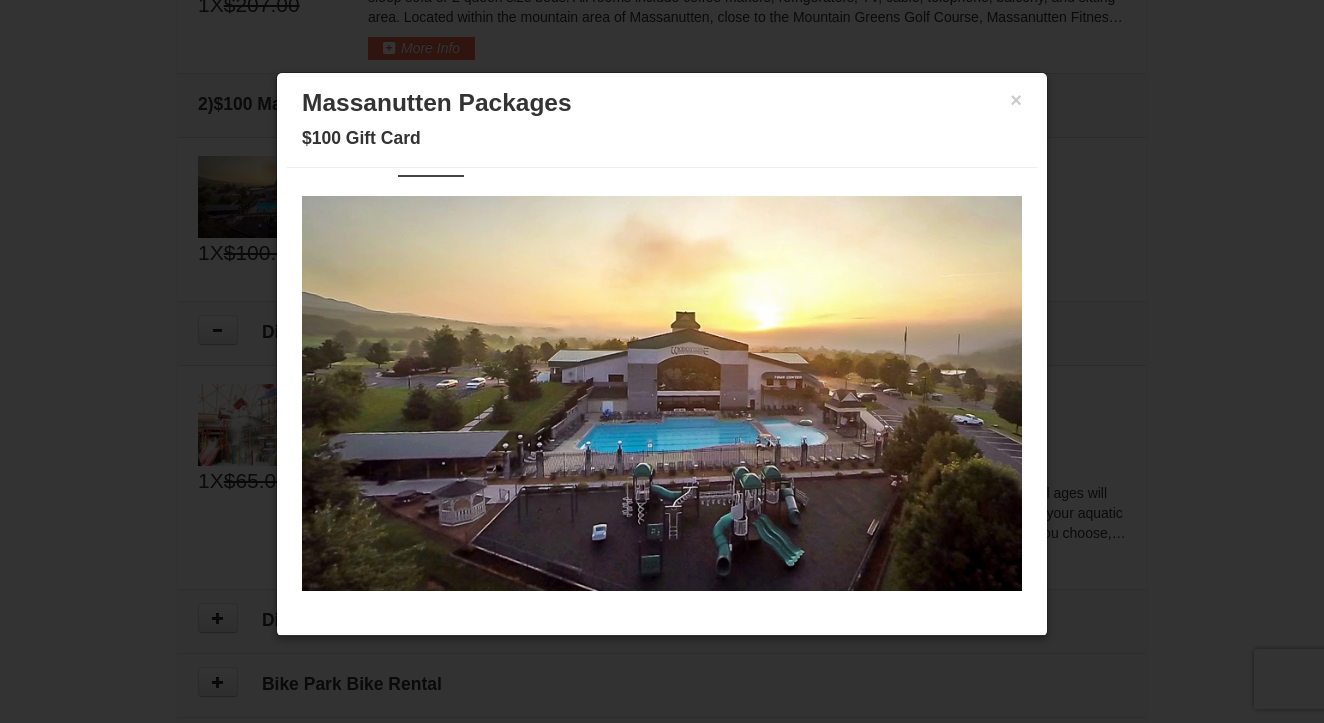 scroll, scrollTop: 4, scrollLeft: 0, axis: vertical 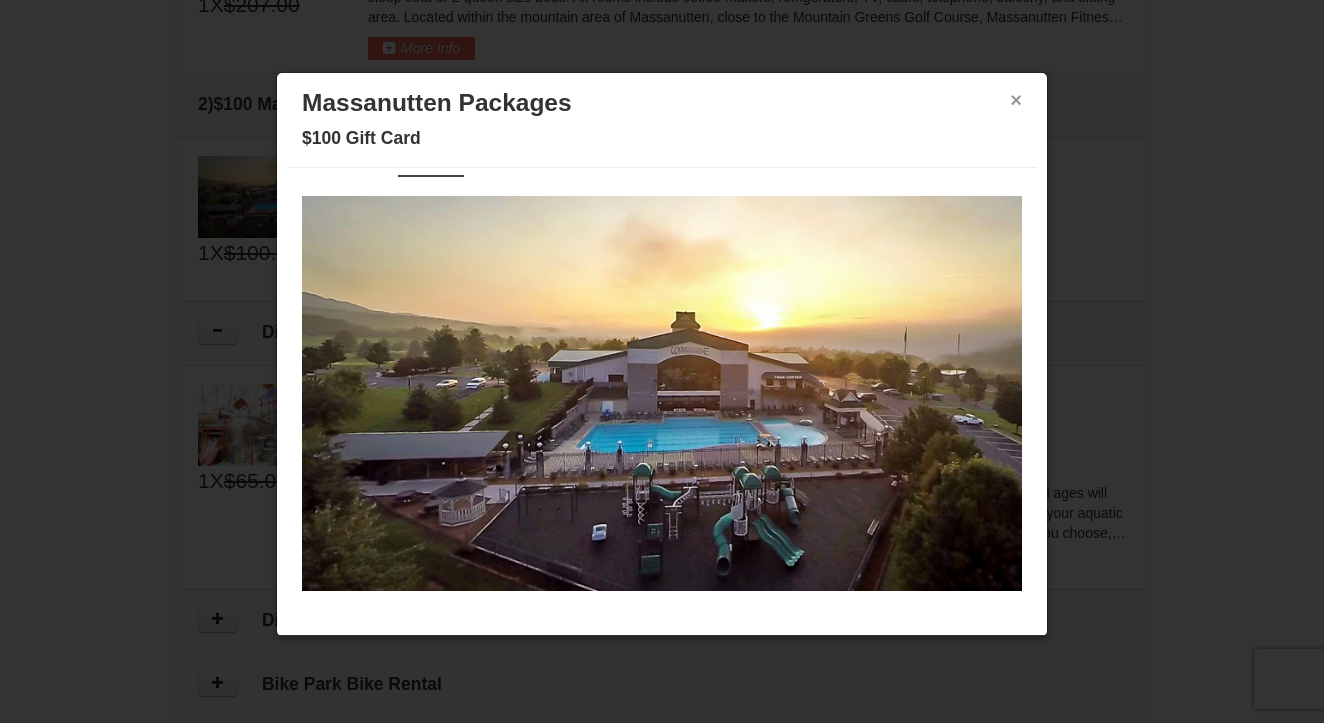 click on "×" at bounding box center [1016, 100] 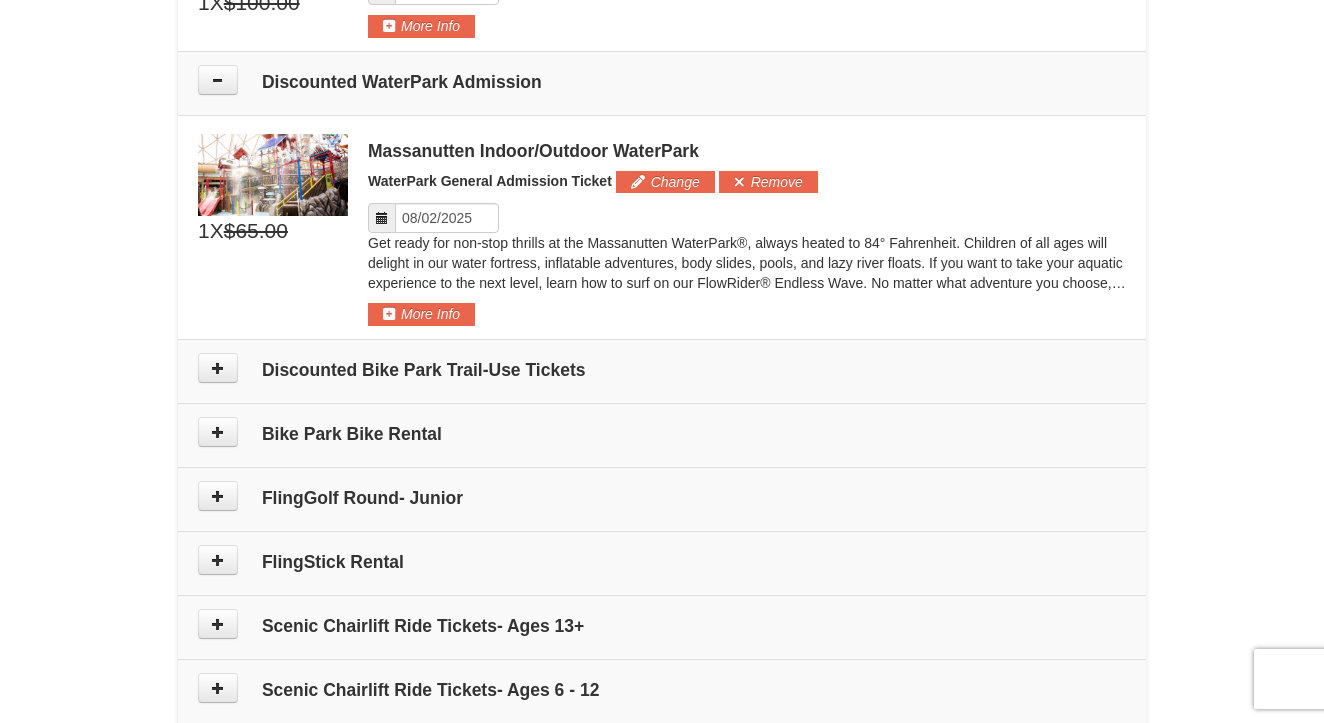 scroll, scrollTop: 973, scrollLeft: 0, axis: vertical 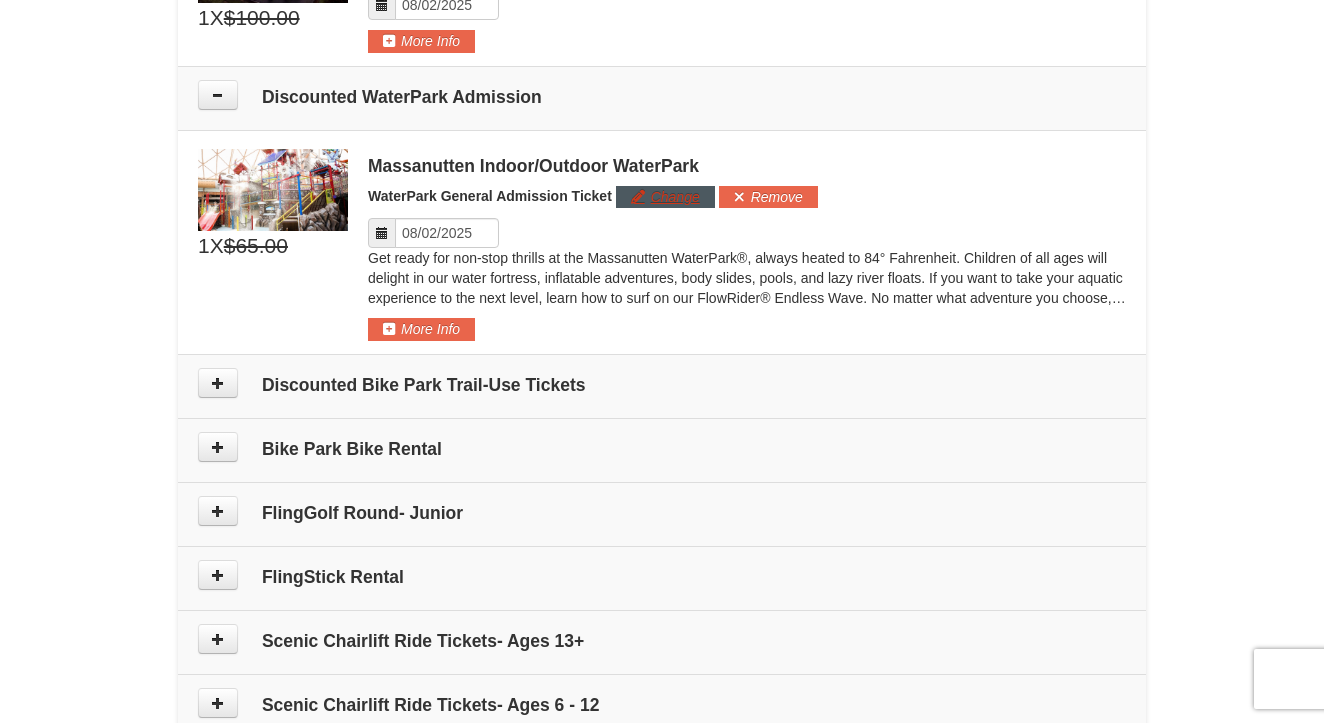 click on "Change" at bounding box center (665, 197) 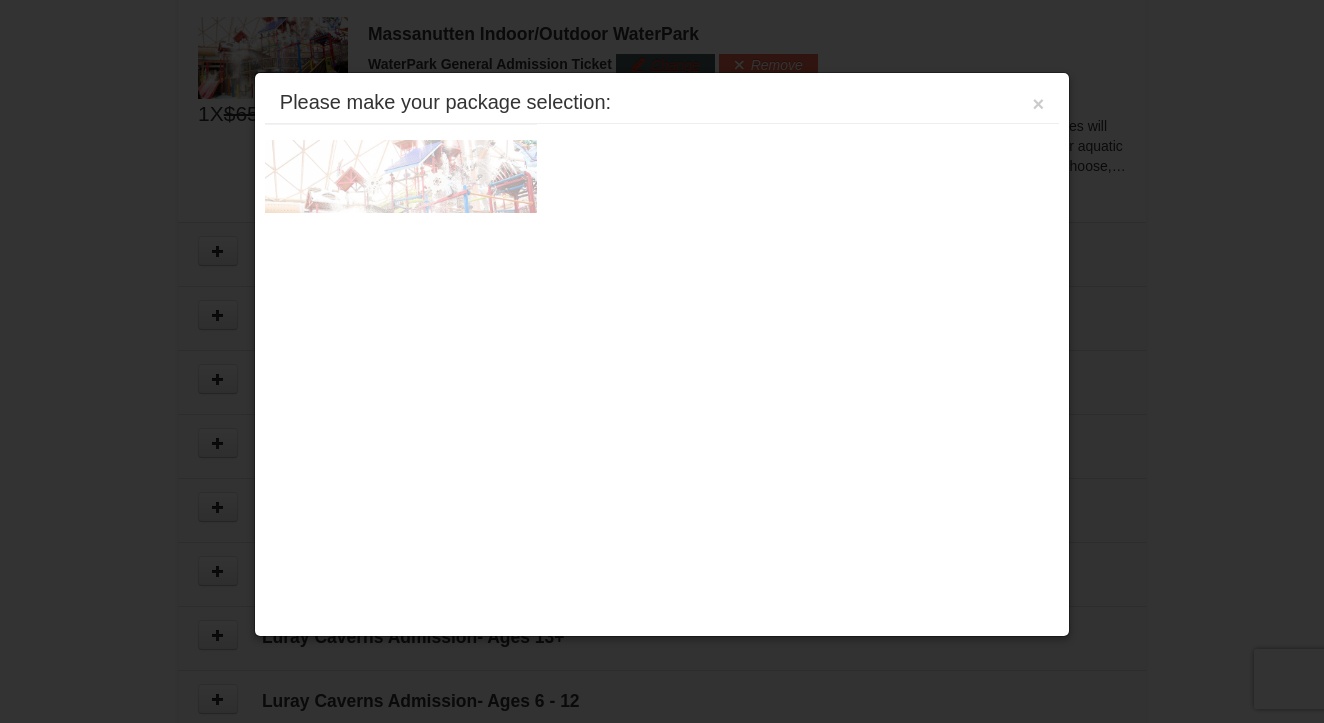 scroll, scrollTop: 1121, scrollLeft: 0, axis: vertical 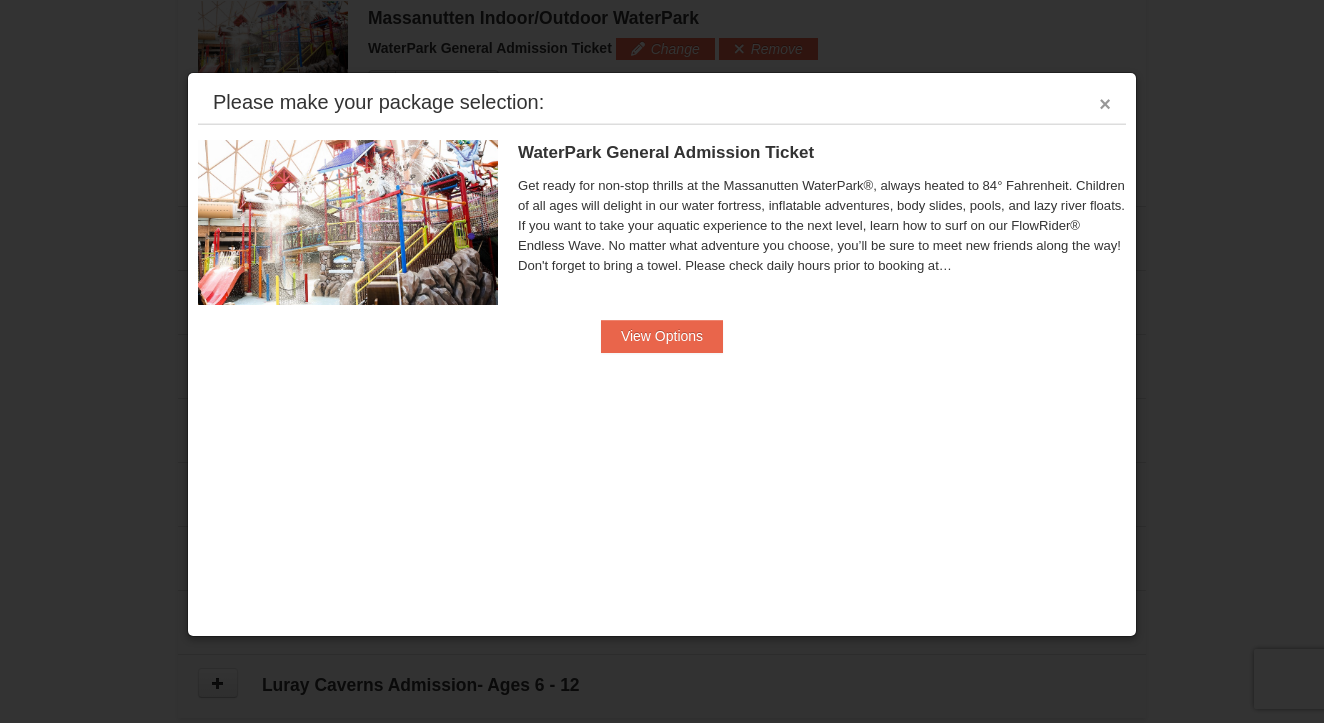 click on "×" at bounding box center [1105, 104] 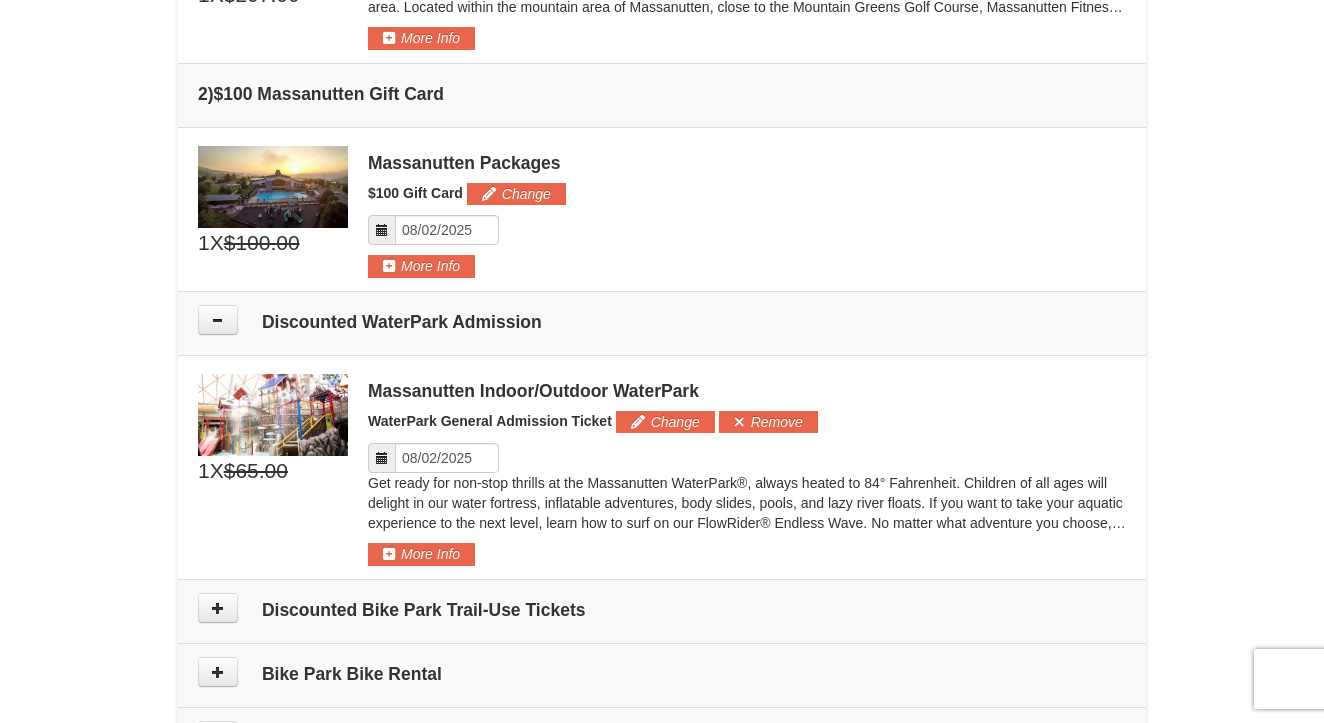 scroll, scrollTop: 750, scrollLeft: 0, axis: vertical 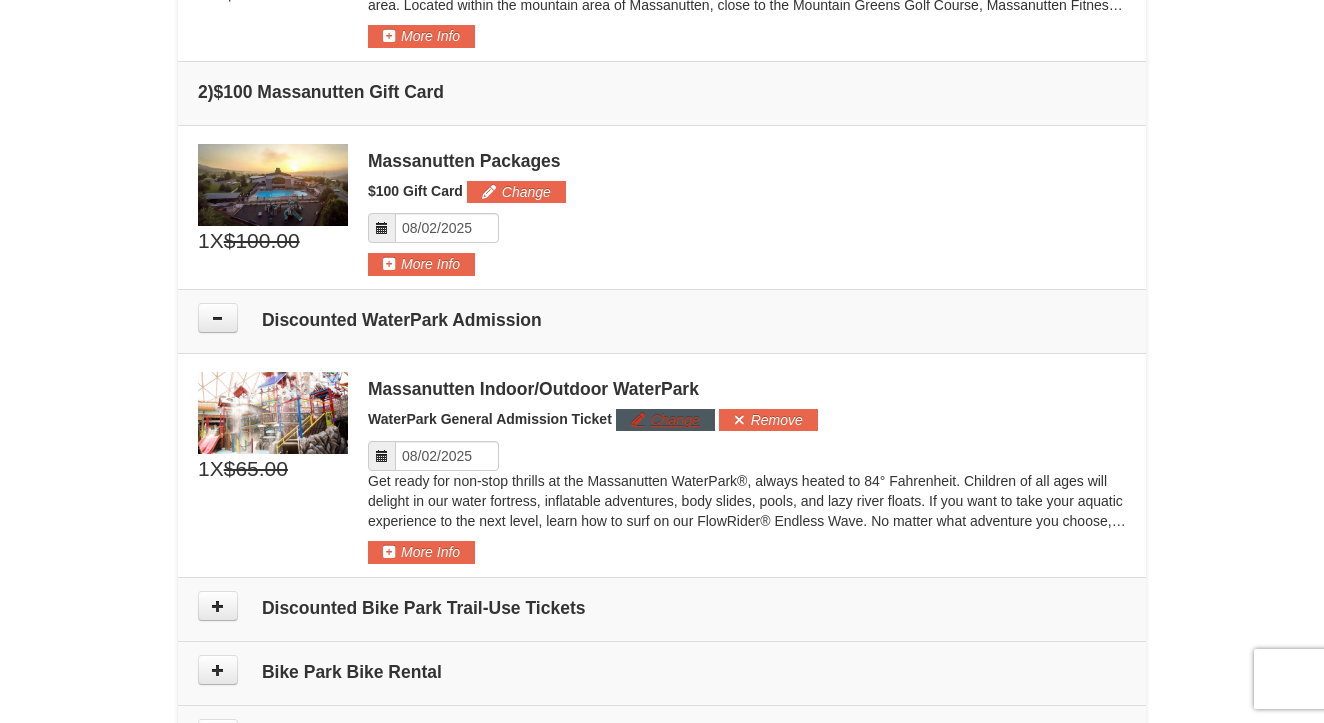 click on "Change" at bounding box center (665, 420) 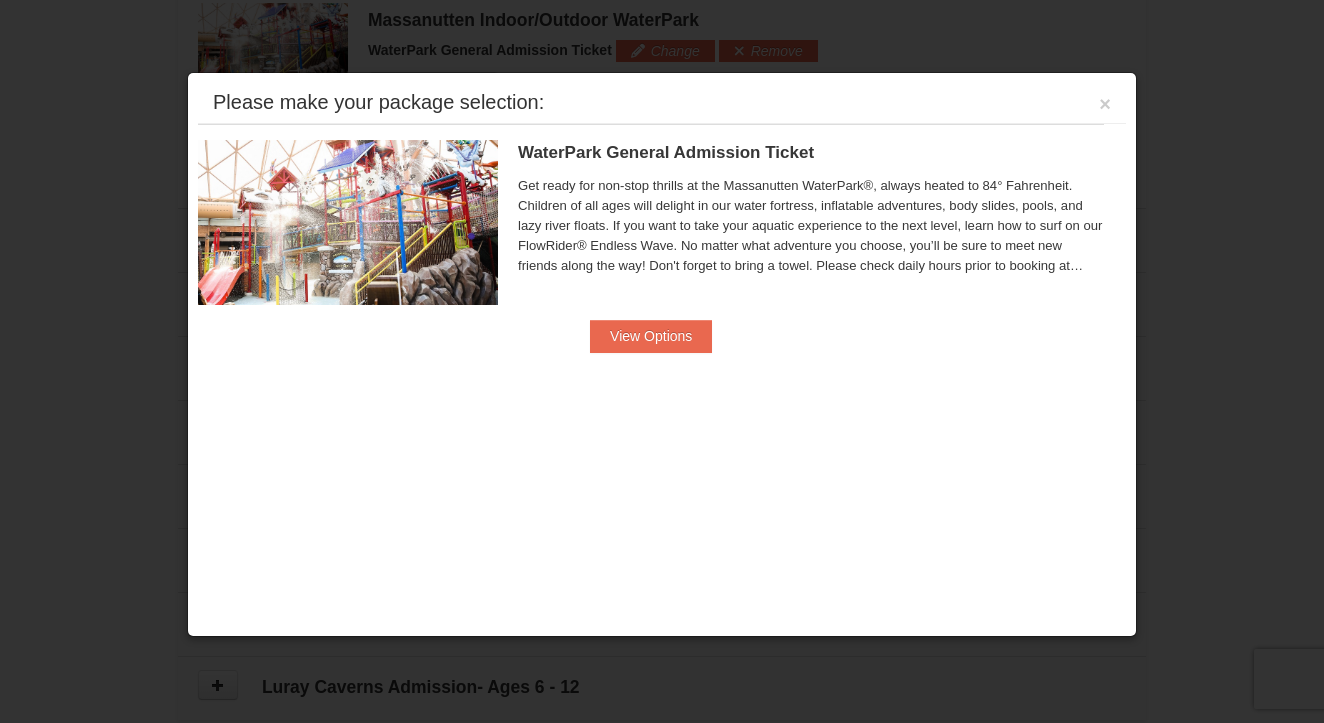 scroll, scrollTop: 1121, scrollLeft: 0, axis: vertical 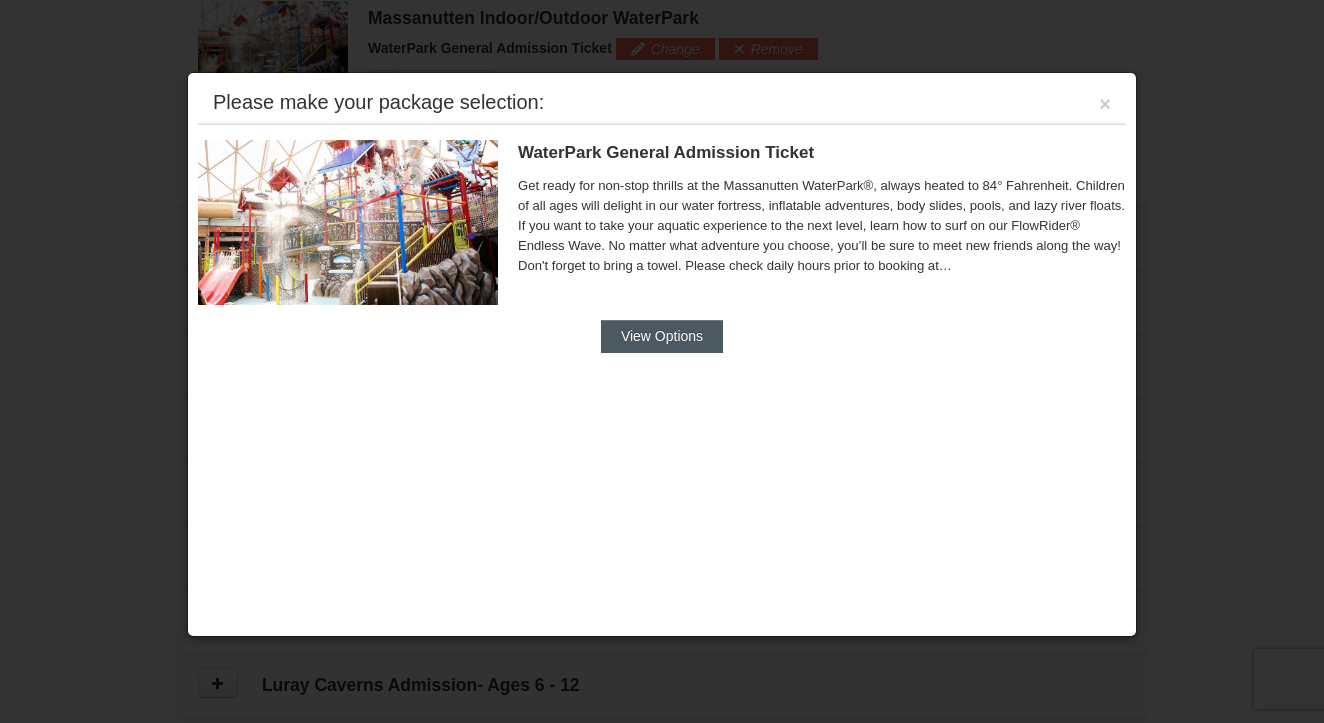 click on "View Options" at bounding box center (662, 336) 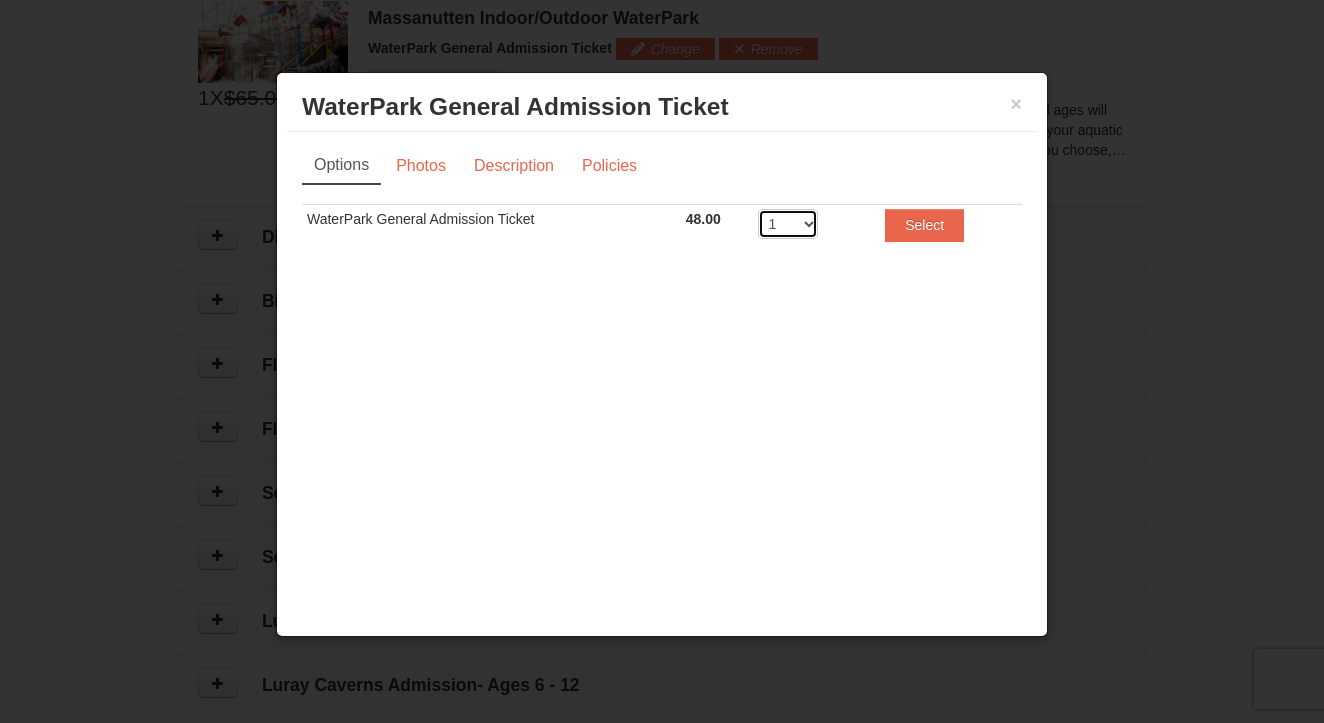 select on "5" 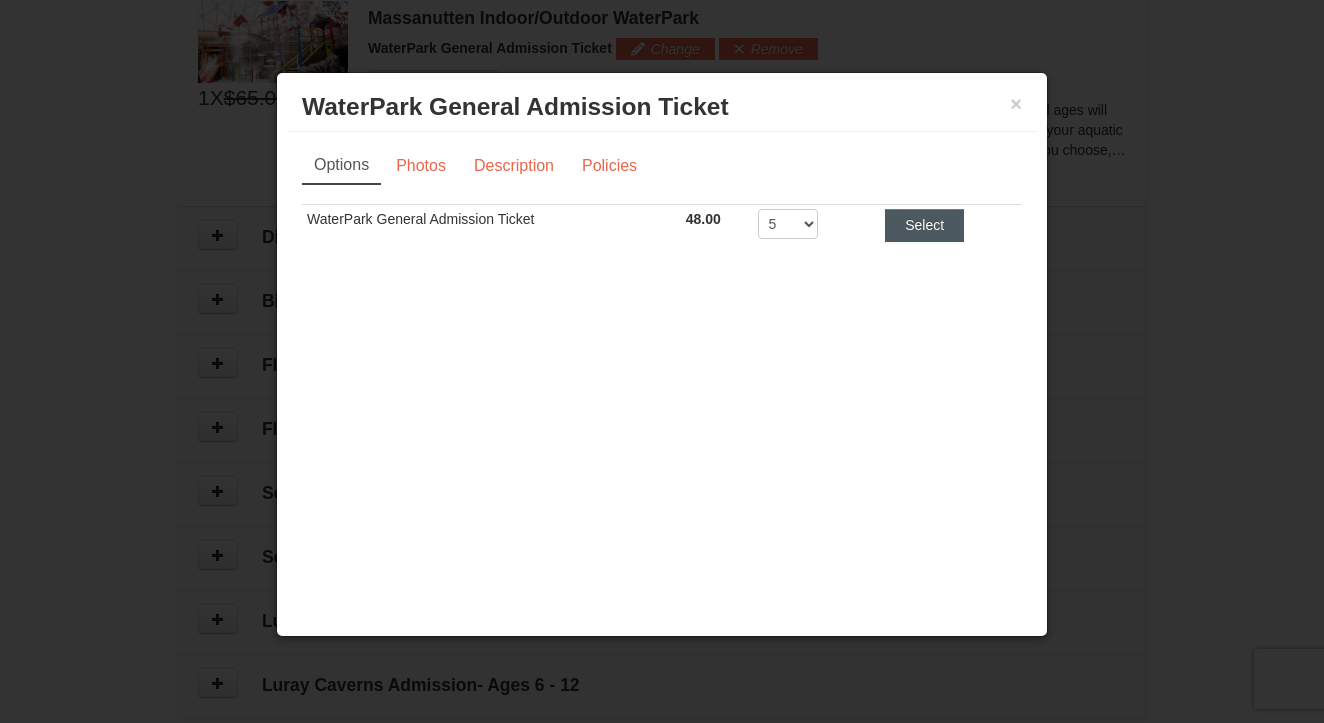 click on "Select" at bounding box center (924, 225) 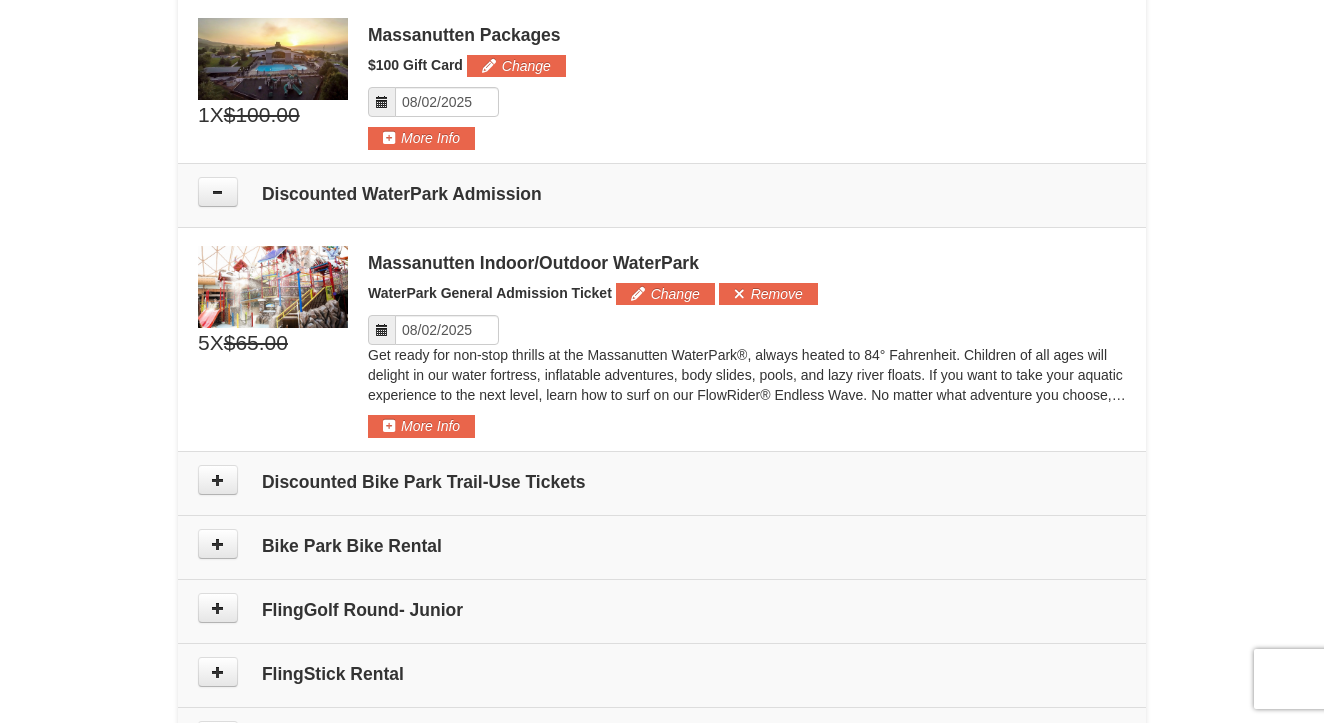 scroll, scrollTop: 887, scrollLeft: 0, axis: vertical 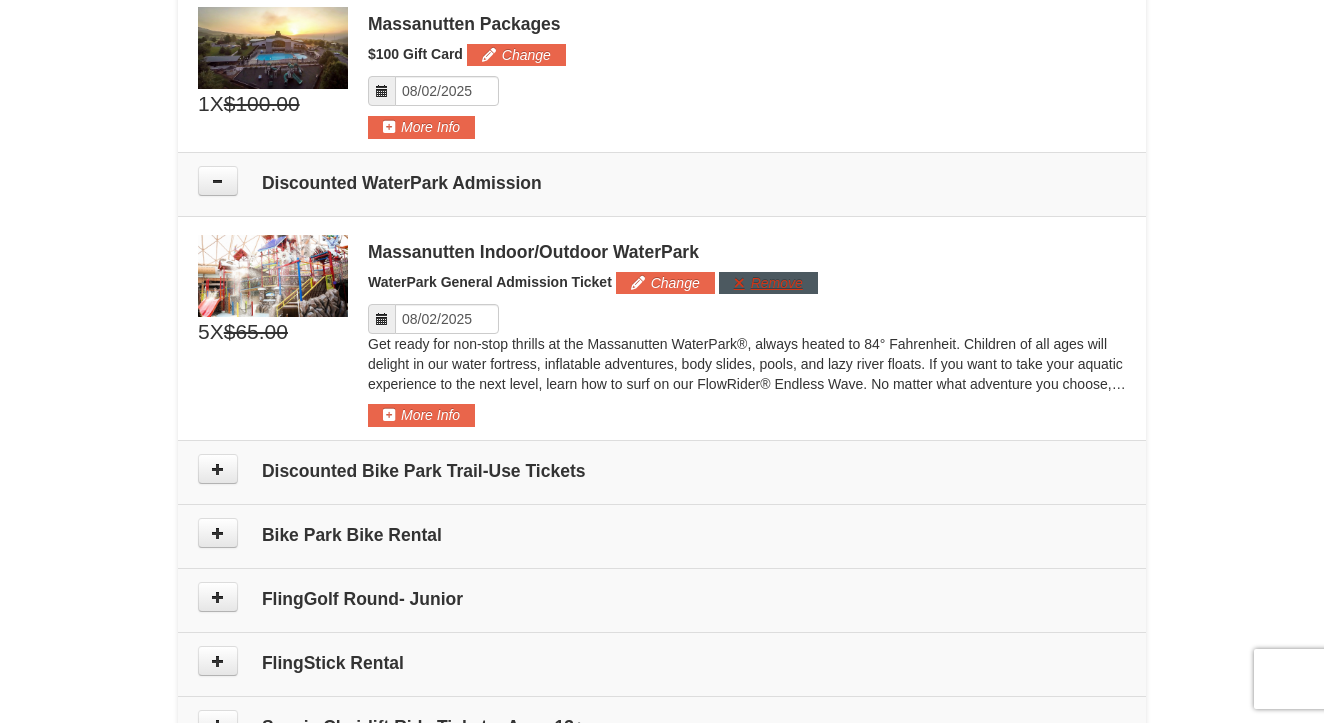click on "Remove" at bounding box center (768, 283) 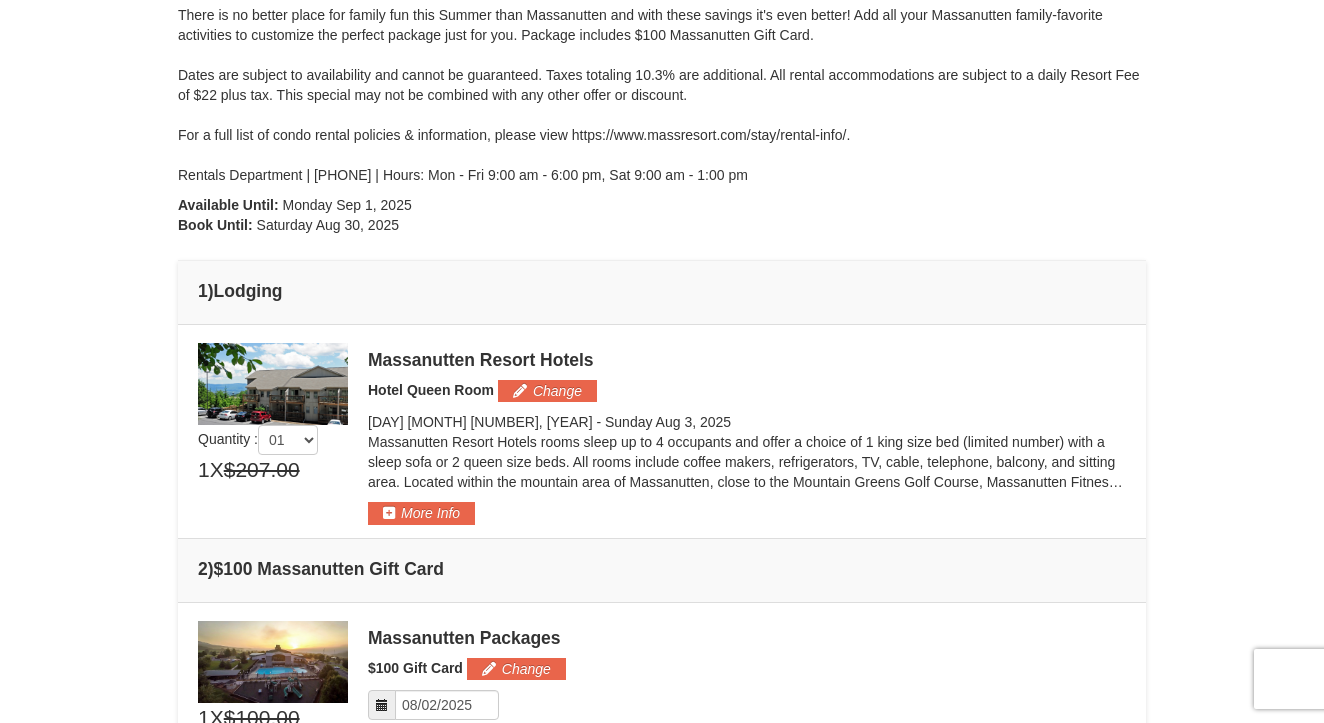 scroll, scrollTop: 286, scrollLeft: 0, axis: vertical 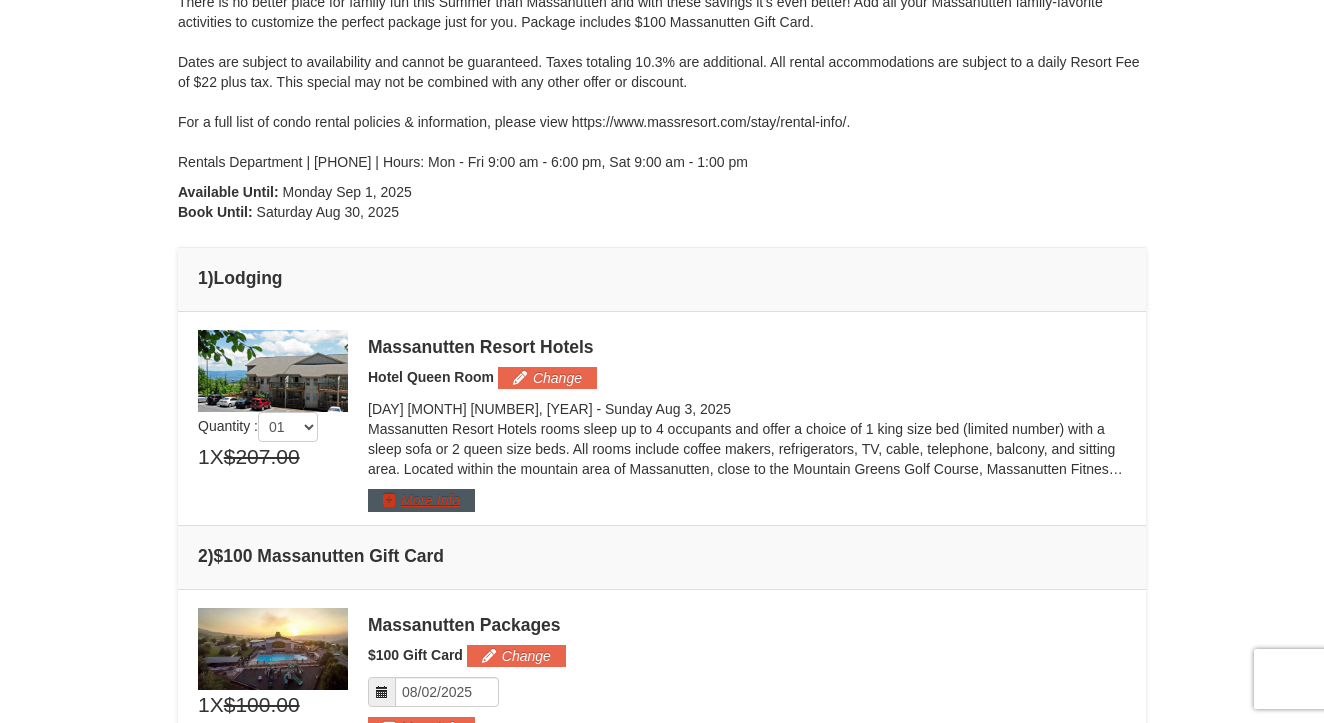 click on "More Info" at bounding box center (421, 500) 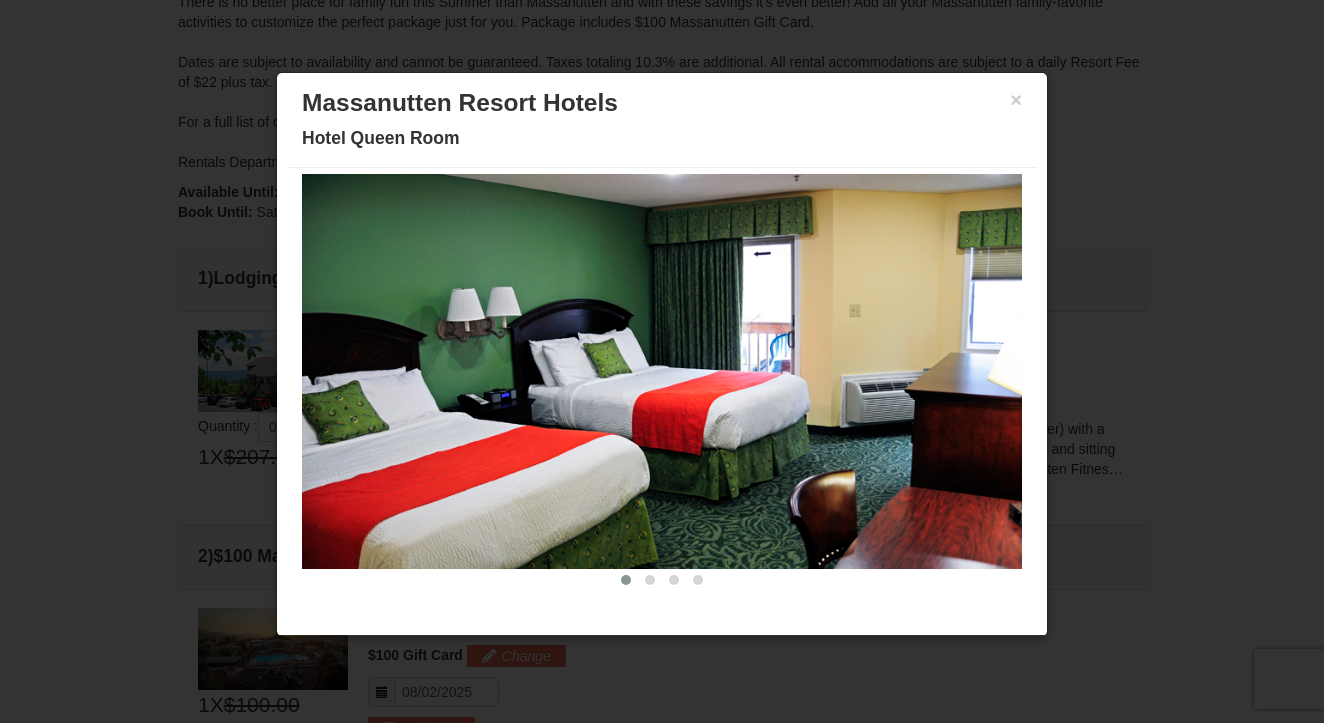 scroll, scrollTop: 67, scrollLeft: 0, axis: vertical 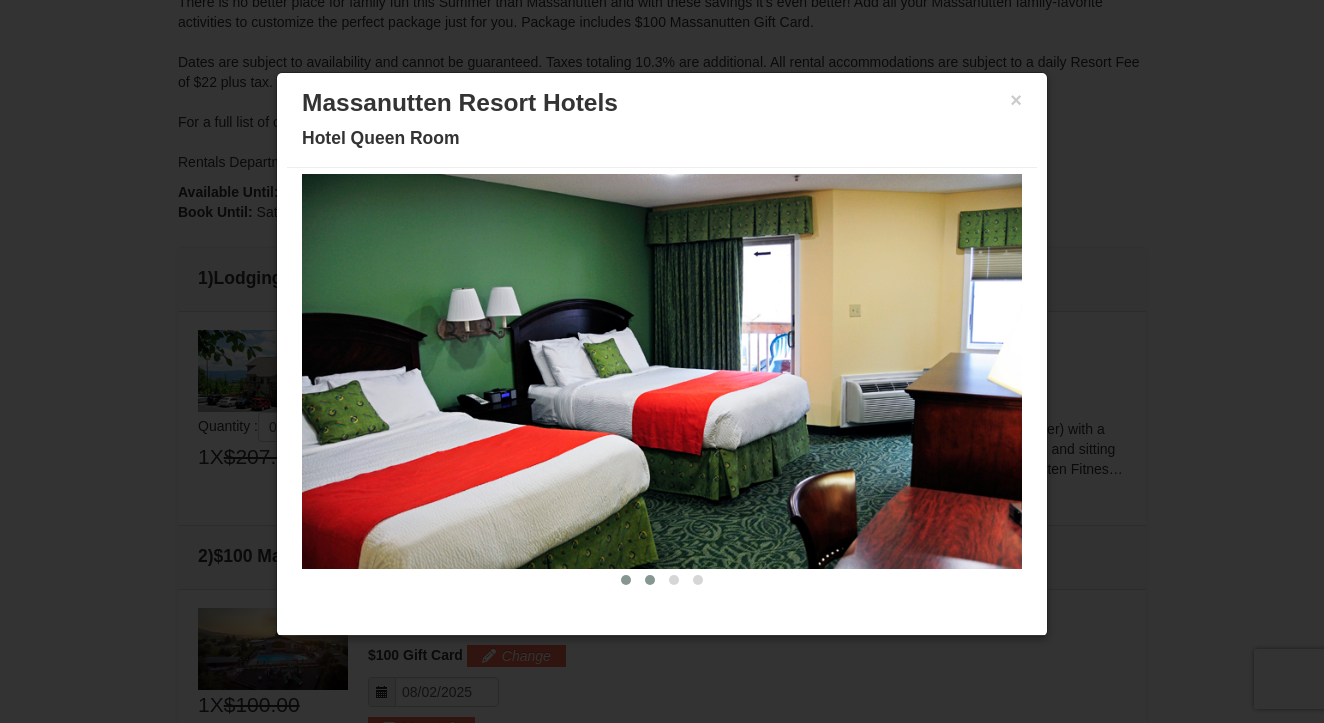 click at bounding box center (650, 580) 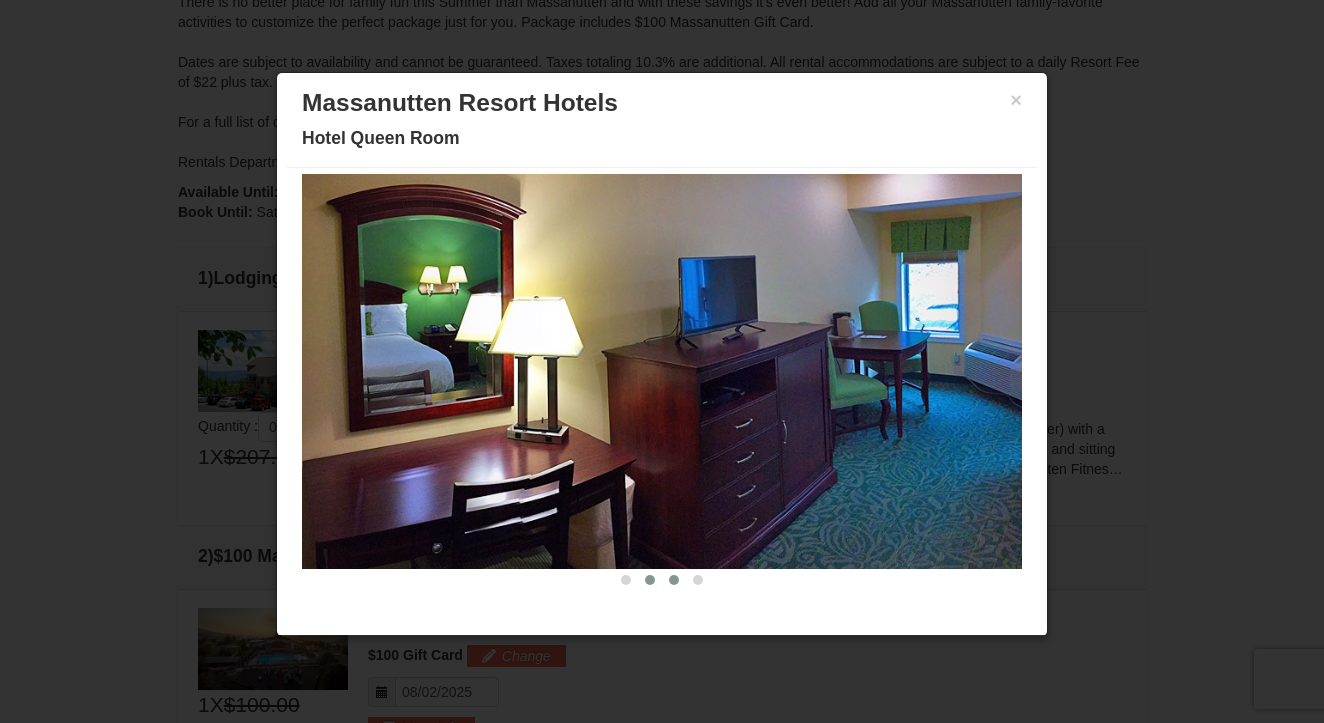 click at bounding box center [674, 580] 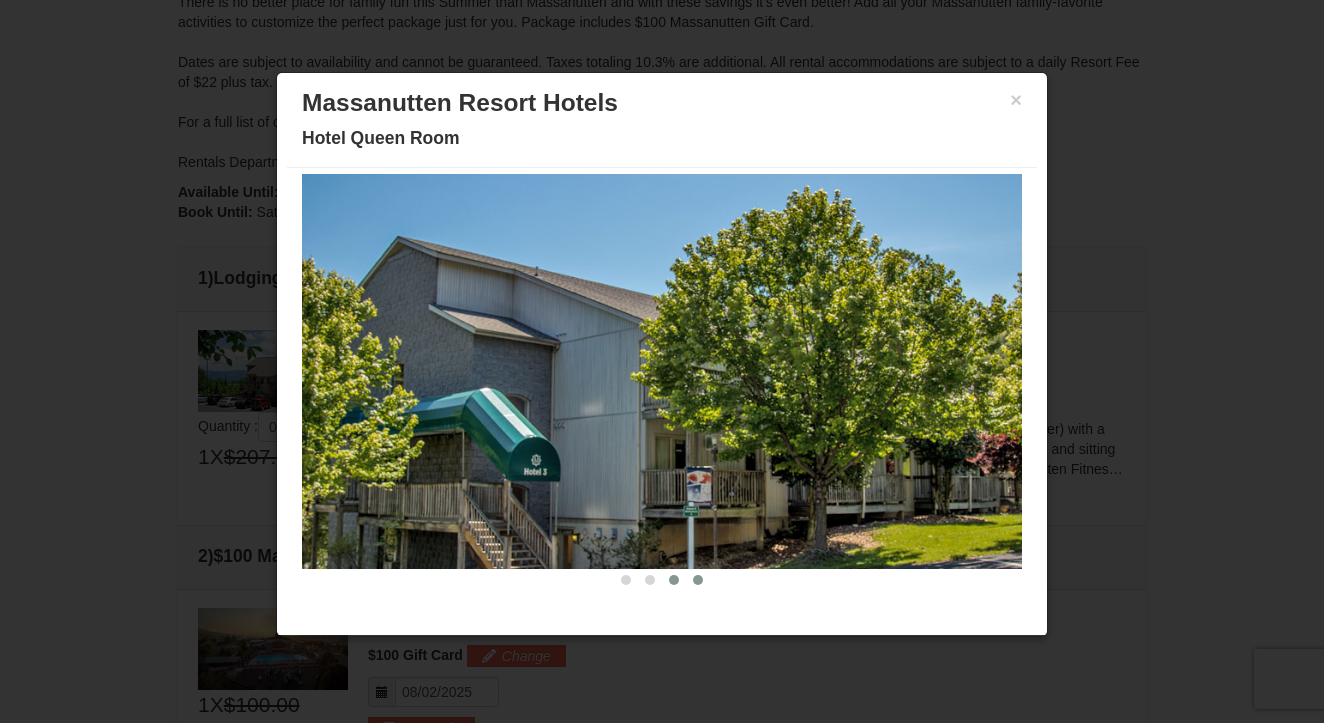 click at bounding box center (698, 580) 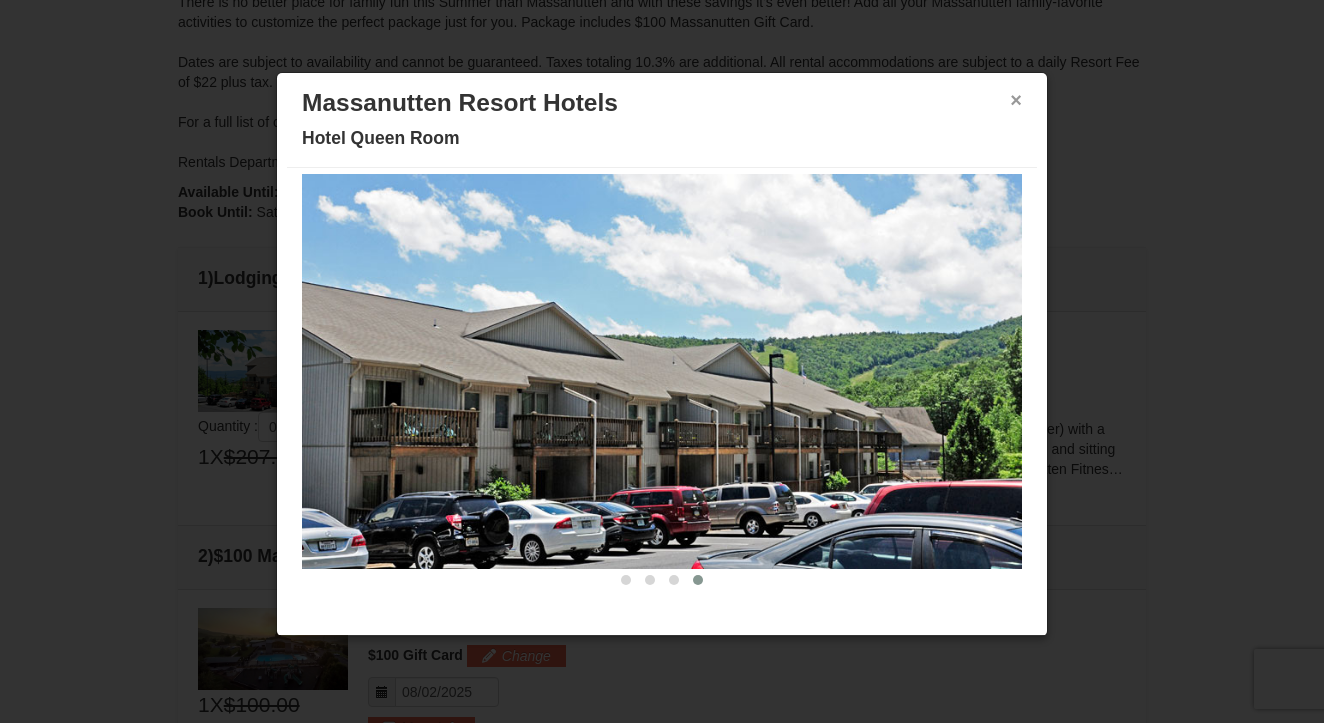 click on "×" at bounding box center (1016, 100) 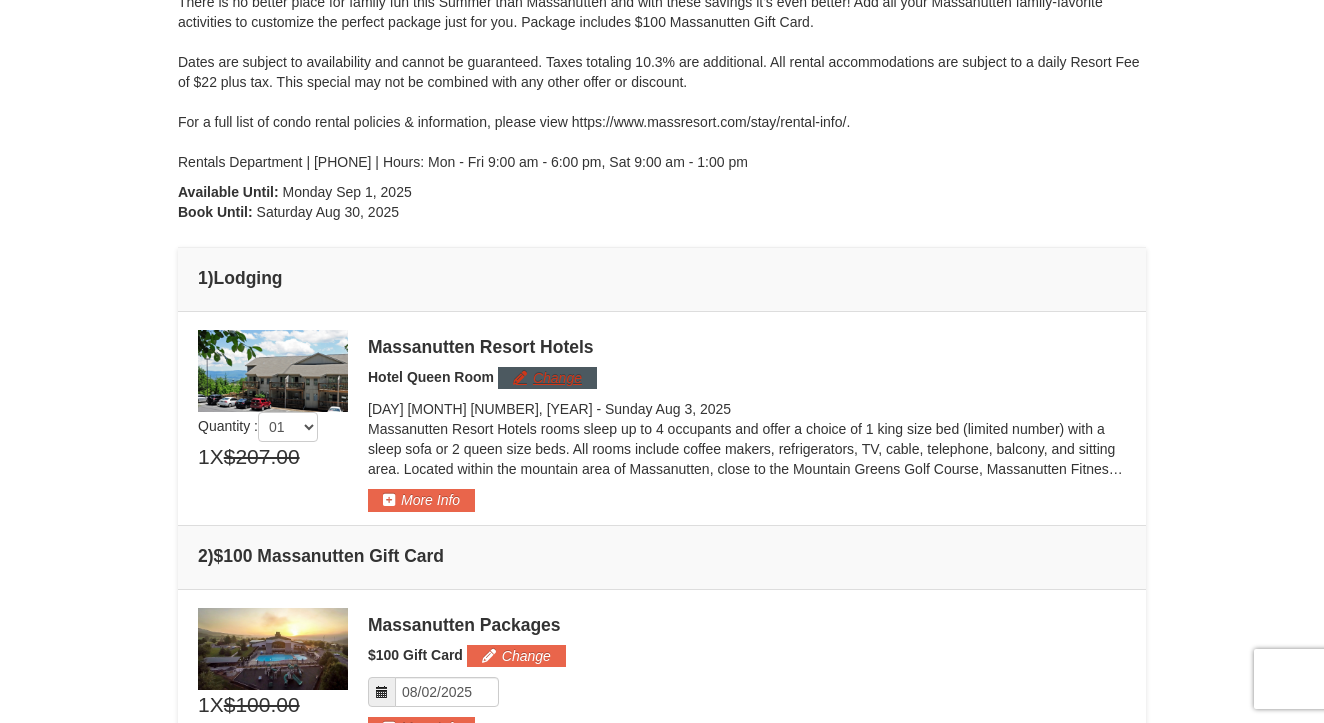 click on "Change" at bounding box center (547, 378) 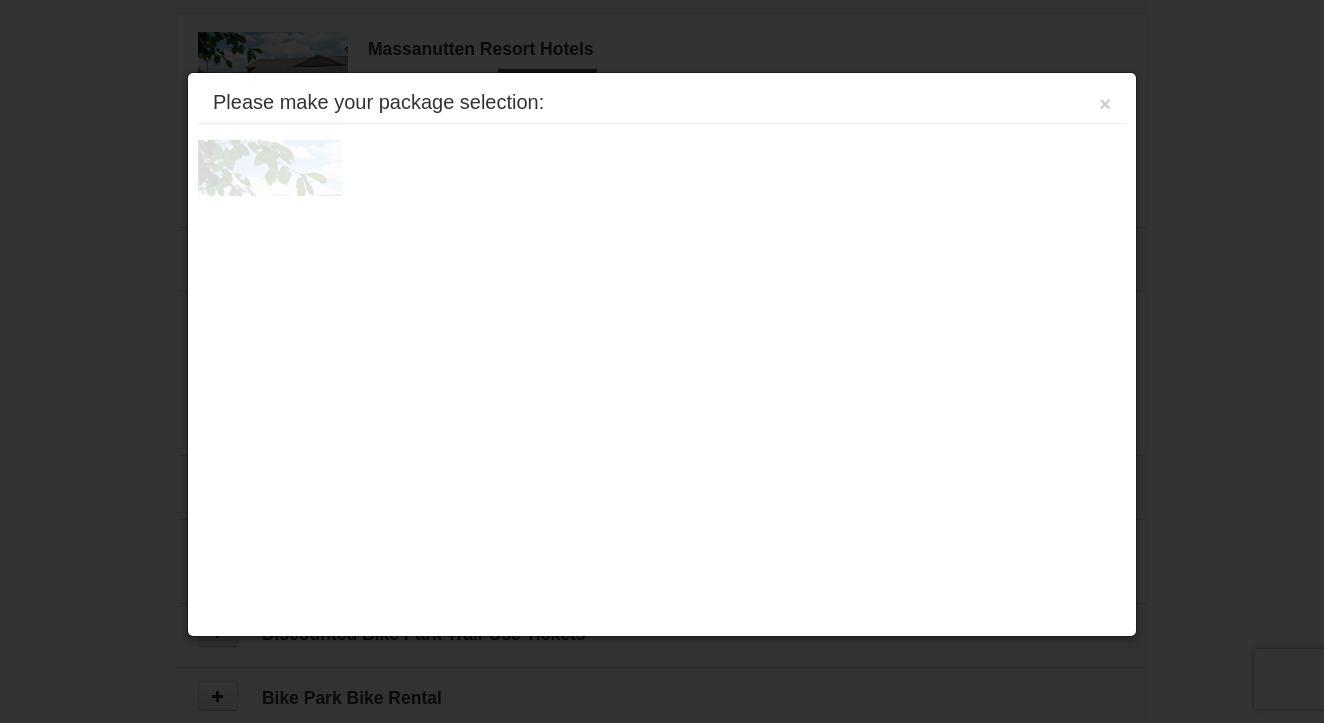 scroll, scrollTop: 616, scrollLeft: 0, axis: vertical 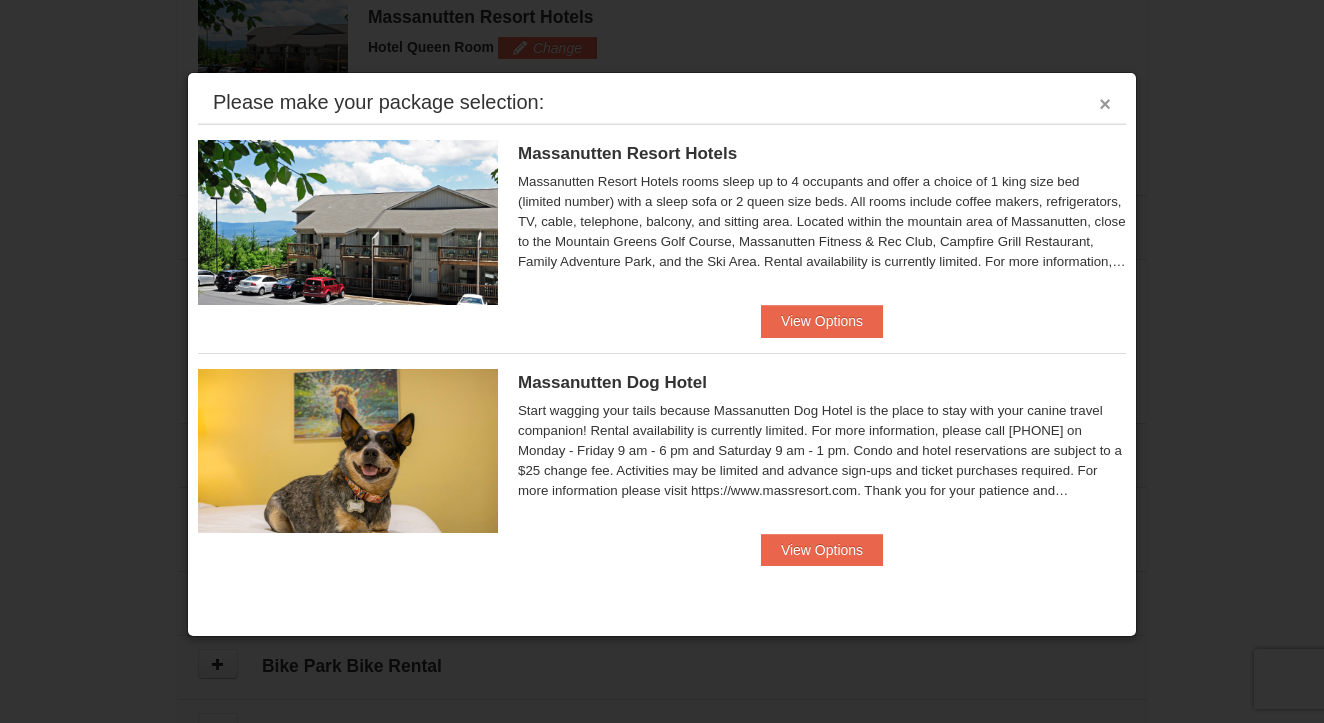 click on "×" at bounding box center [1105, 104] 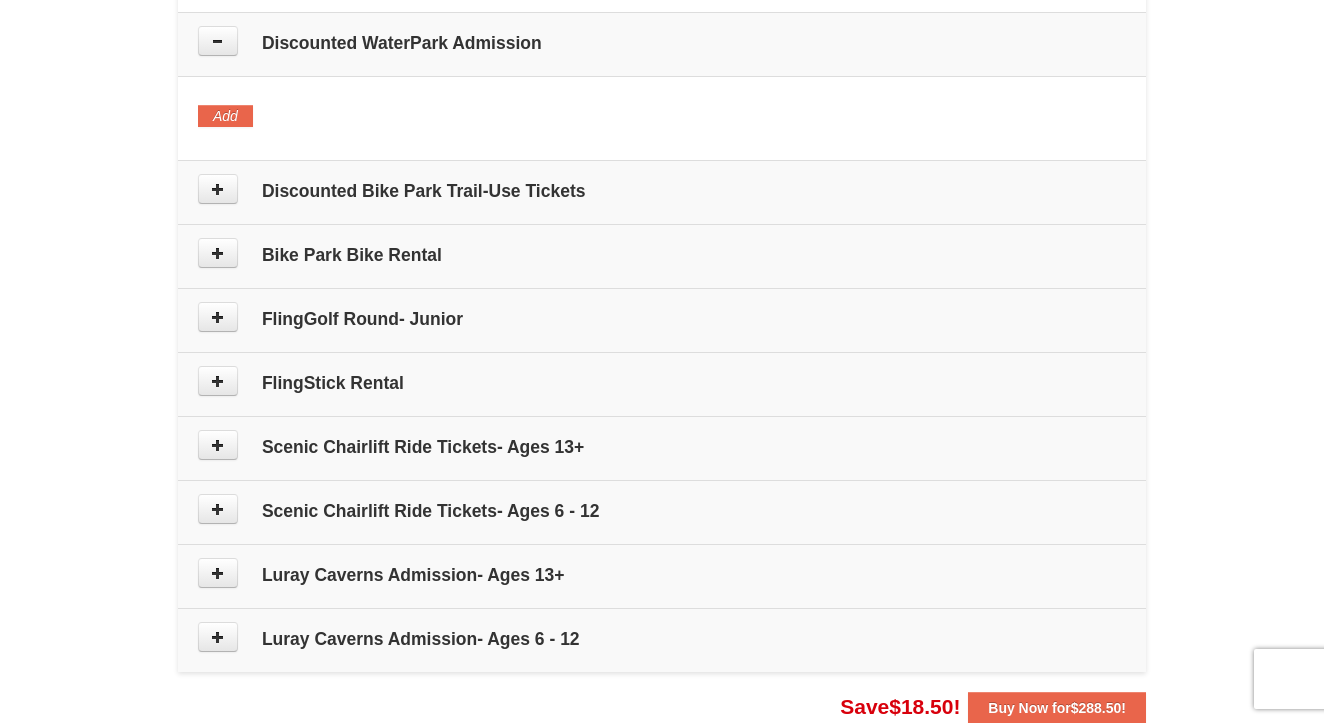 scroll, scrollTop: 1030, scrollLeft: 0, axis: vertical 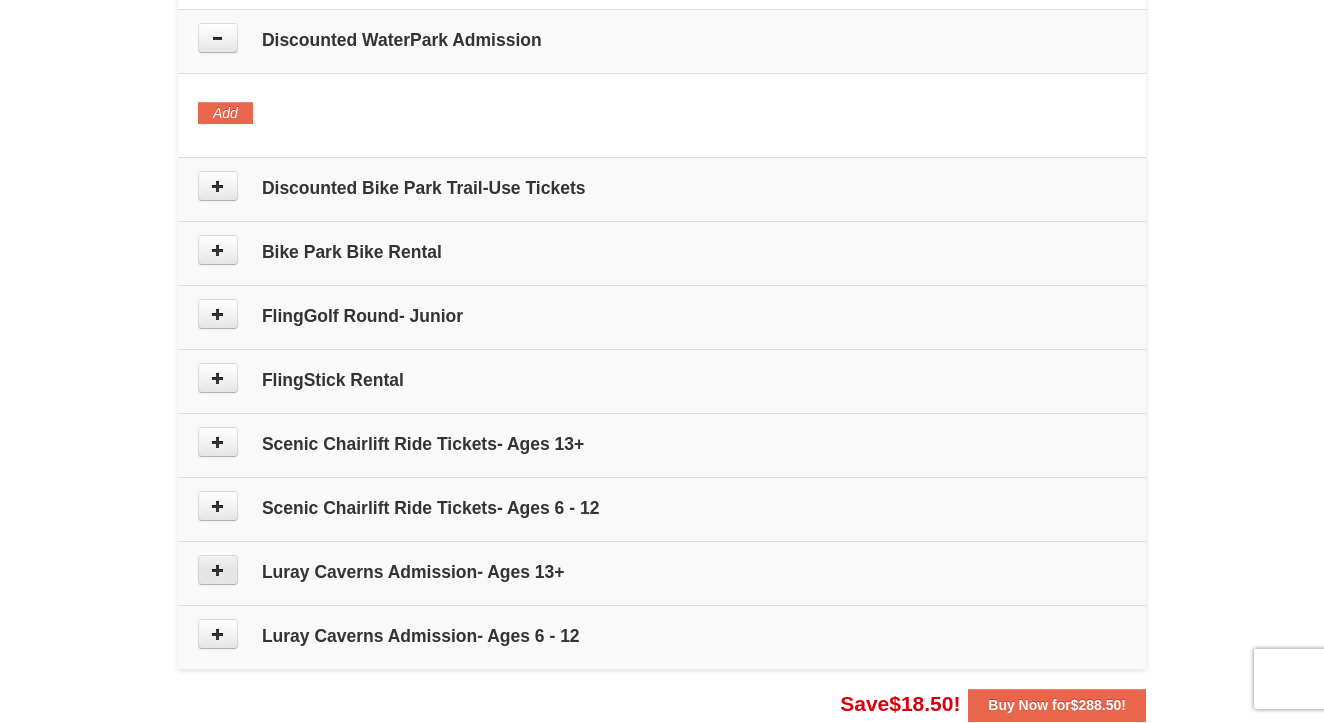 click at bounding box center (218, 570) 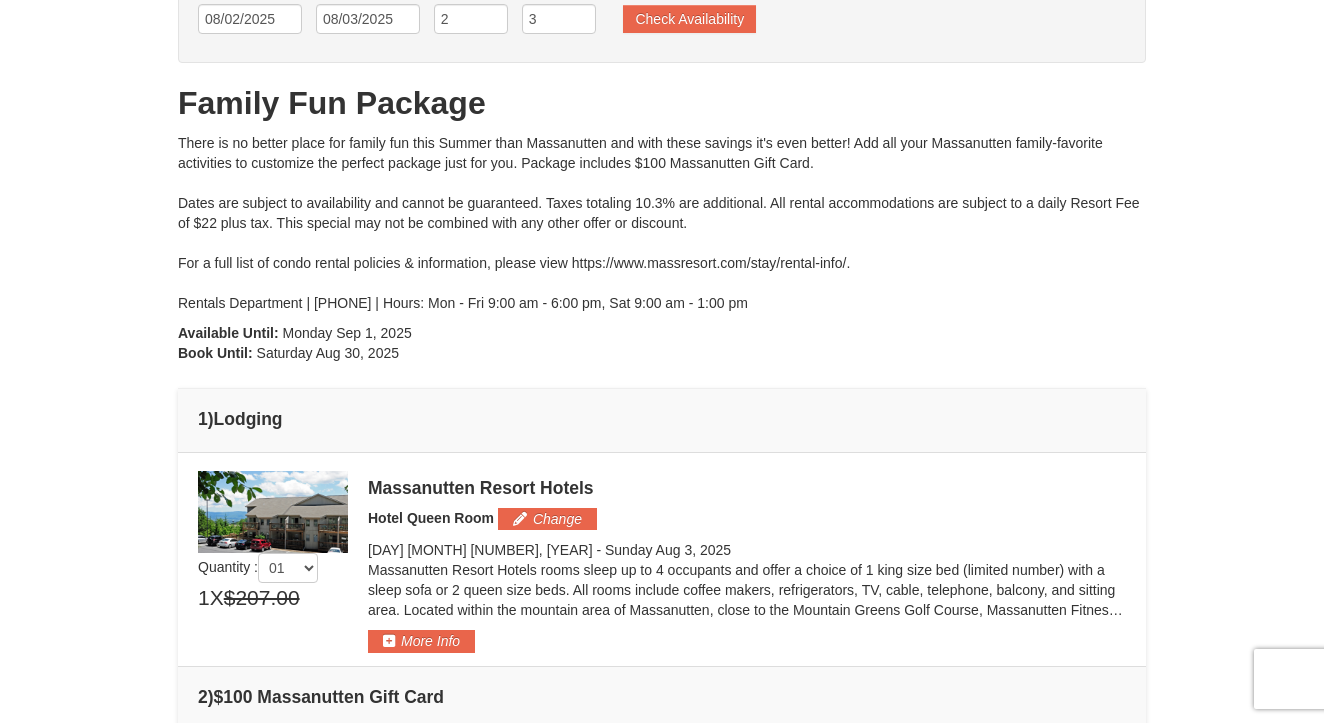 scroll, scrollTop: 337, scrollLeft: 0, axis: vertical 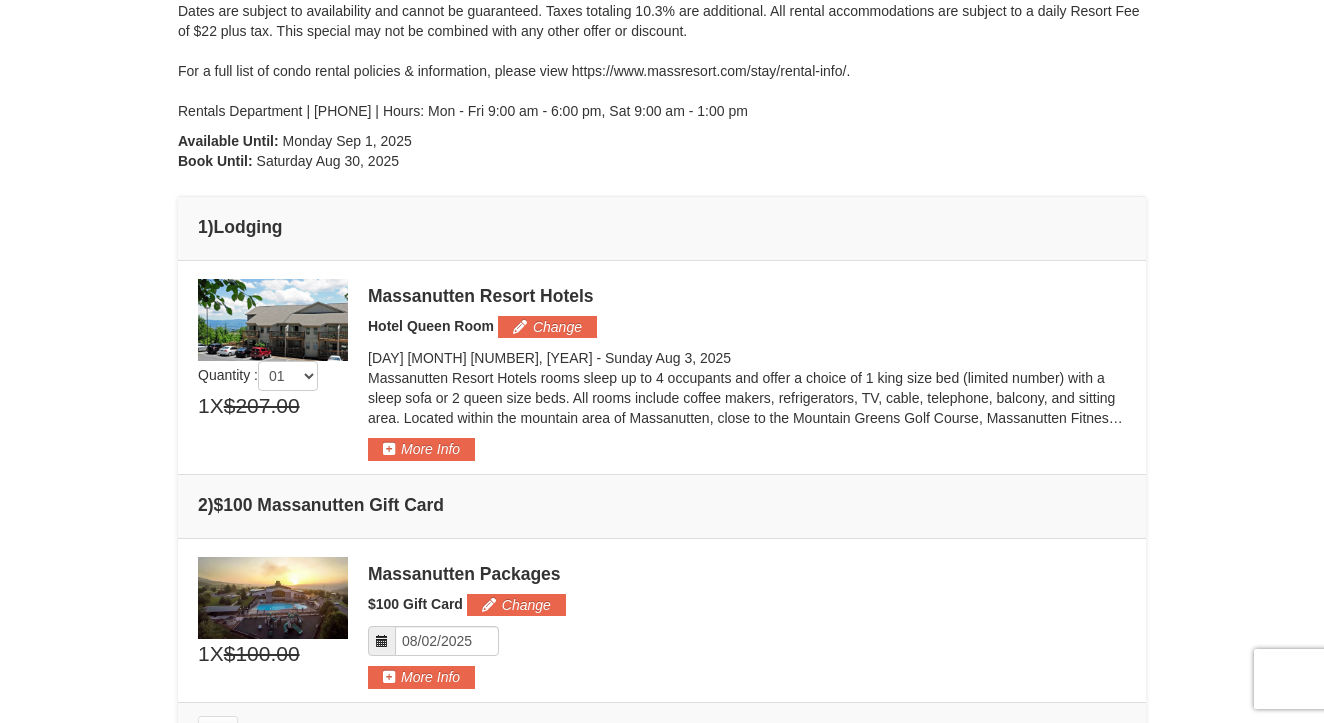 click at bounding box center [273, 320] 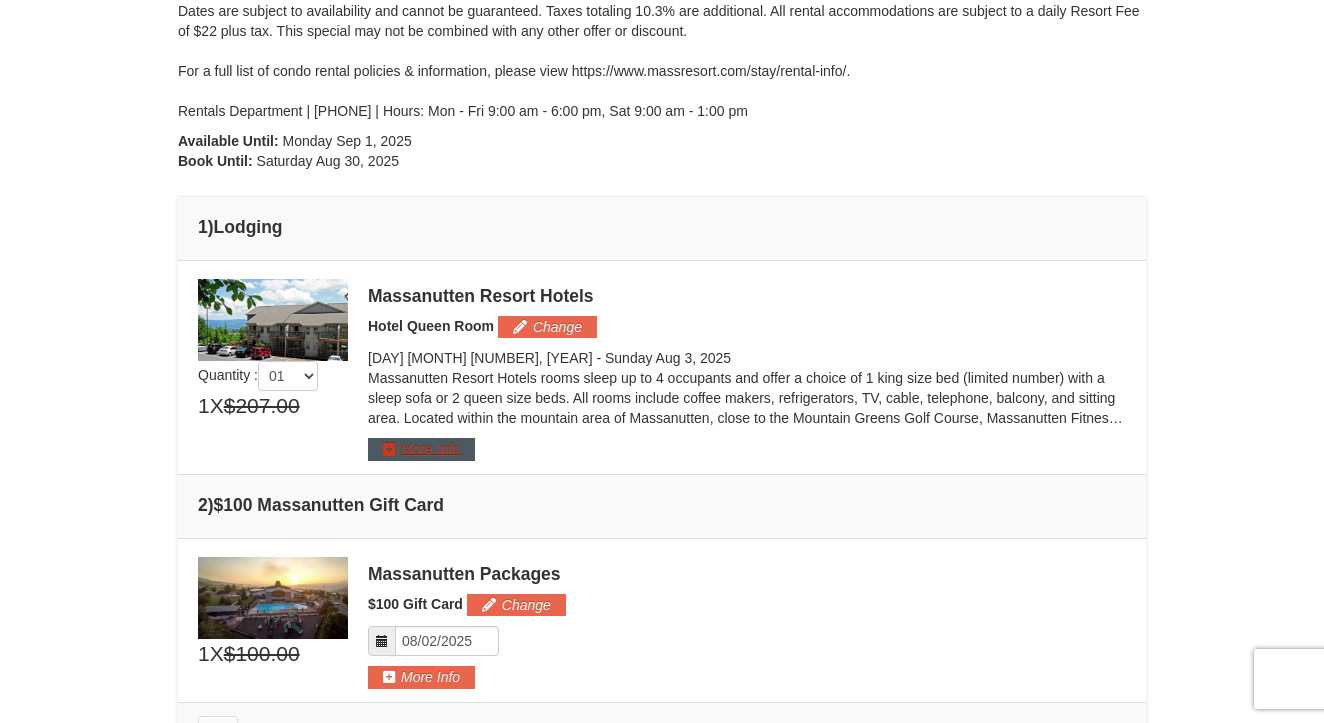 click on "More Info" at bounding box center [421, 449] 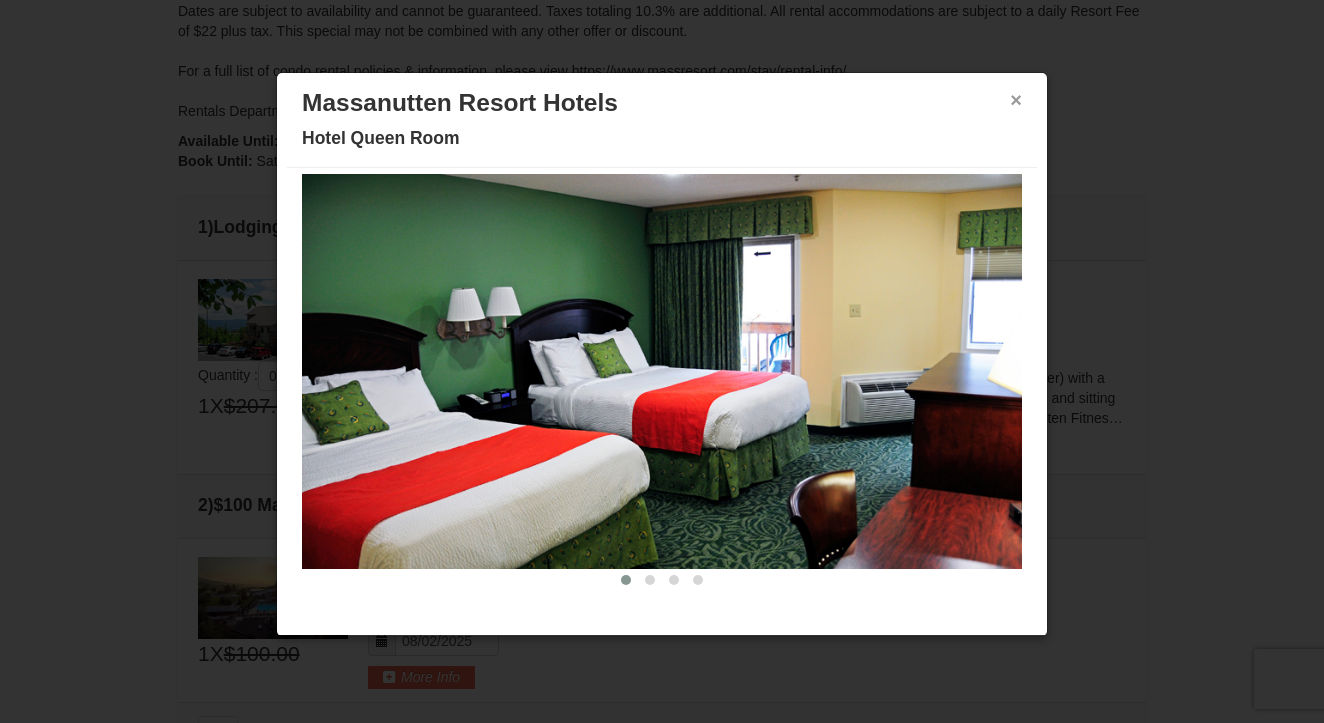 click on "×" at bounding box center [1016, 100] 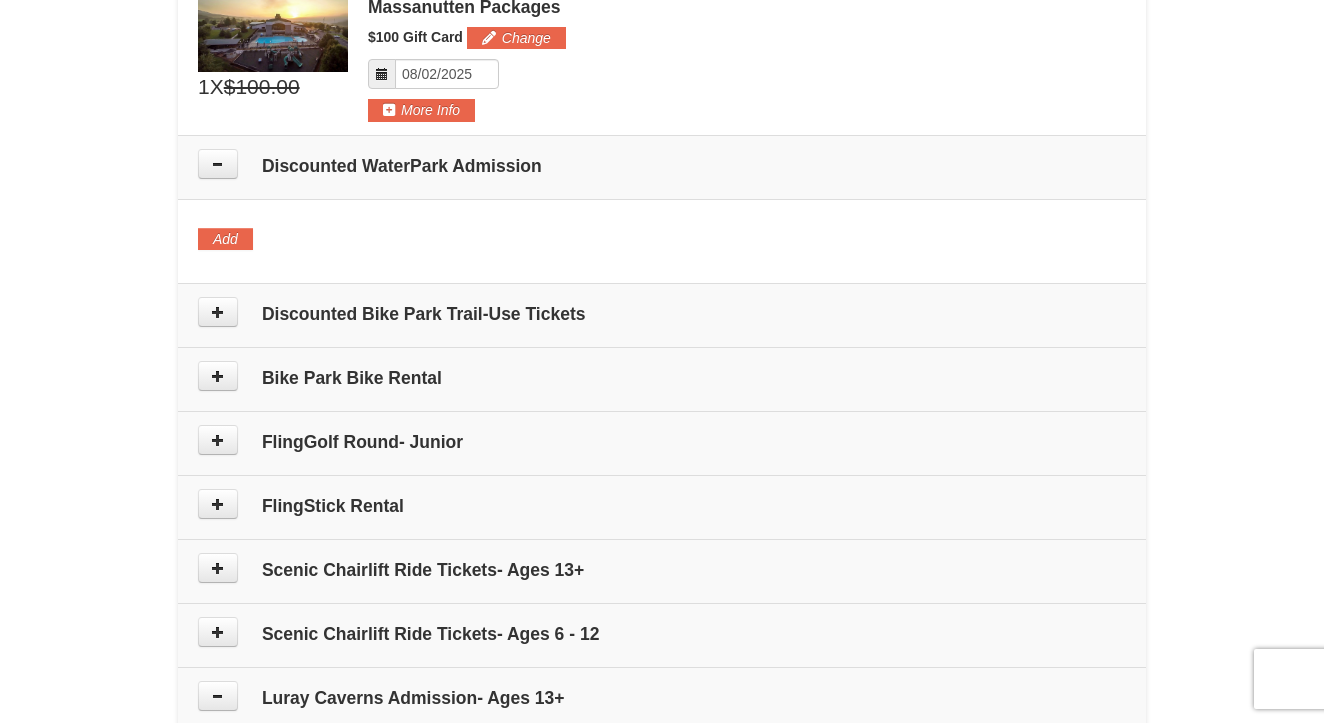 scroll, scrollTop: 902, scrollLeft: 0, axis: vertical 